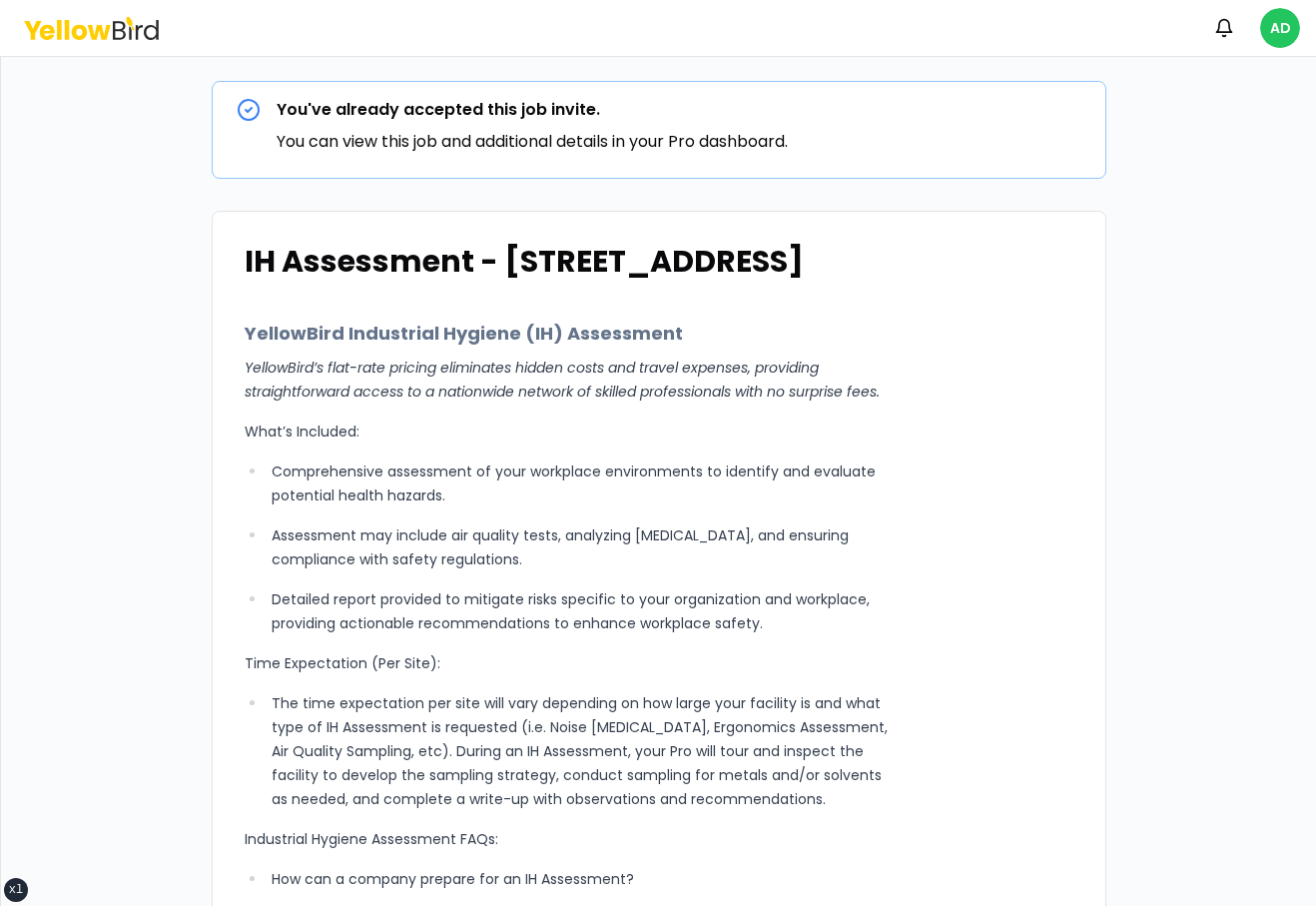 scroll, scrollTop: 0, scrollLeft: 0, axis: both 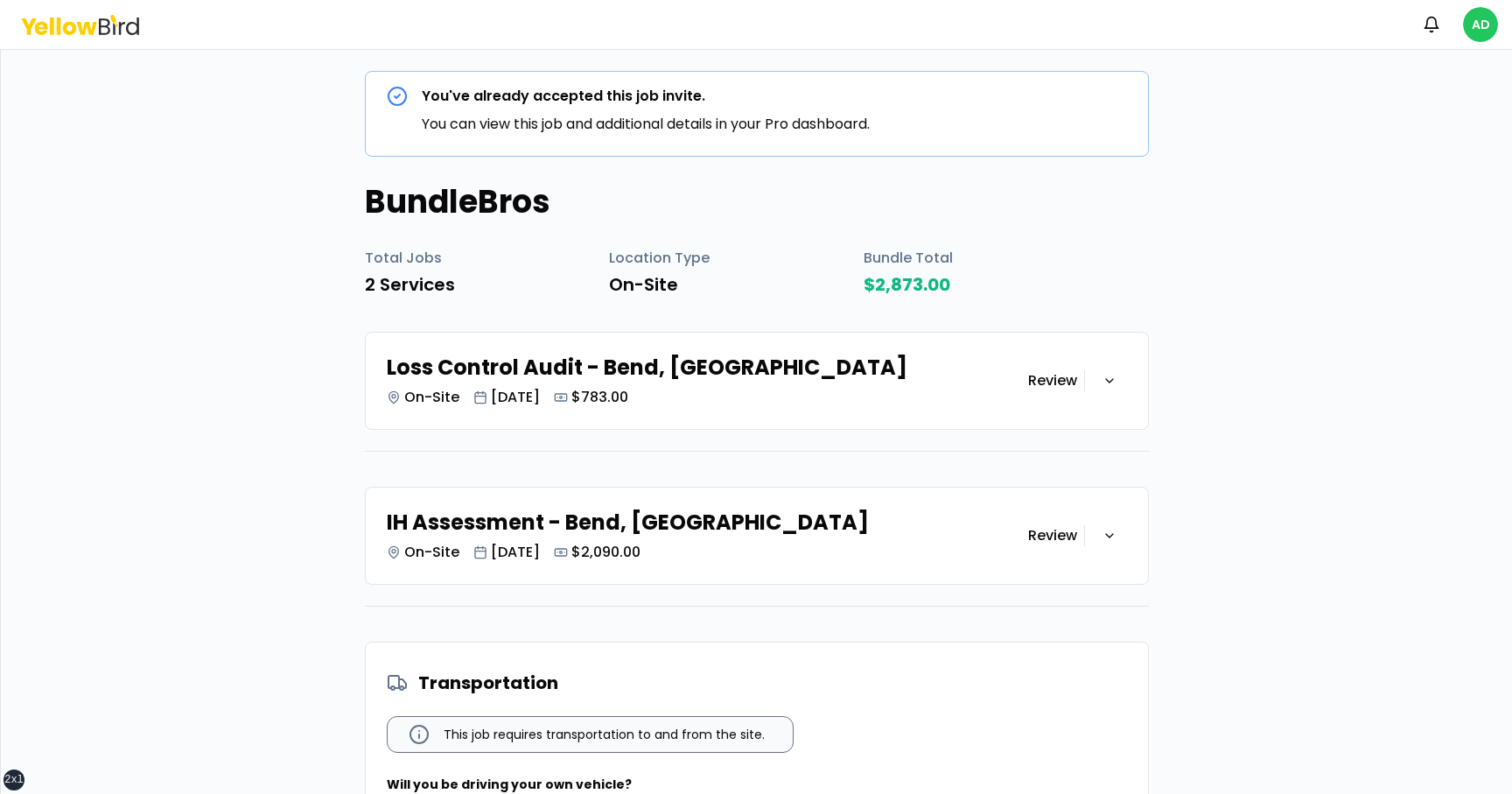 click on "Loss Control Audit - Bend, OR On-Site Jul 11, 2025 $783.00" at bounding box center [707, 381] 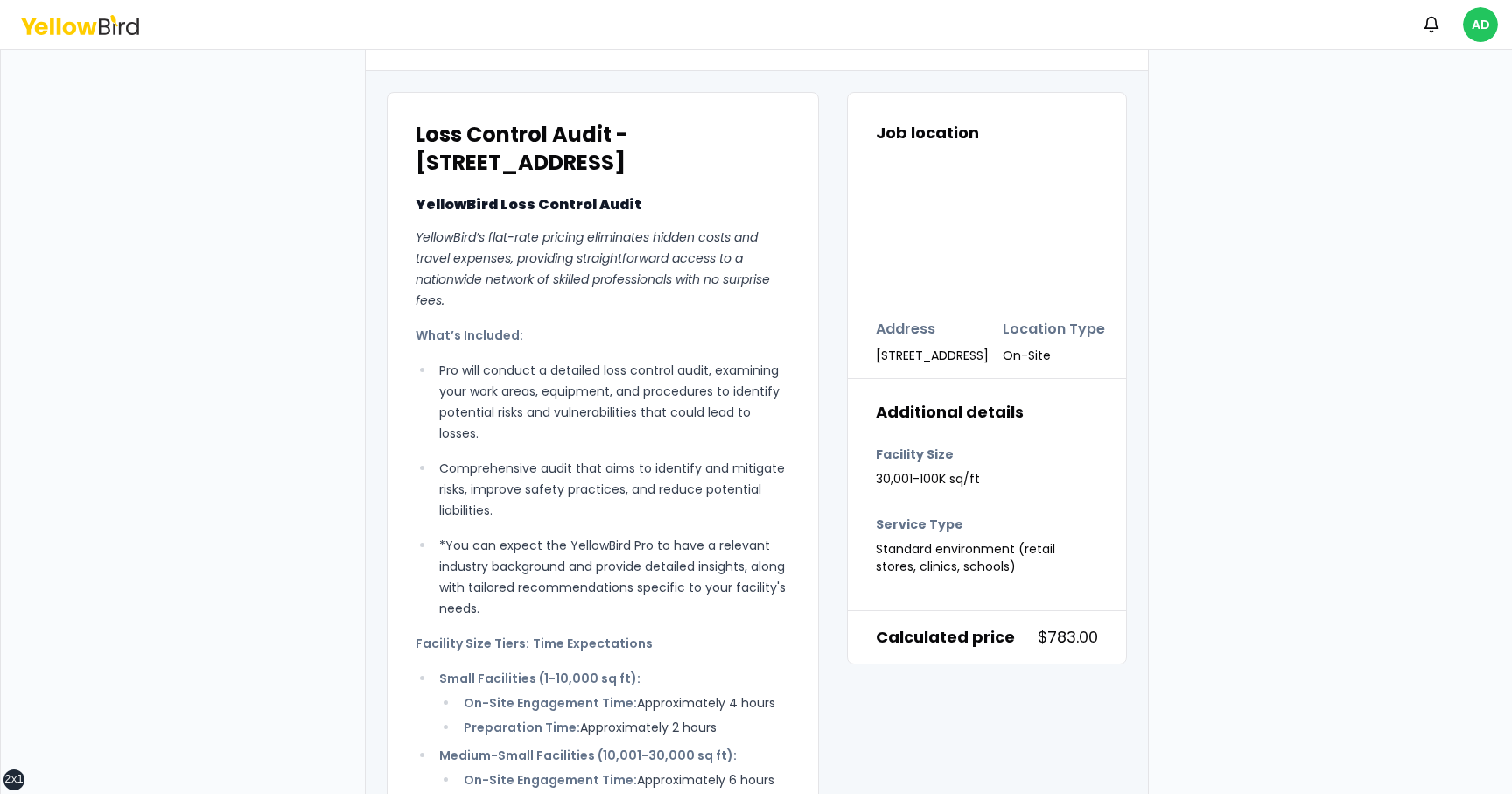 scroll, scrollTop: 363, scrollLeft: 0, axis: vertical 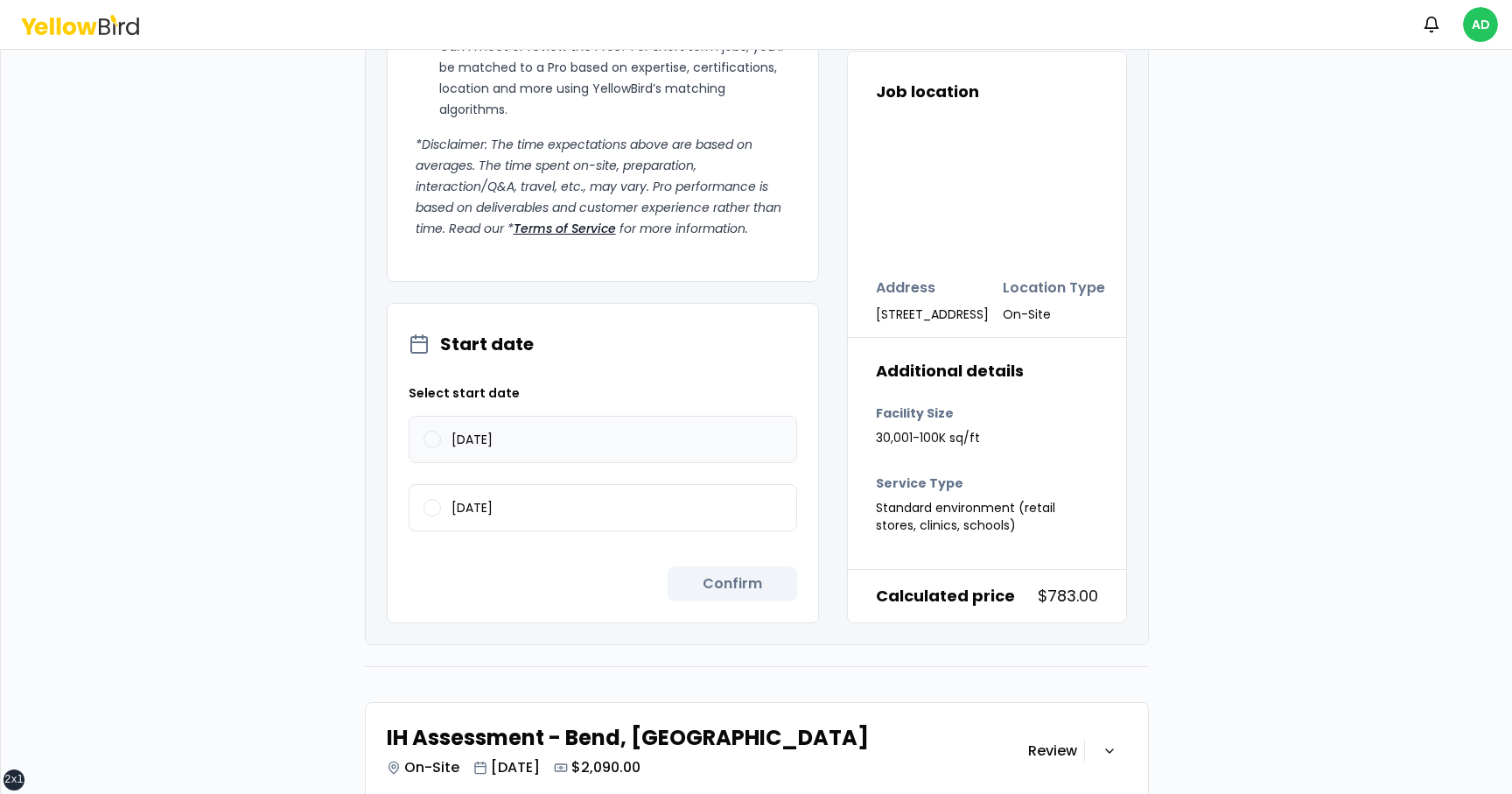 click on "07/11/2025" at bounding box center (603, 439) 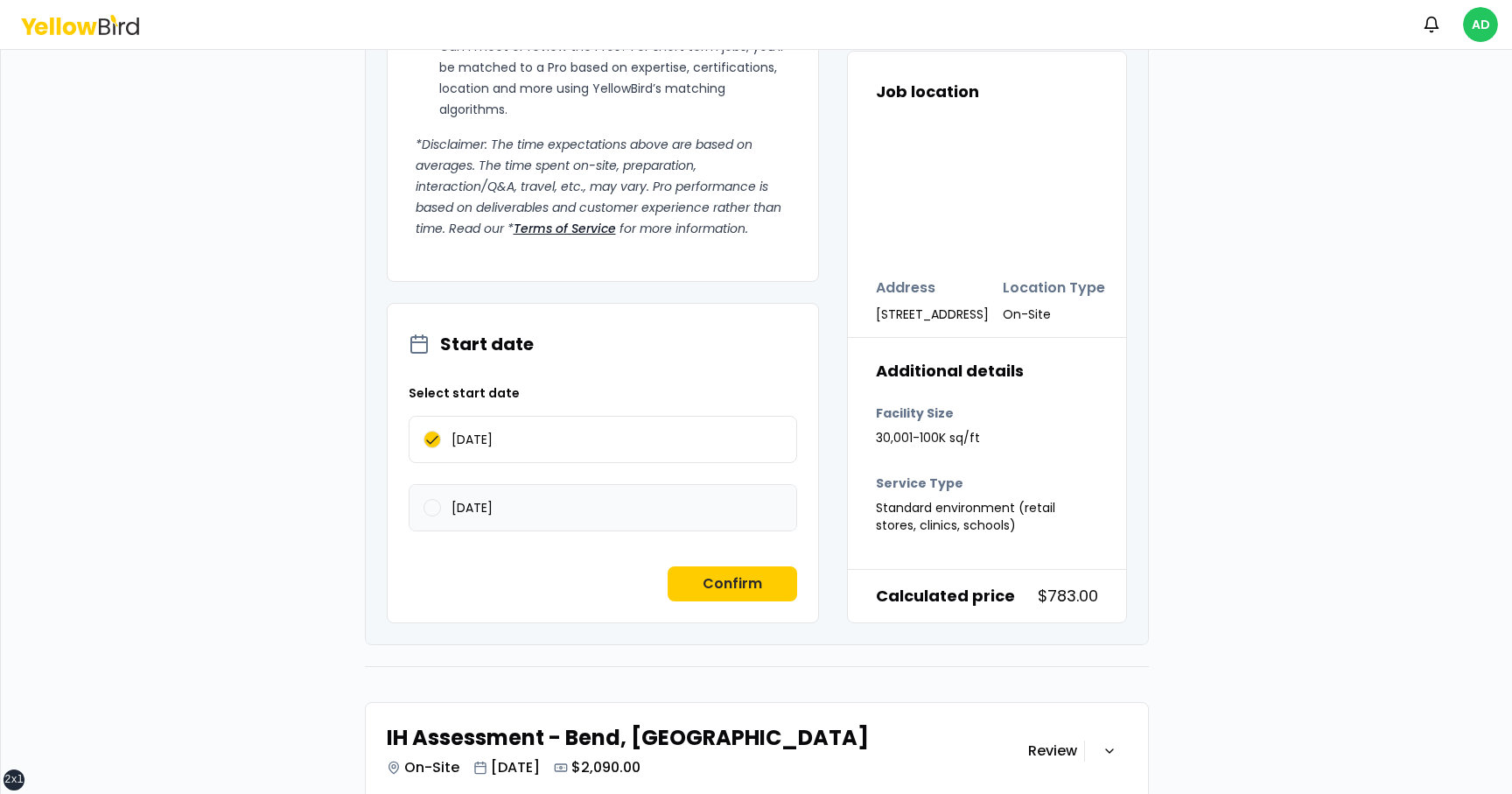 click on "07/12/2025" at bounding box center (603, 508) 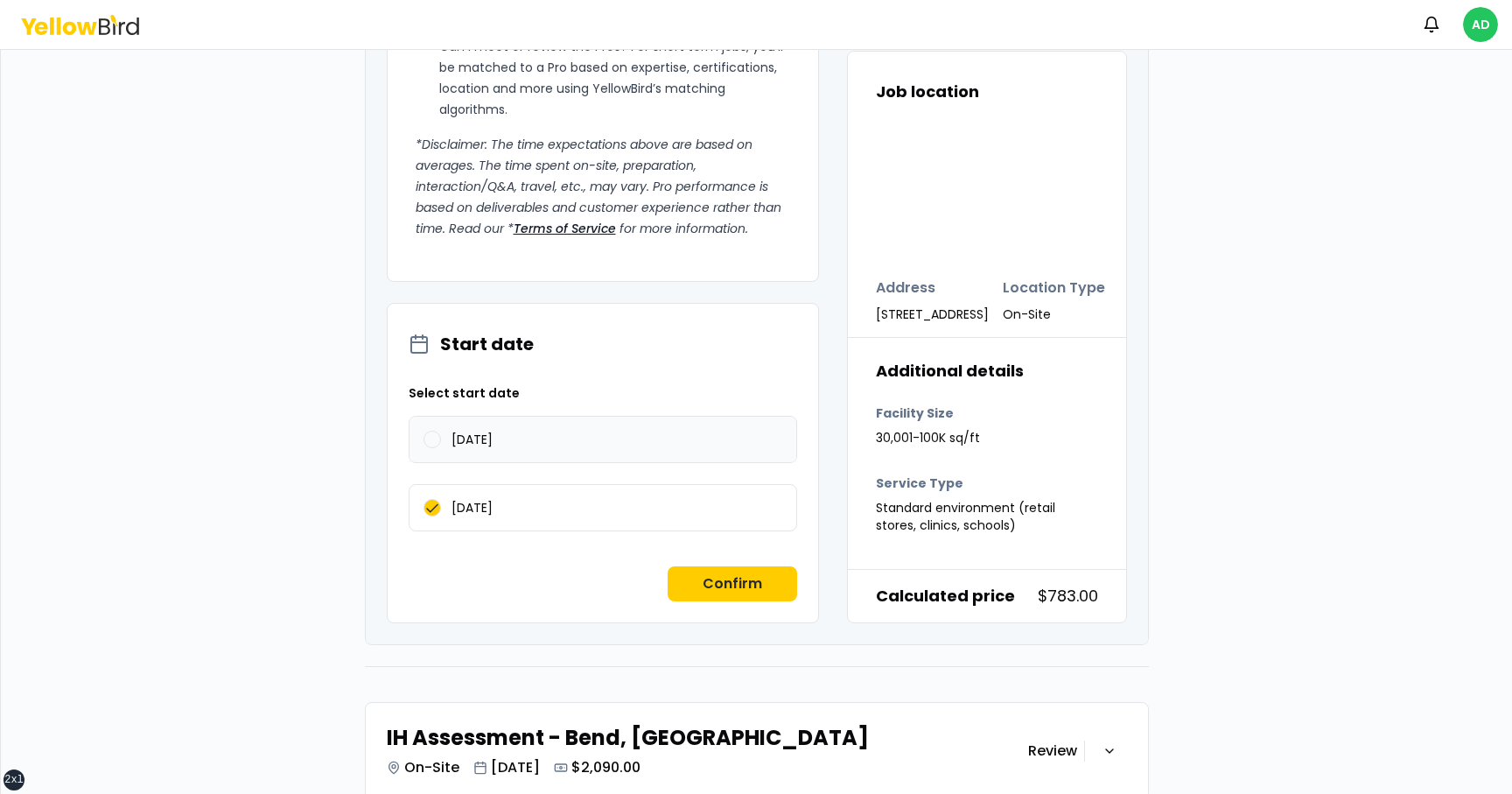 click on "07/11/2025" at bounding box center (603, 439) 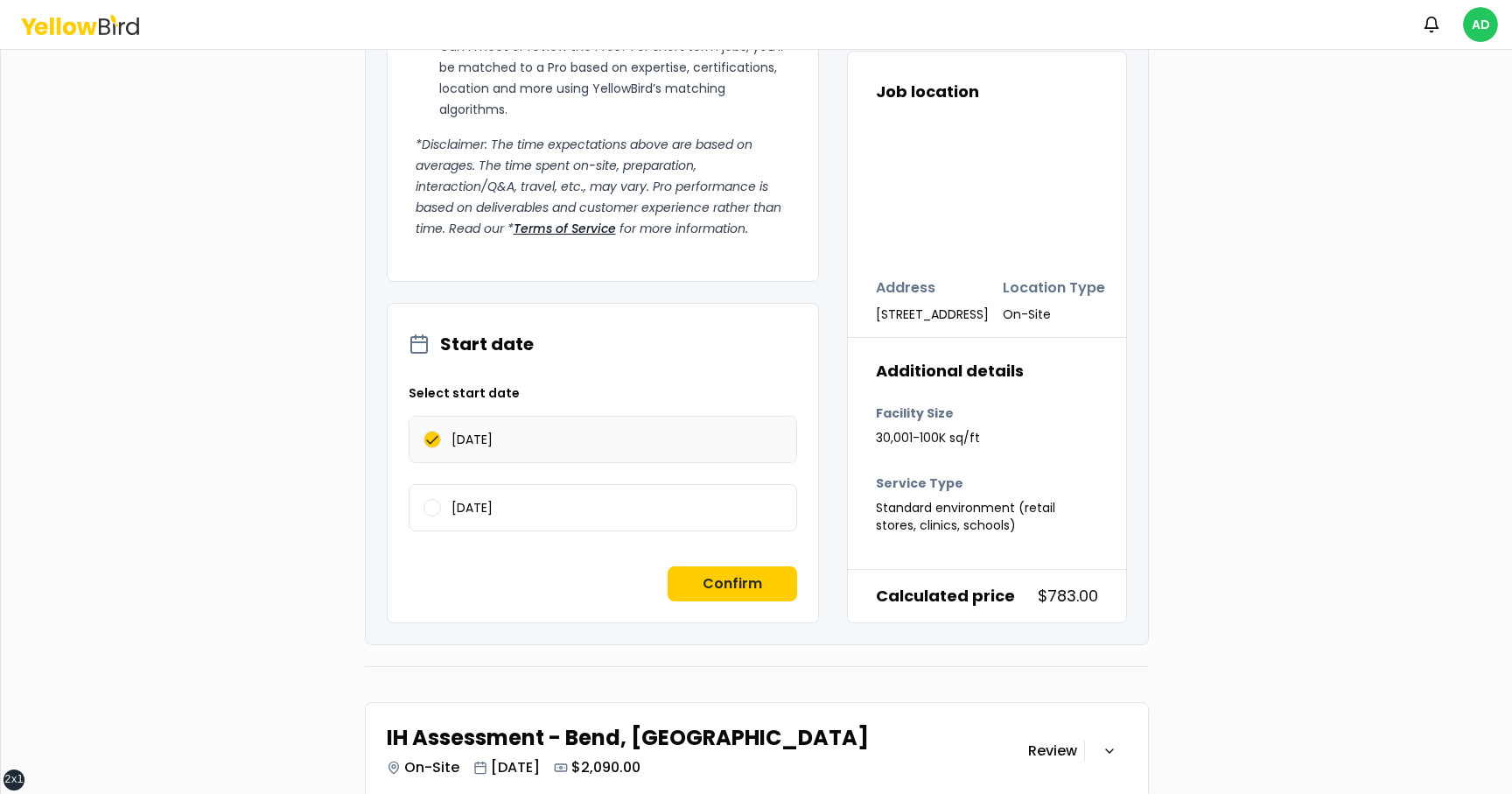 click on "07/11/2025" at bounding box center (603, 439) 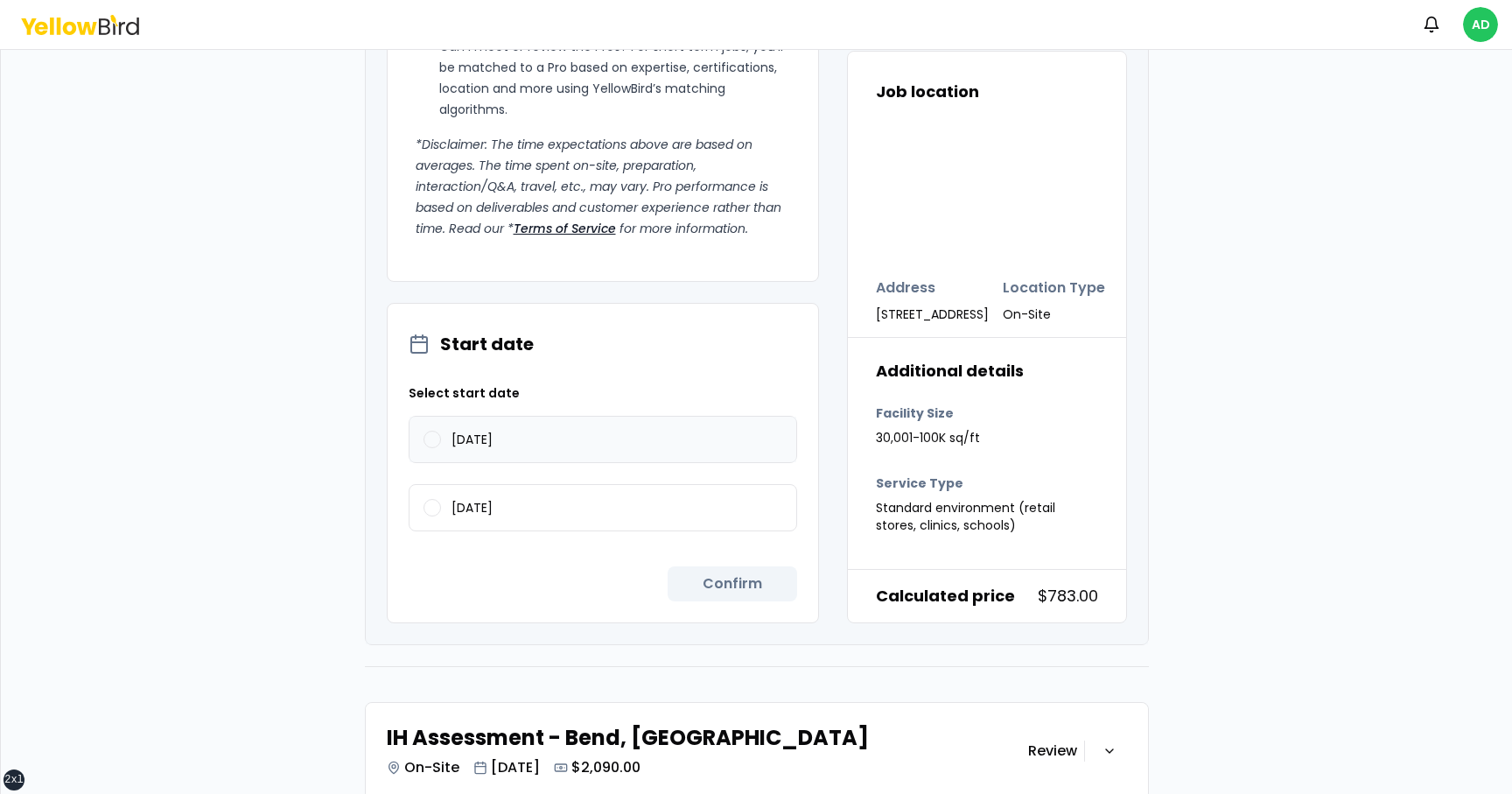 click on "07/11/2025" at bounding box center (603, 439) 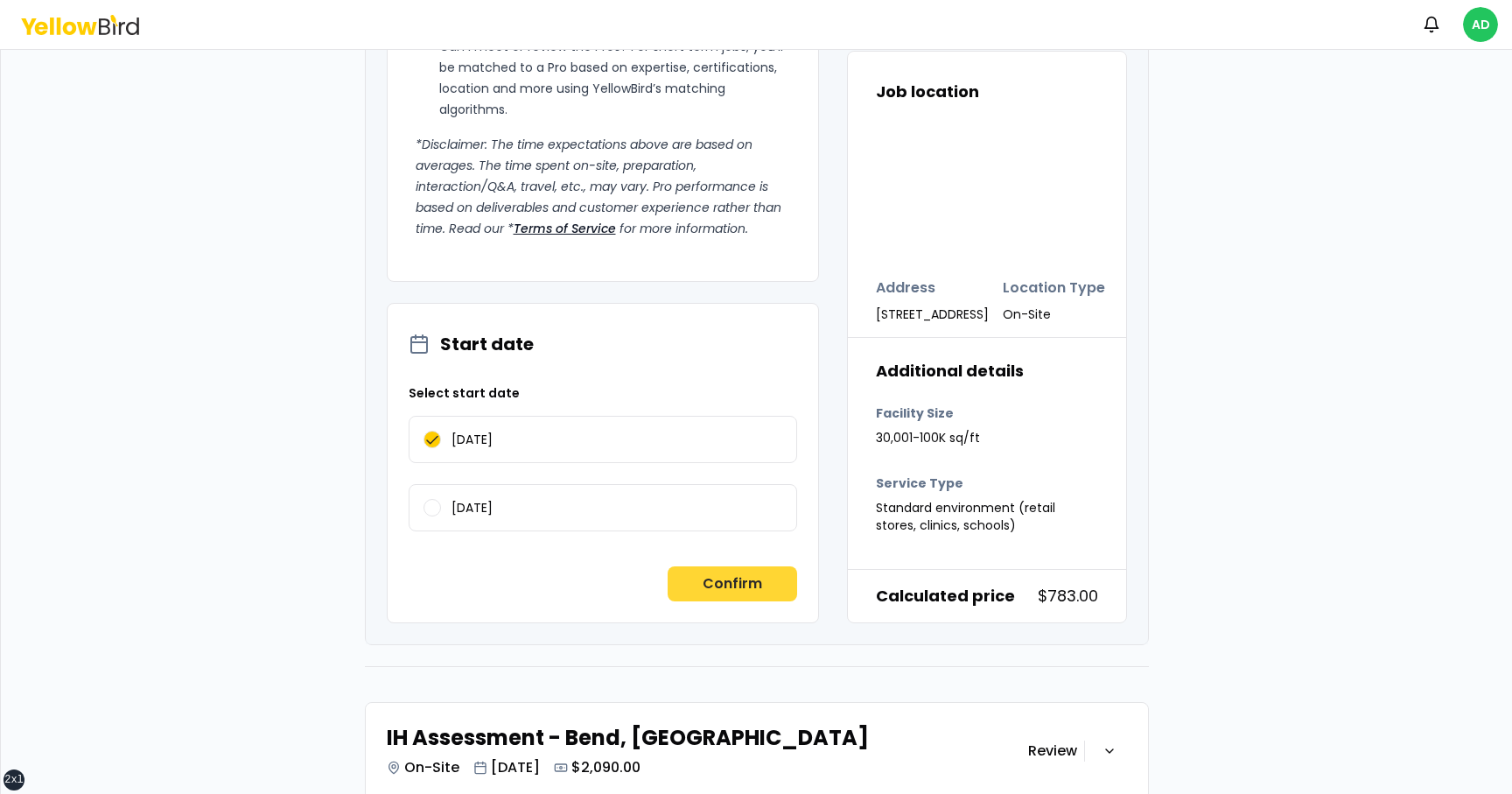 click on "Confirm" at bounding box center (732, 584) 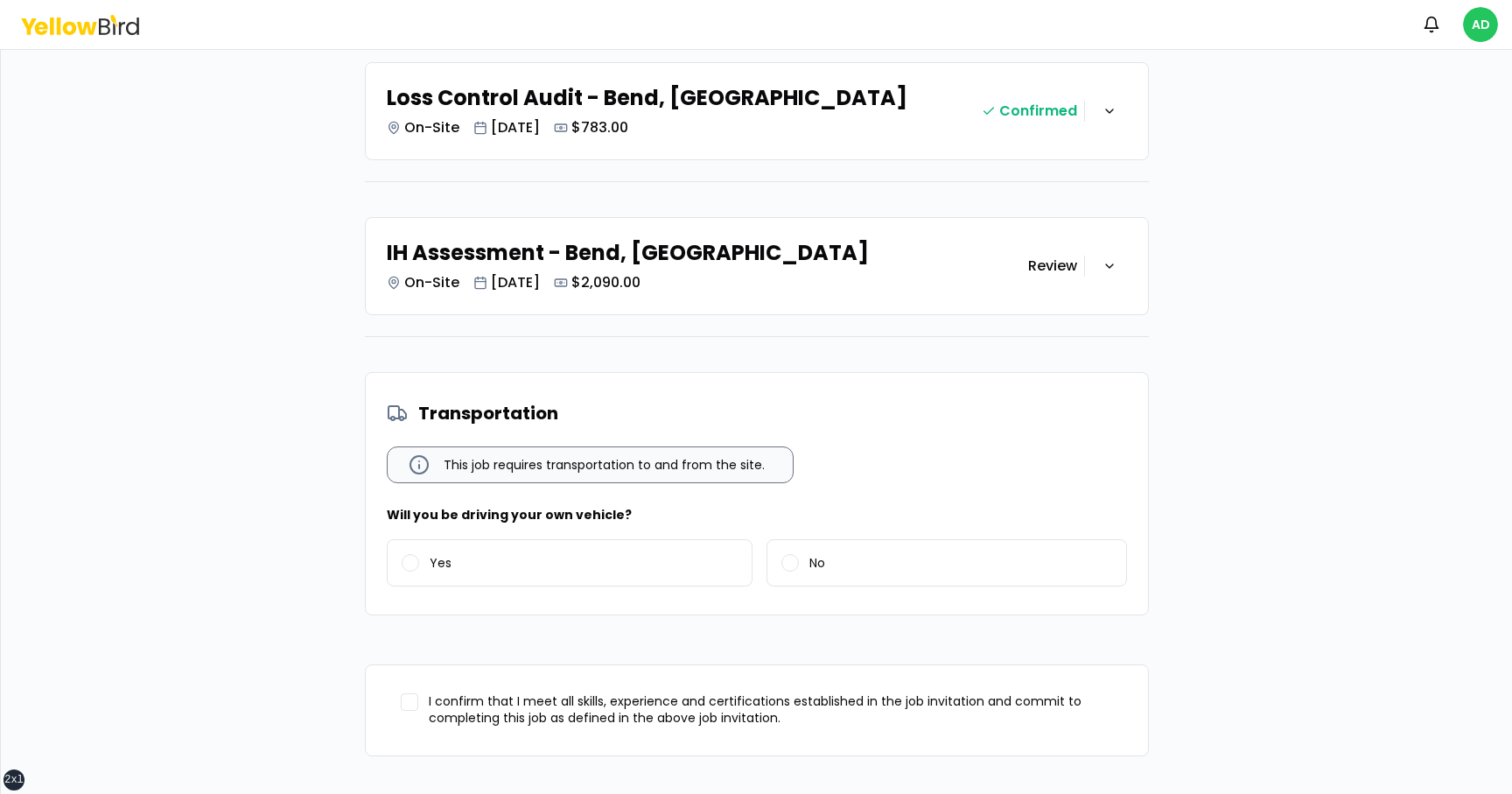 scroll, scrollTop: 271, scrollLeft: 0, axis: vertical 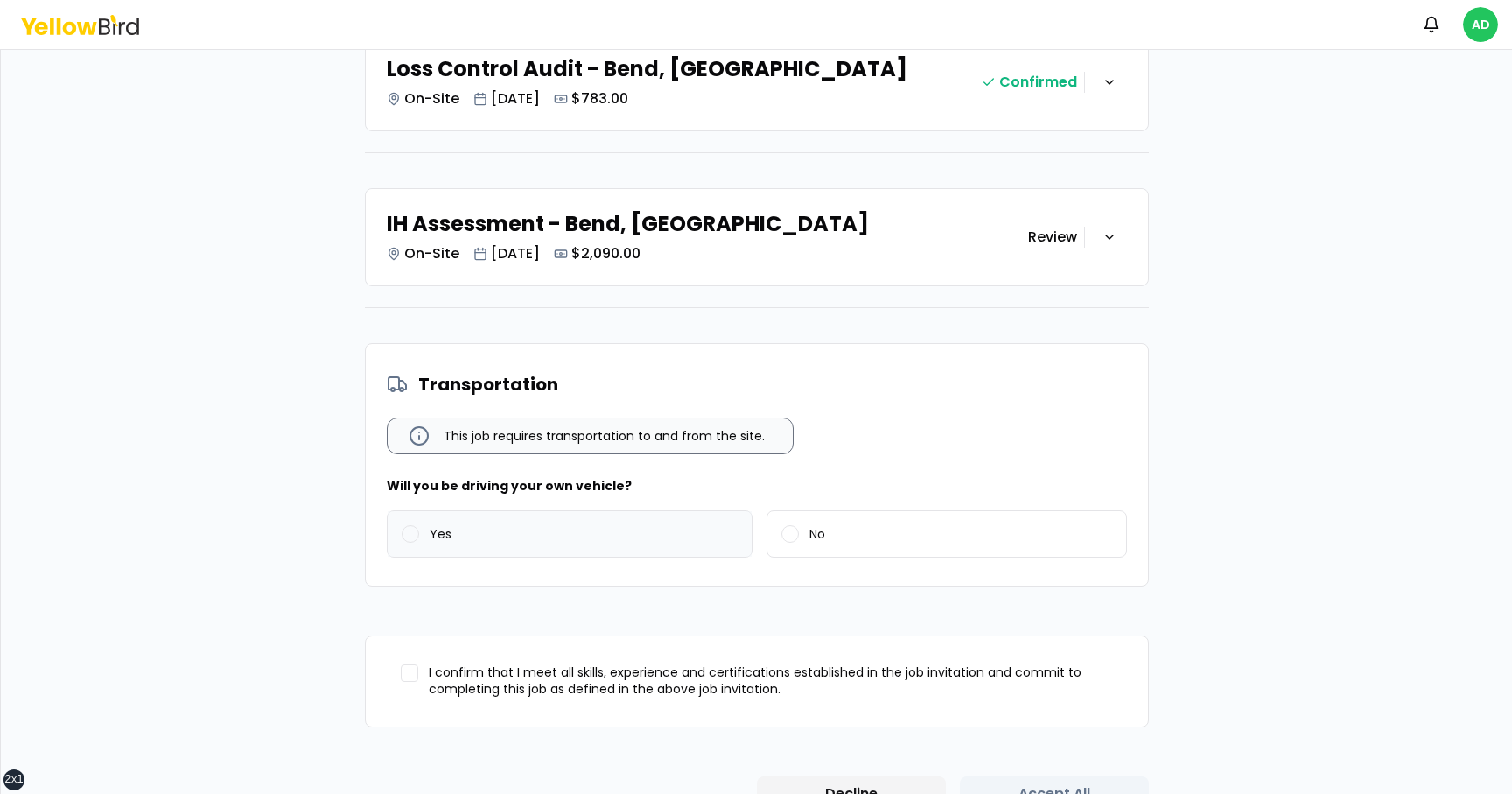 click on "Yes" at bounding box center [570, 534] 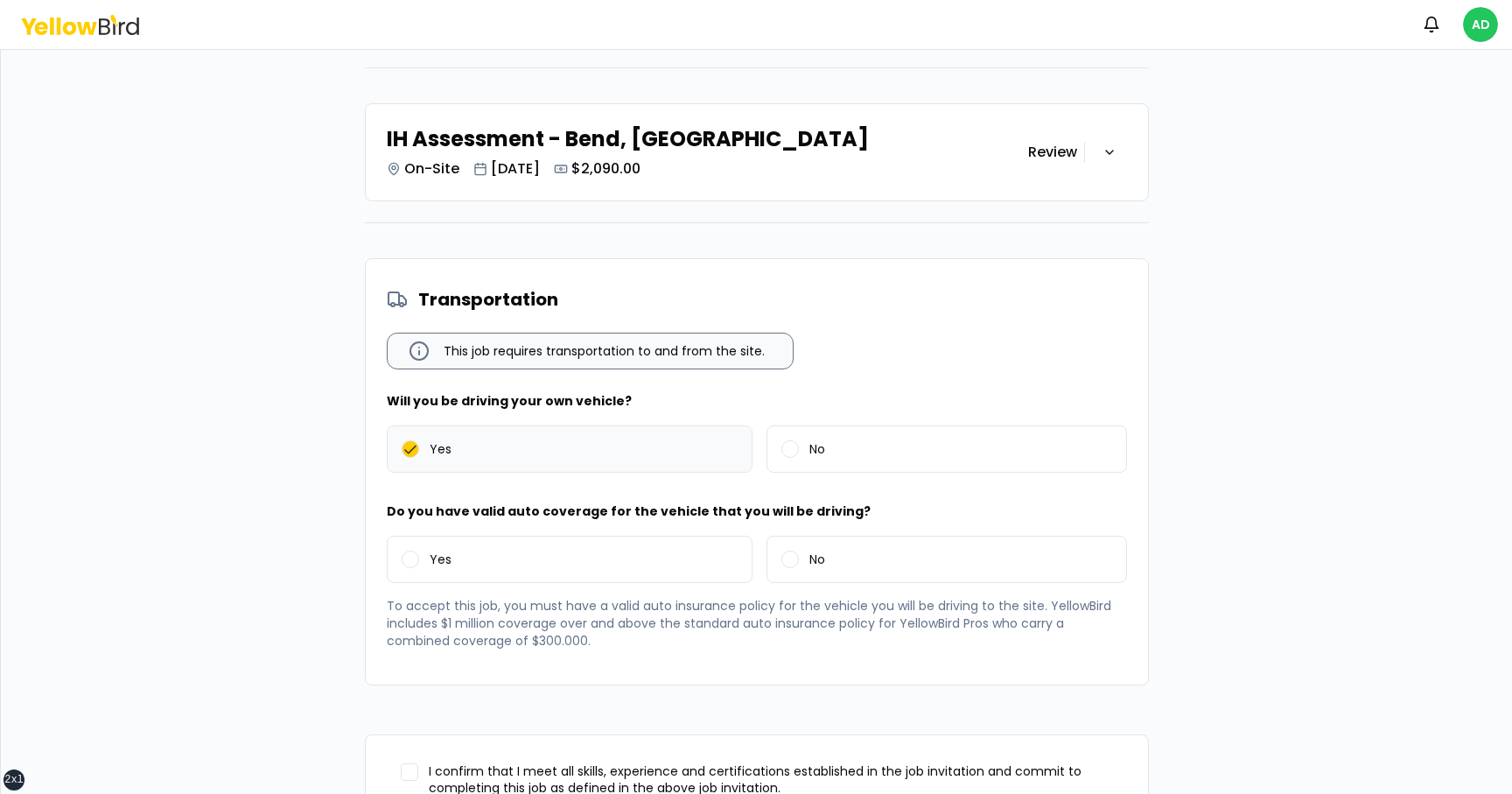 scroll, scrollTop: 387, scrollLeft: 0, axis: vertical 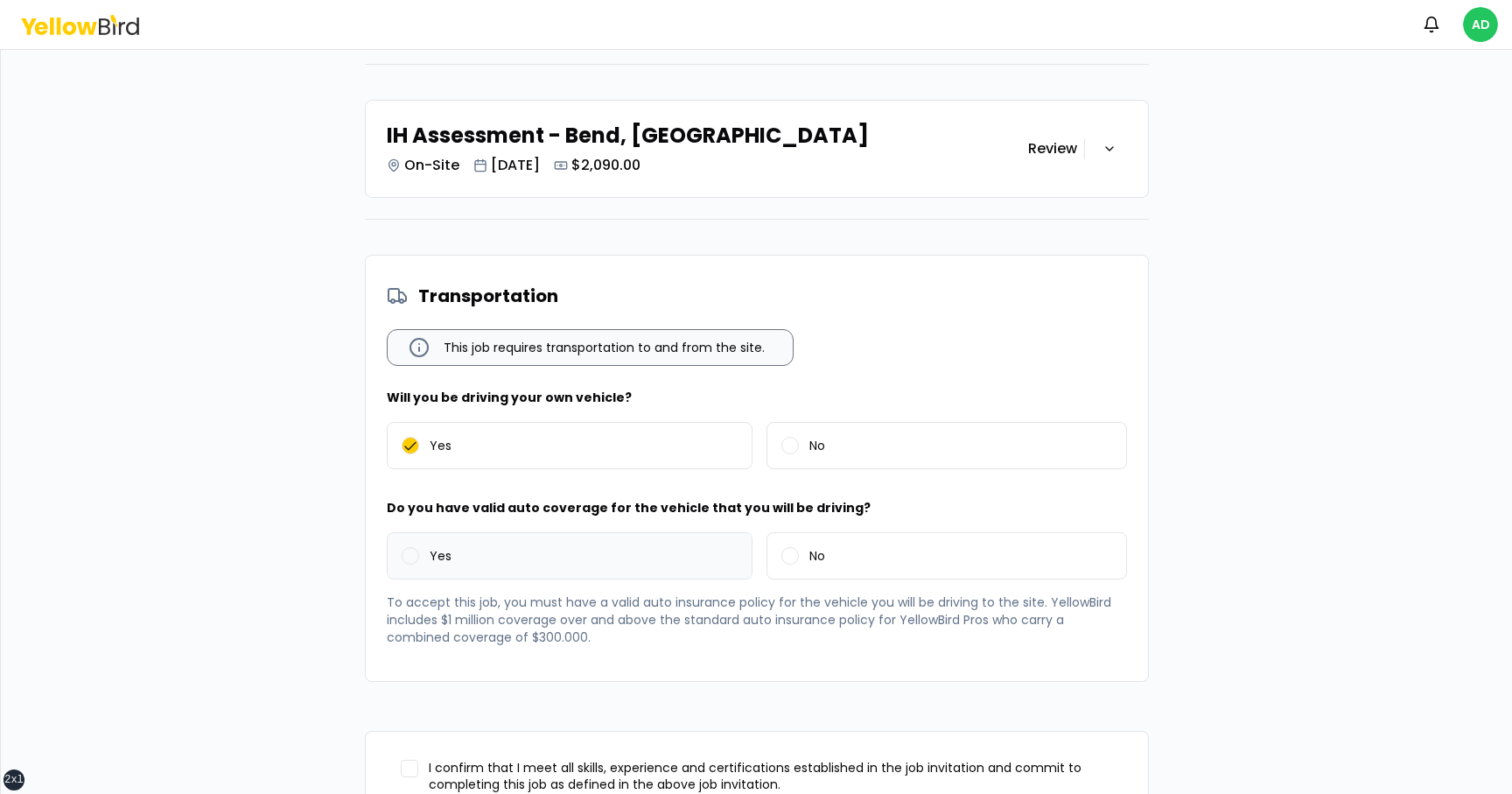 click on "Yes" at bounding box center (570, 556) 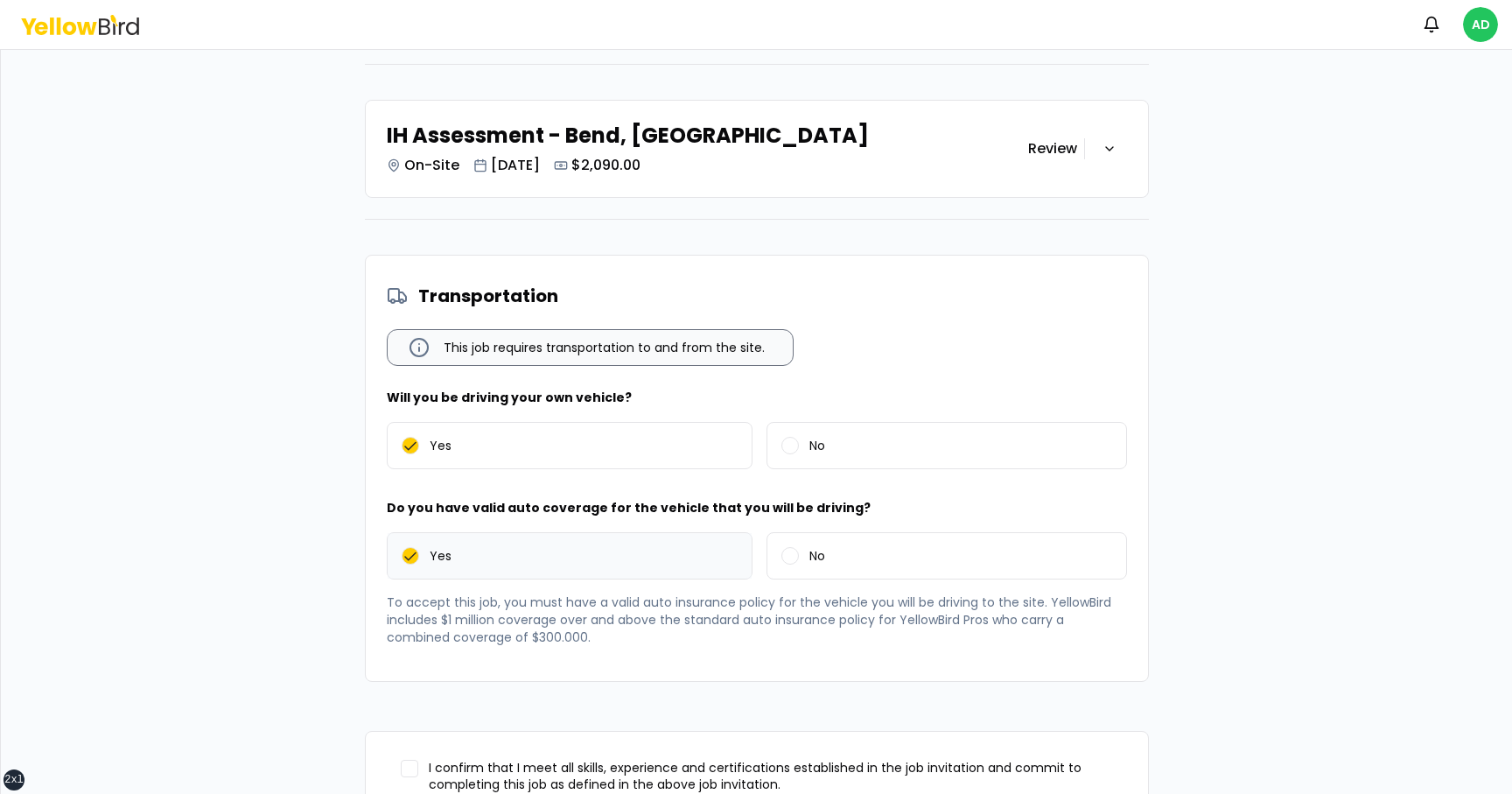 scroll, scrollTop: 520, scrollLeft: 0, axis: vertical 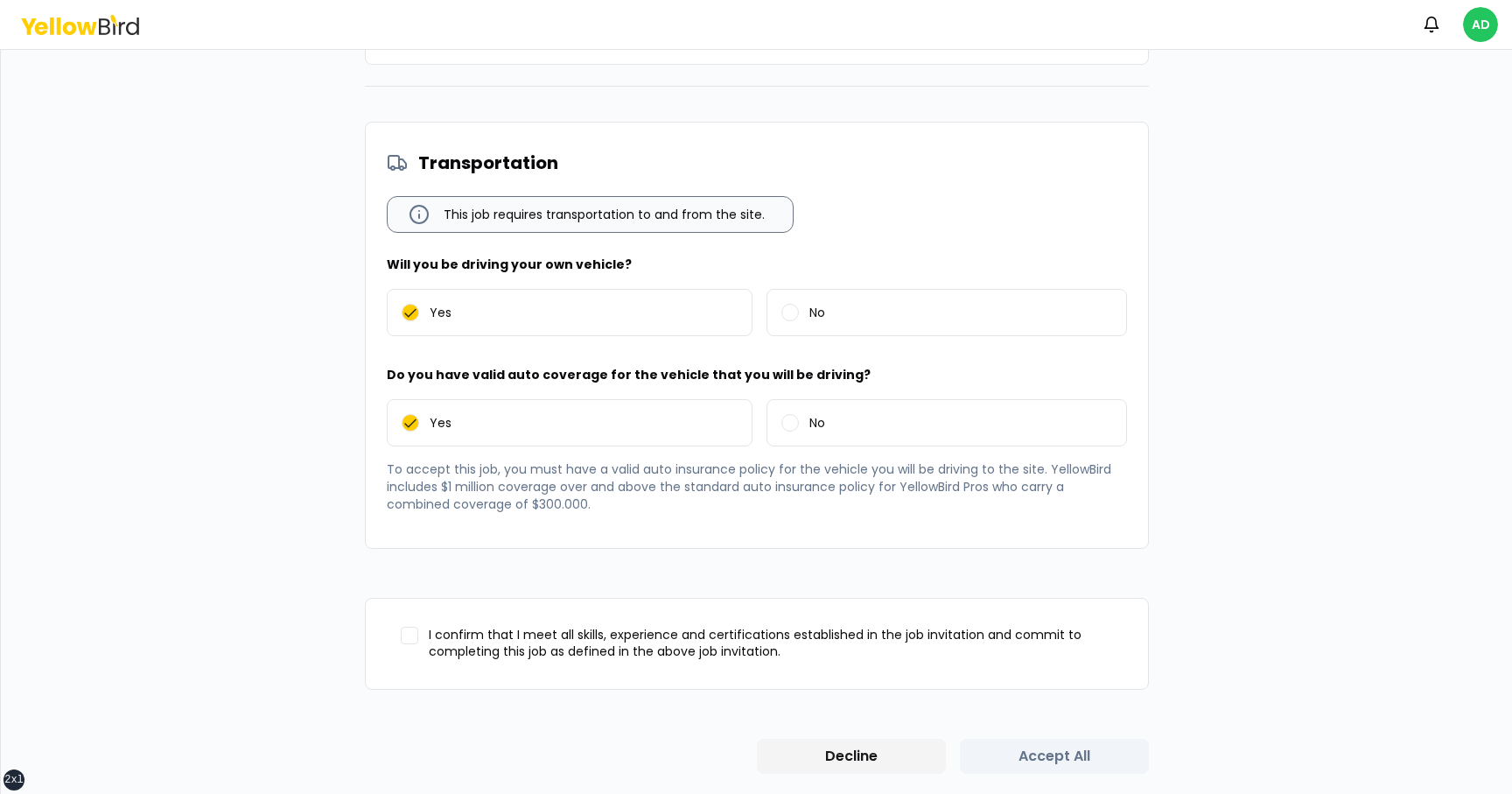 click on "I confirm that I meet all skills, experience and certifications established in the job invitation and commit to completing this job as defined in the above job invitation." at bounding box center (771, 643) 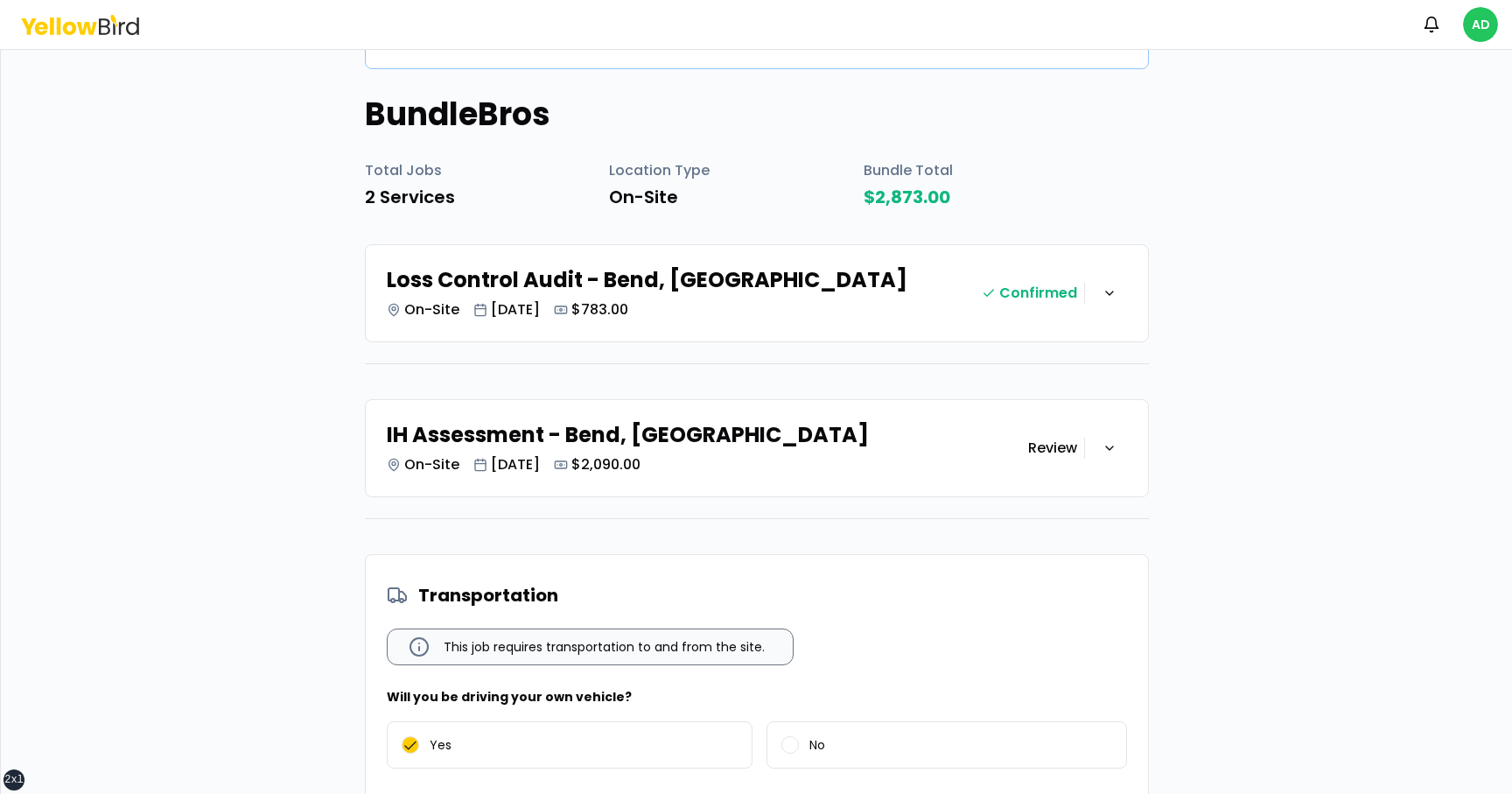 scroll, scrollTop: 0, scrollLeft: 0, axis: both 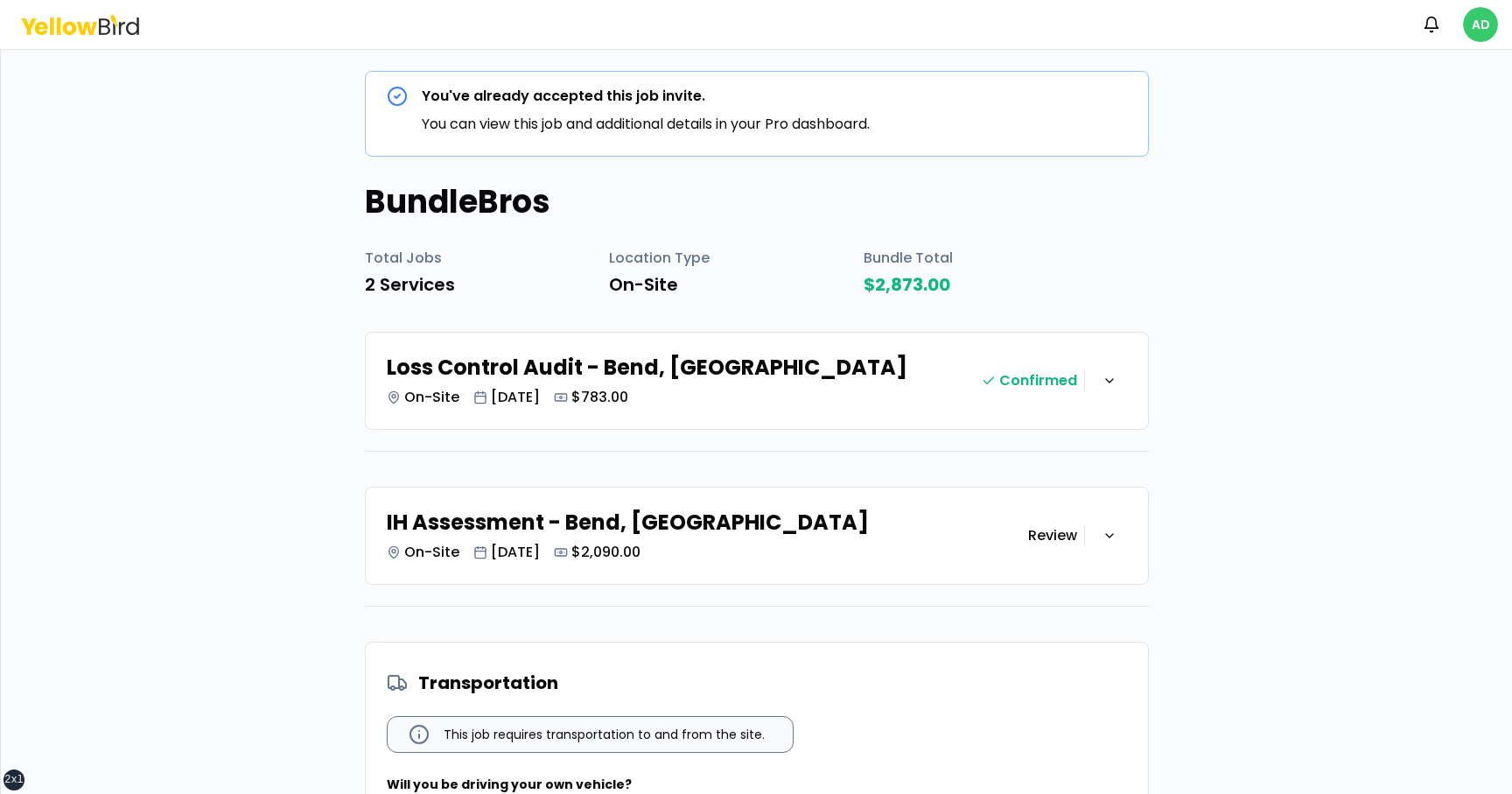 click on "xs sm md lg xl 2xl Notifications AD You've already accepted this job invite. You can view this job and additional details in your Pro dashboard. BundleBros Total Jobs 2 Services Location Type On-Site Bundle Total $2,873.00 Loss Control Audit - Bend, OR On-Site Jul 11, 2025 $783.00 Confirmed IH Assessment - Bend, OR On-Site Jul 17, 2025 $2,090.00 Review Transportation This job requires transportation to and from the site. Will you be driving your own vehicle? Yes No Do you have valid auto coverage for the vehicle that you will be driving? Yes No To accept this job, you must have a valid auto insurance policy for the vehicle you will be driving to the site. YellowBird includes $1 million coverage over and above the standard auto insurance policy for YellowBird Pros who carry a combined coverage of $300.000. I confirm that I meet all skills, experience and certifications established in the job invitation and commit to completing this job as defined in the above job invitation. Decline Accept All" at bounding box center [756, 397] 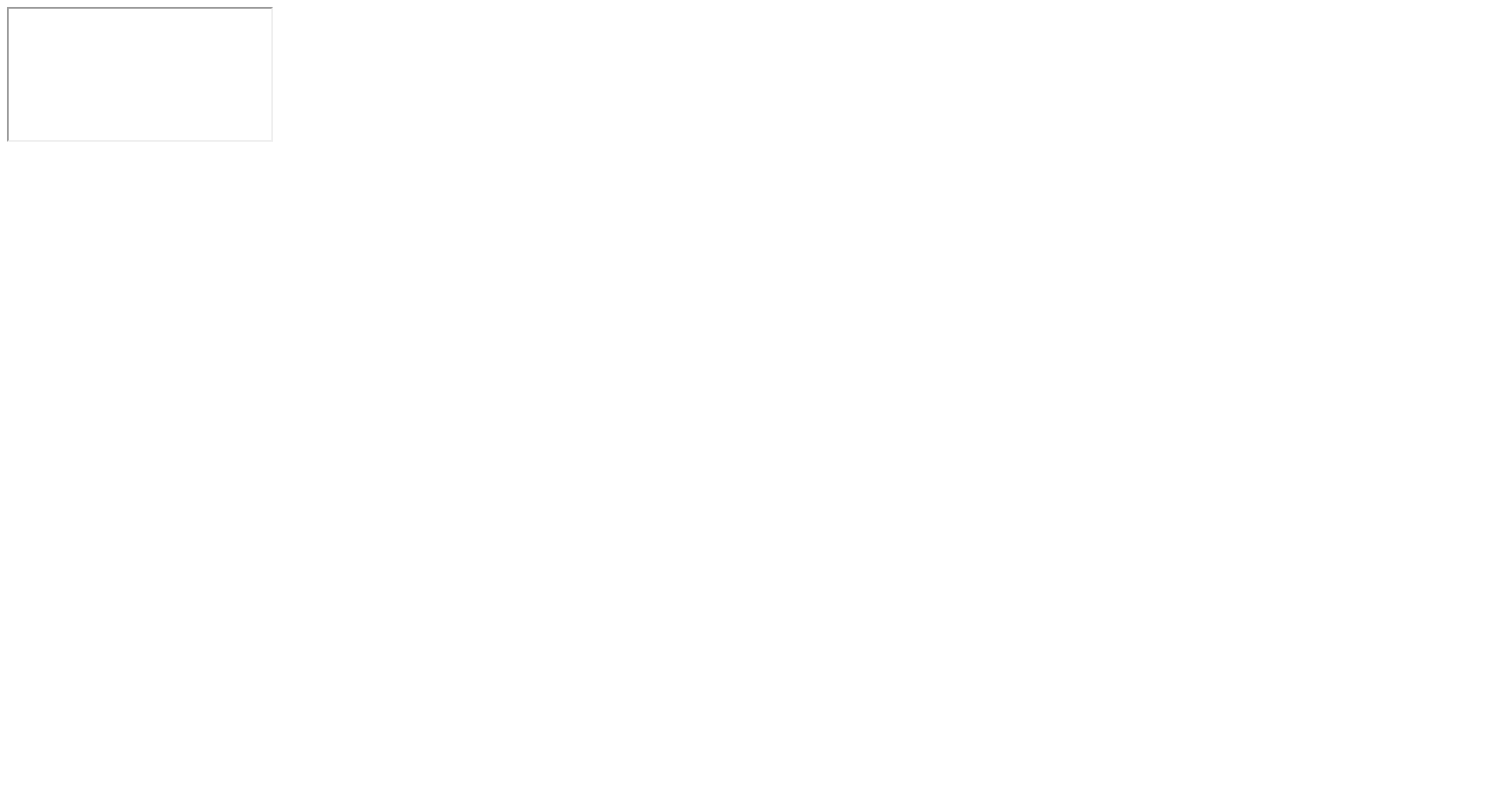 scroll, scrollTop: 0, scrollLeft: 0, axis: both 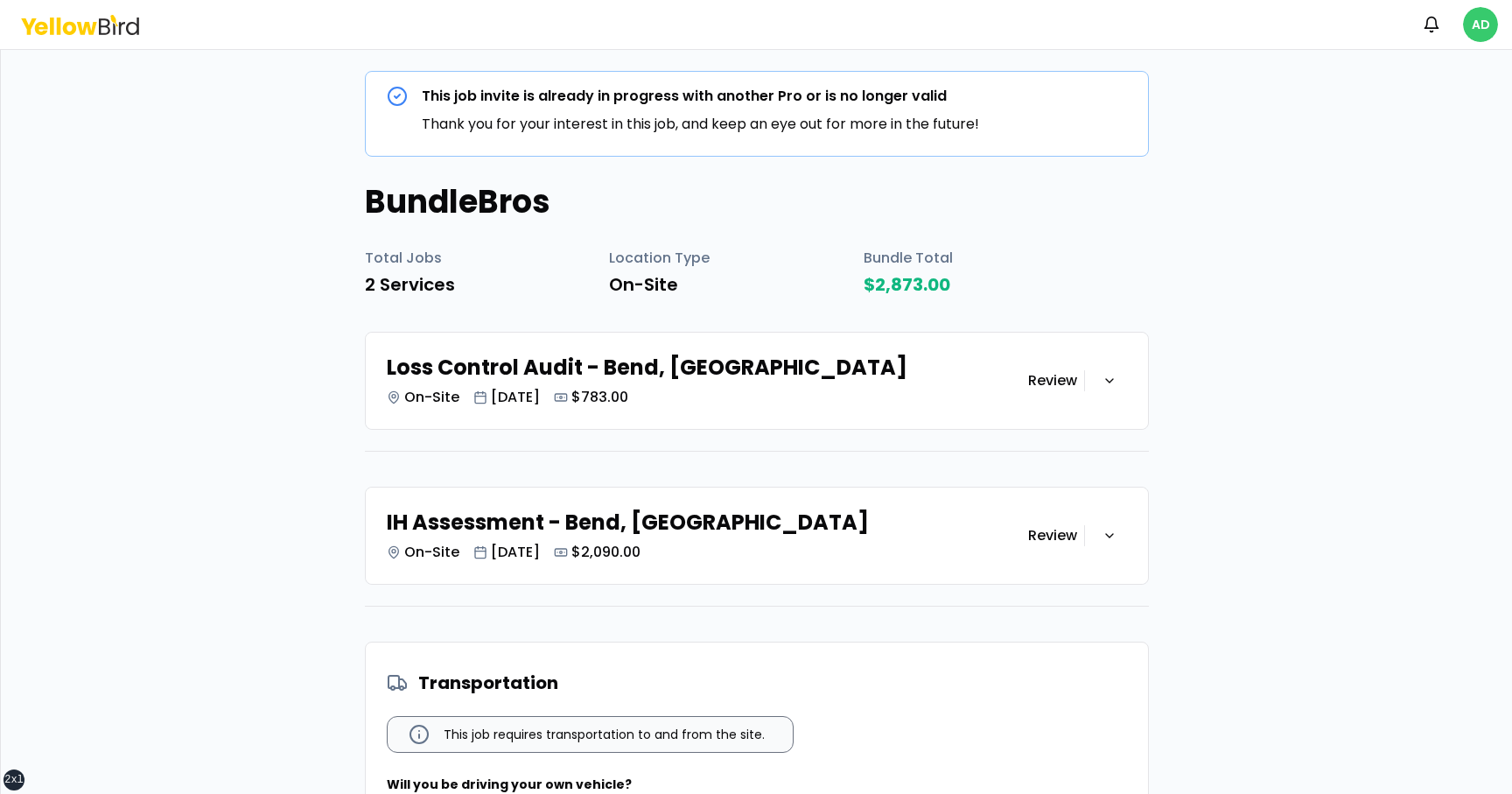 click on "xs sm md lg xl 2xl Notifications AD This job invite is already in progress with another Pro or is no longer valid Thank you for your interest in this job, and keep an eye out for more in the future! BundleBros Total Jobs 2 Services Location Type On-Site Bundle Total $2,873.00 Loss Control Audit - Bend, OR On-Site Jul 11, 2025 $783.00 Review IH Assessment - Bend, OR On-Site Jul 17, 2025 $2,090.00 Review Transportation This job requires transportation to and from the site. Will you be driving your own vehicle? Yes No I confirm that I meet all skills, experience and certifications established in the job invitation and commit to completing this job as defined in the above job invitation. Decline Accept All" at bounding box center [756, 397] 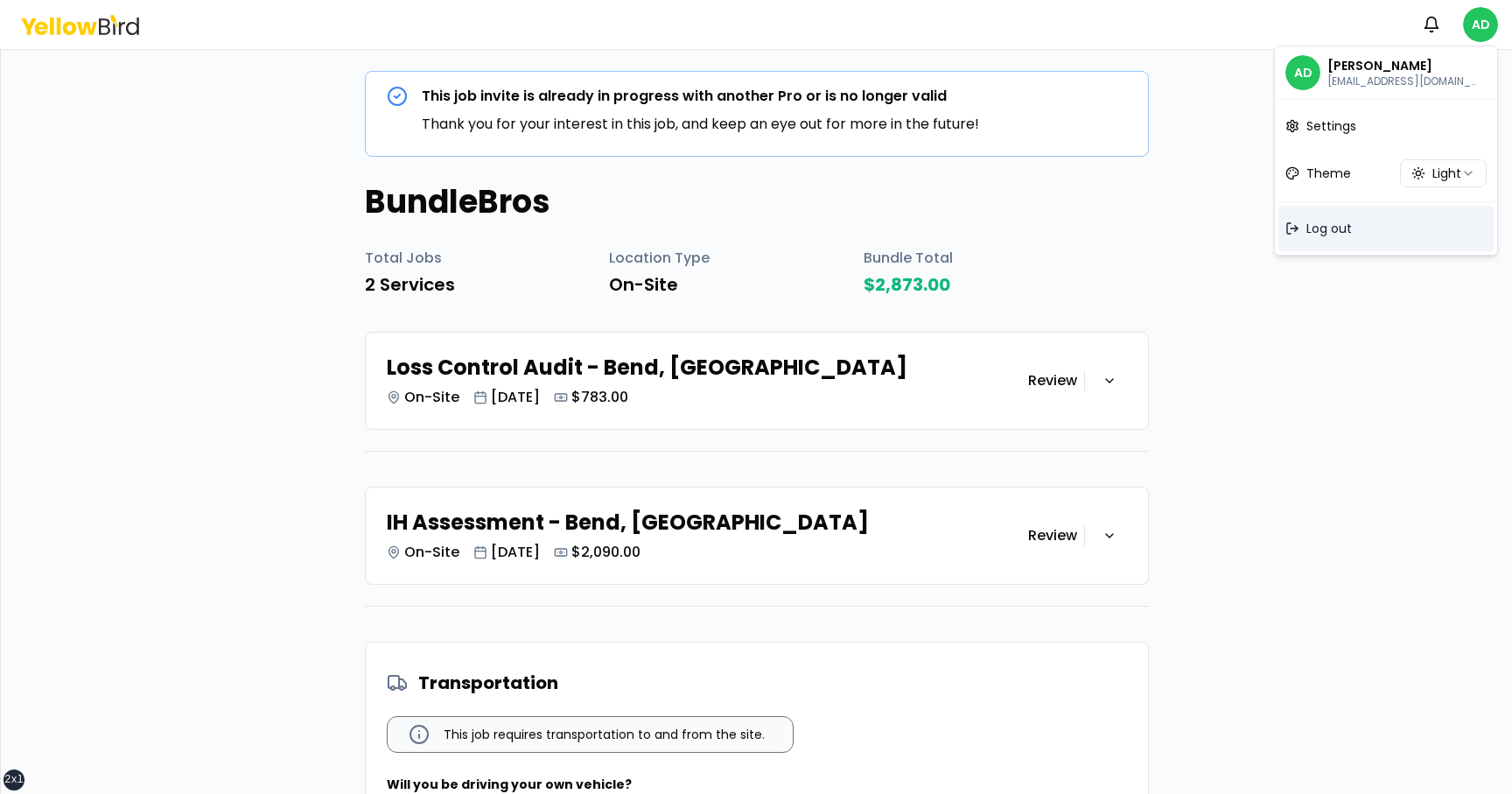 click on "Log out" at bounding box center [1386, 228] 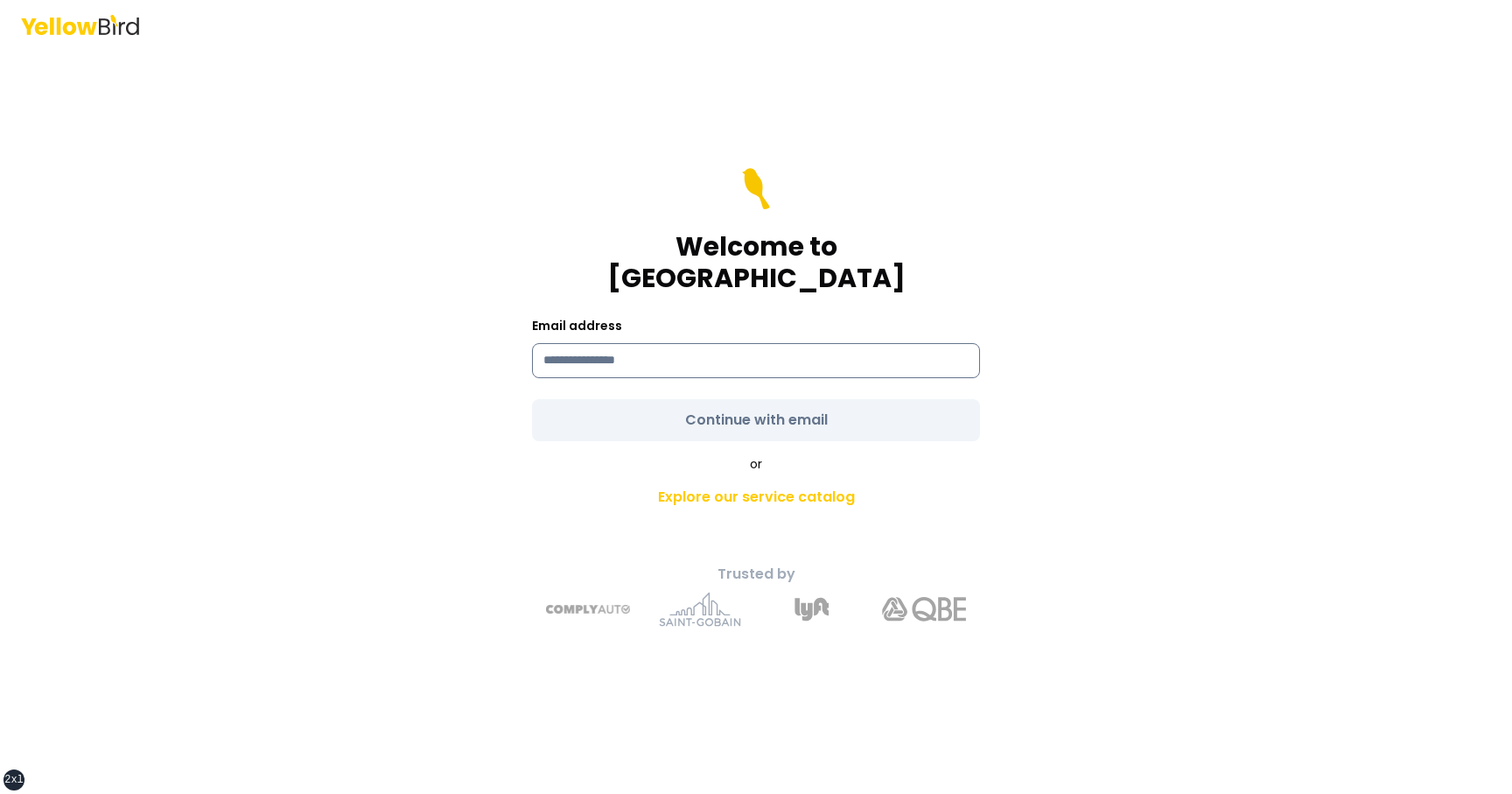 click at bounding box center (756, 361) 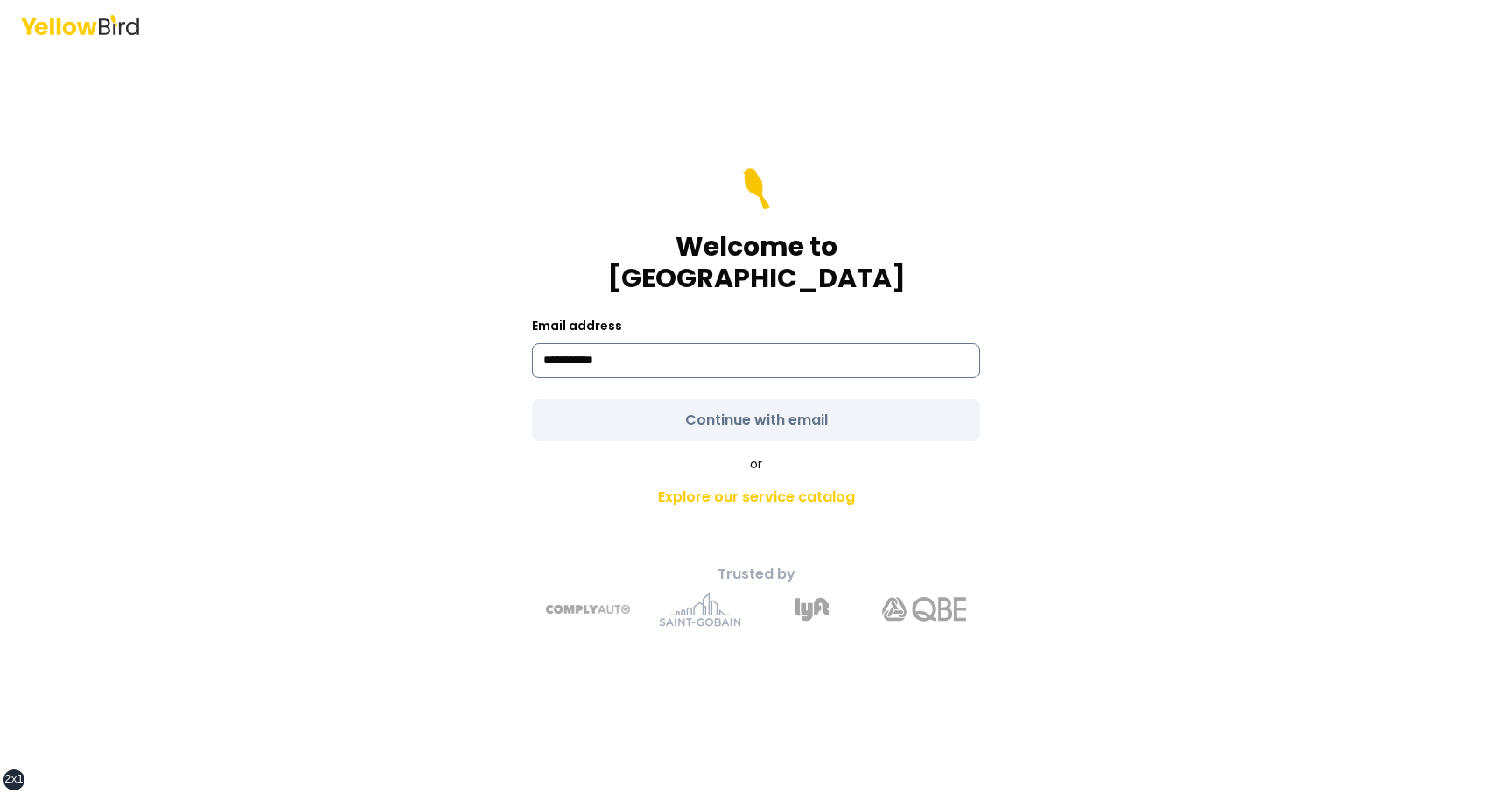type on "**********" 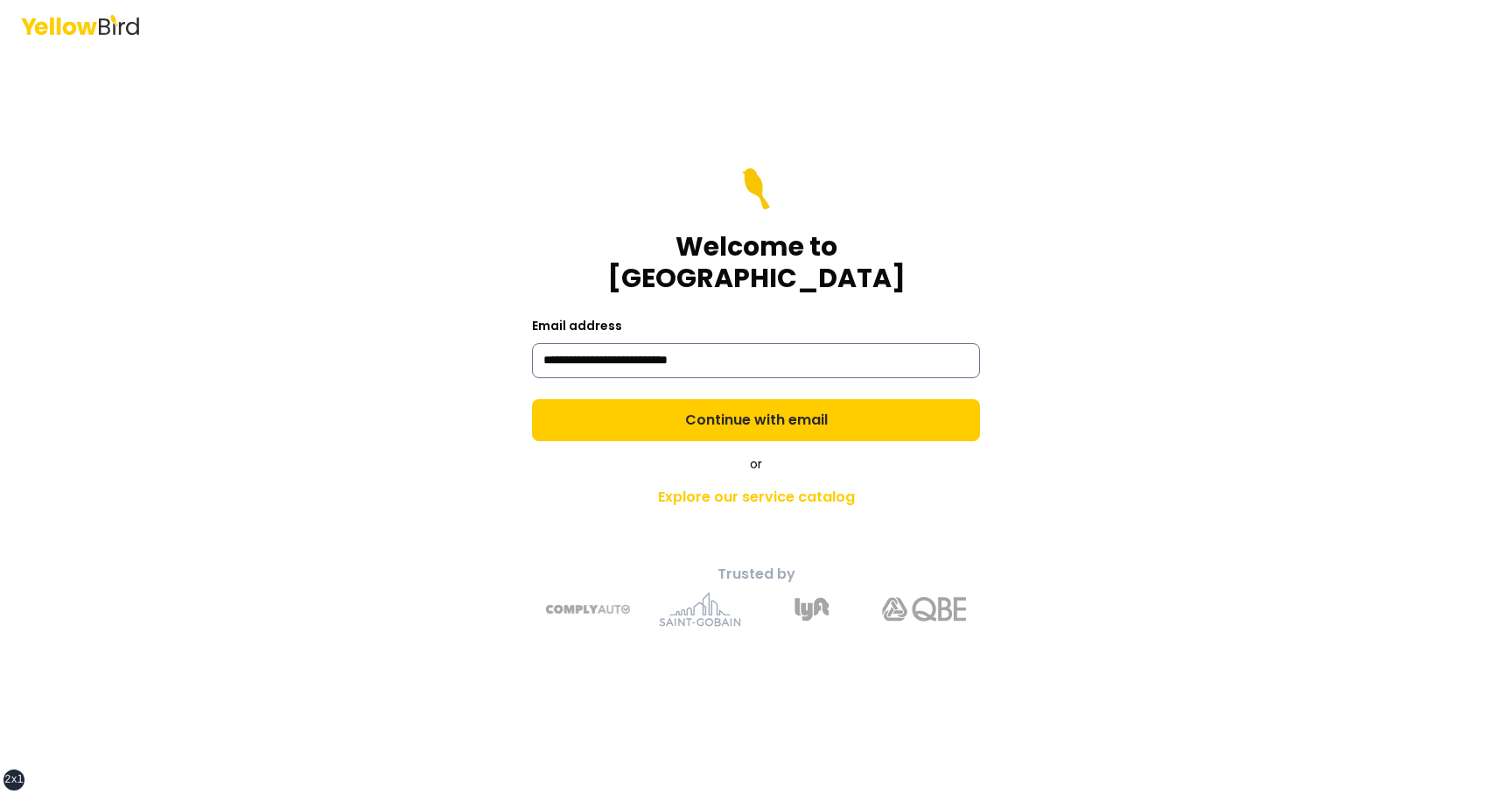 click on "Continue with email" at bounding box center (756, 420) 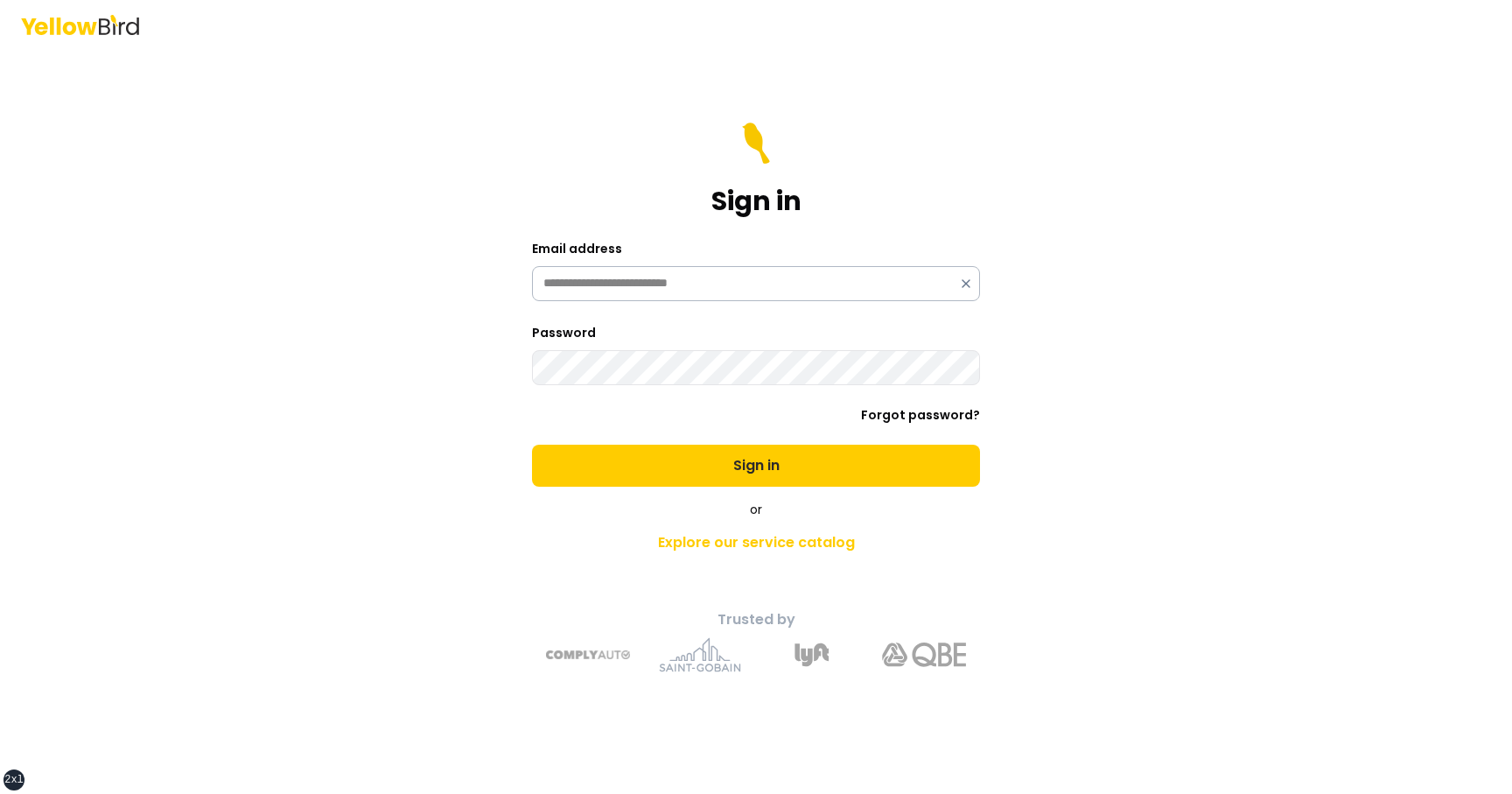 click on "Sign in" at bounding box center (756, 466) 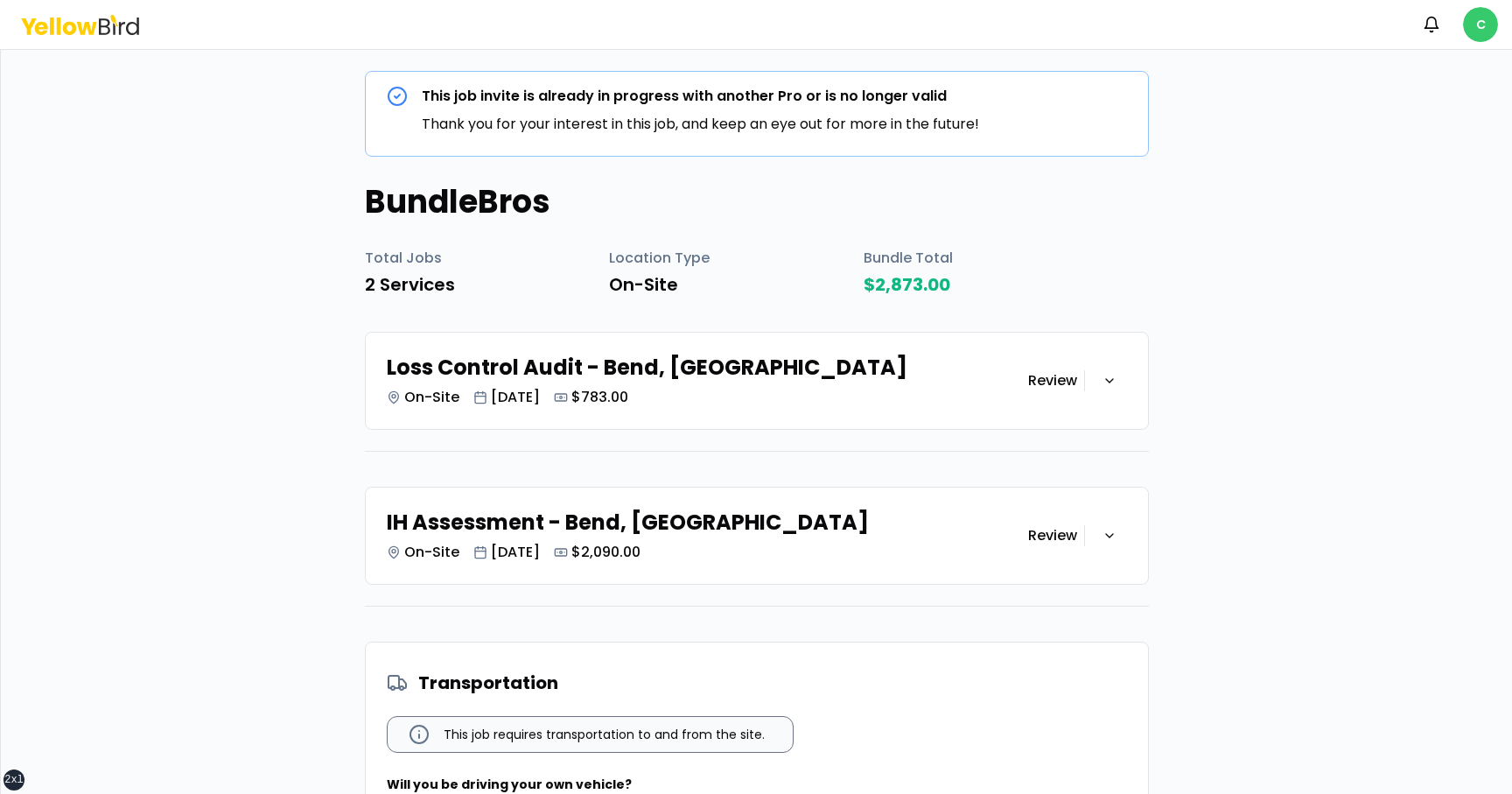 click on "xs sm md lg xl 2xl Notifications C This job invite is already in progress with another Pro or is no longer valid Thank you for your interest in this job, and keep an eye out for more in the future! BundleBros Total Jobs 2 Services Location Type On-Site Bundle Total $2,873.00 Loss Control Audit - Bend, OR On-Site Jul 11, 2025 $783.00 Review IH Assessment - Bend, OR On-Site Jul 17, 2025 $2,090.00 Review Transportation This job requires transportation to and from the site. Will you be driving your own vehicle? Yes No I confirm that I meet all skills, experience and certifications established in the job invitation and commit to completing this job as defined in the above job invitation. Decline Accept All" at bounding box center (756, 397) 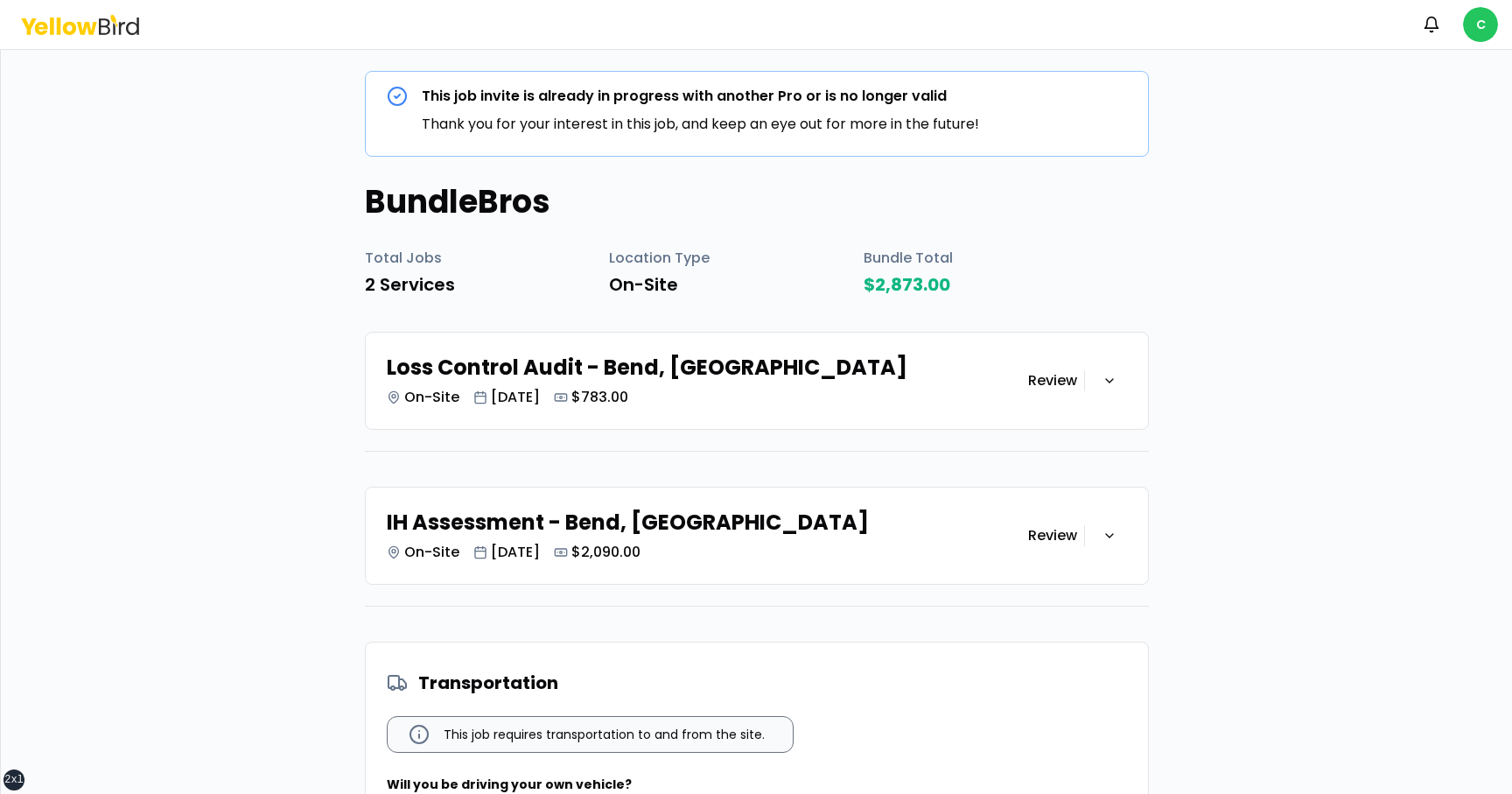 click on "xs sm md lg xl 2xl Notifications C This job invite is already in progress with another Pro or is no longer valid Thank you for your interest in this job, and keep an eye out for more in the future! BundleBros Total Jobs 2 Services Location Type On-Site Bundle Total $2,873.00 Loss Control Audit - Bend, OR On-Site Jul 11, 2025 $783.00 Review IH Assessment - Bend, OR On-Site Jul 17, 2025 $2,090.00 Review Transportation This job requires transportation to and from the site. Will you be driving your own vehicle? Yes No I confirm that I meet all skills, experience and certifications established in the job invitation and commit to completing this job as defined in the above job invitation. Decline Accept All" at bounding box center (756, 397) 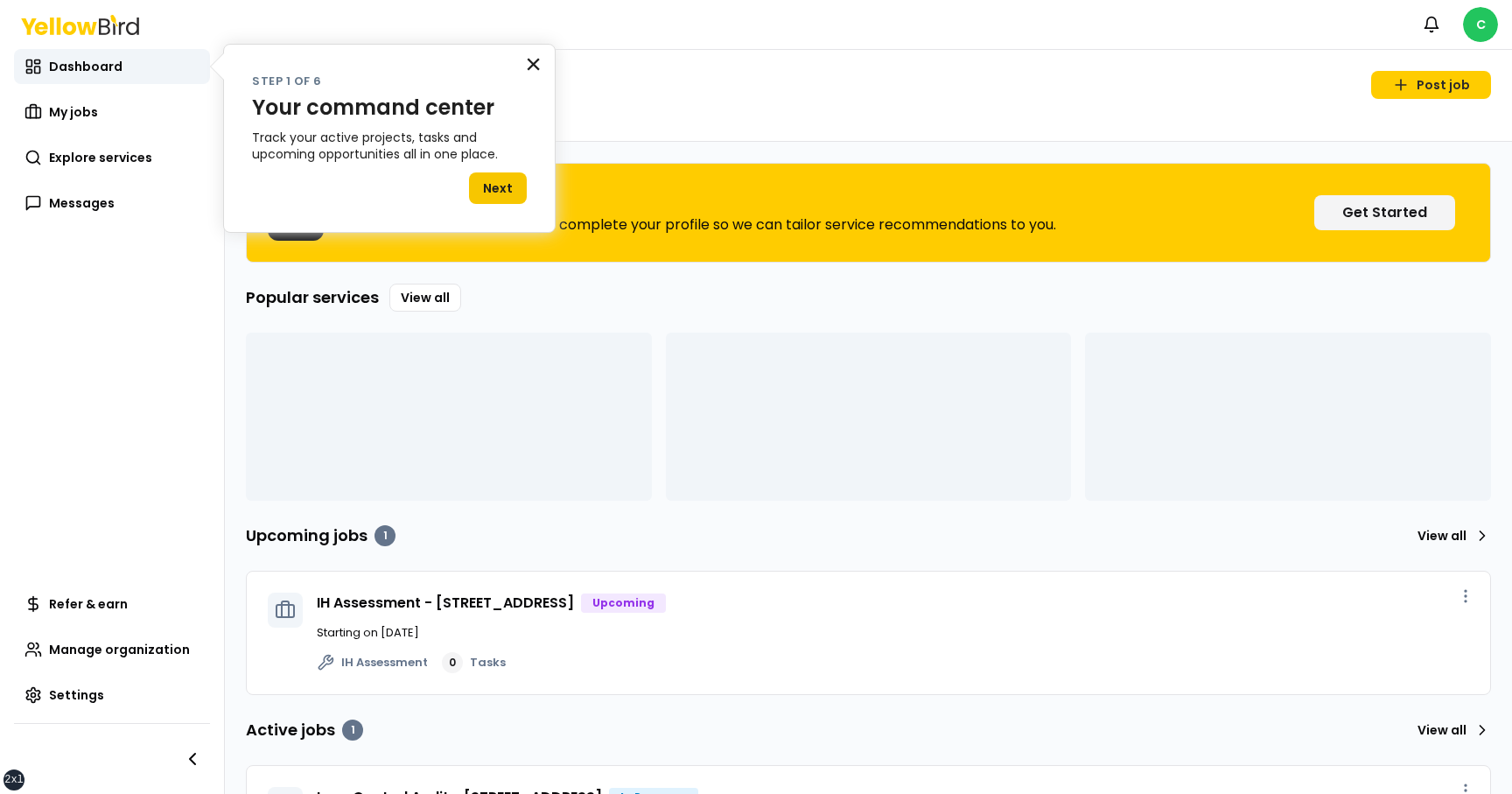 click on "×" at bounding box center (533, 64) 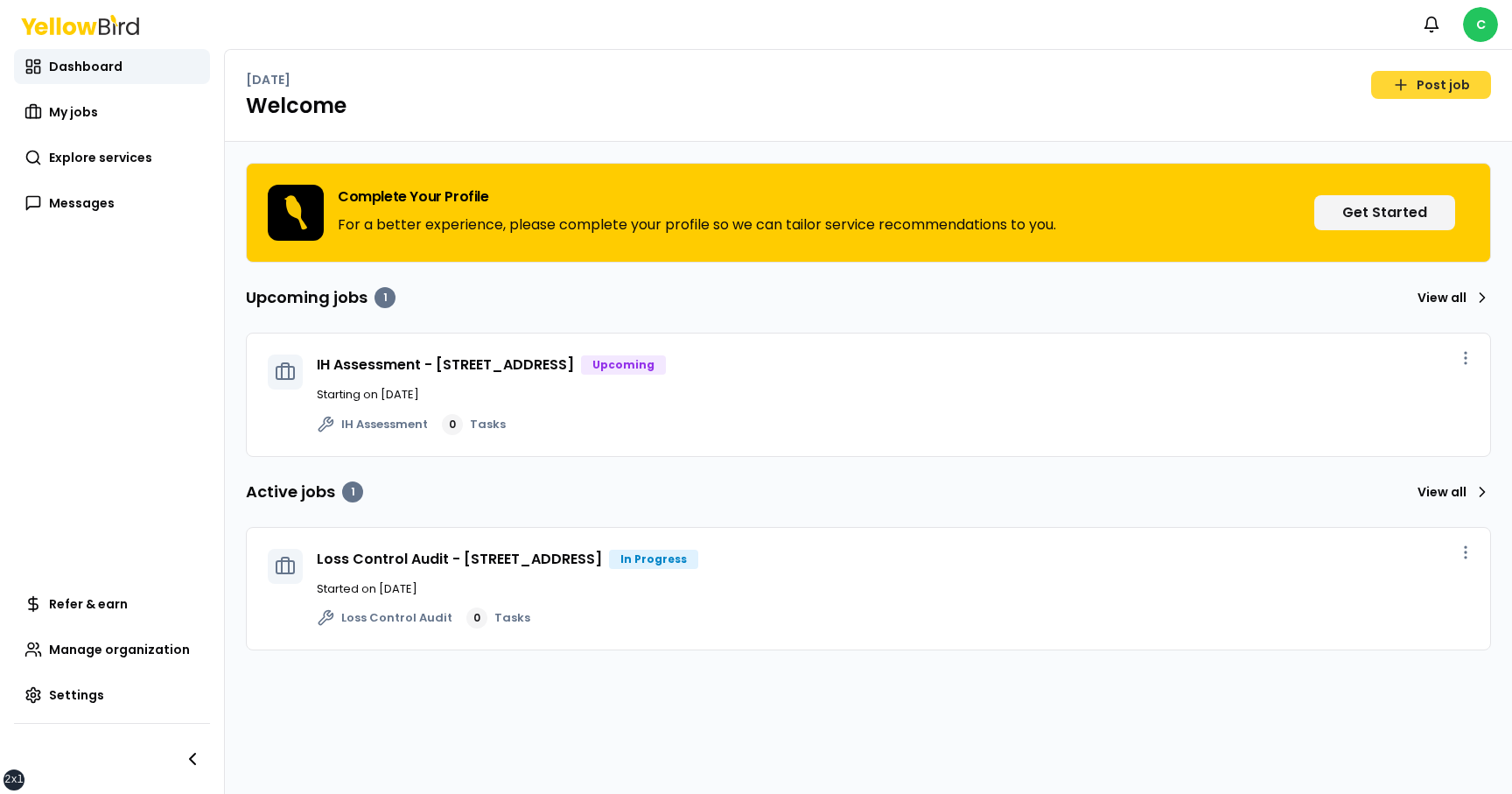 click on "Post job" at bounding box center [1431, 85] 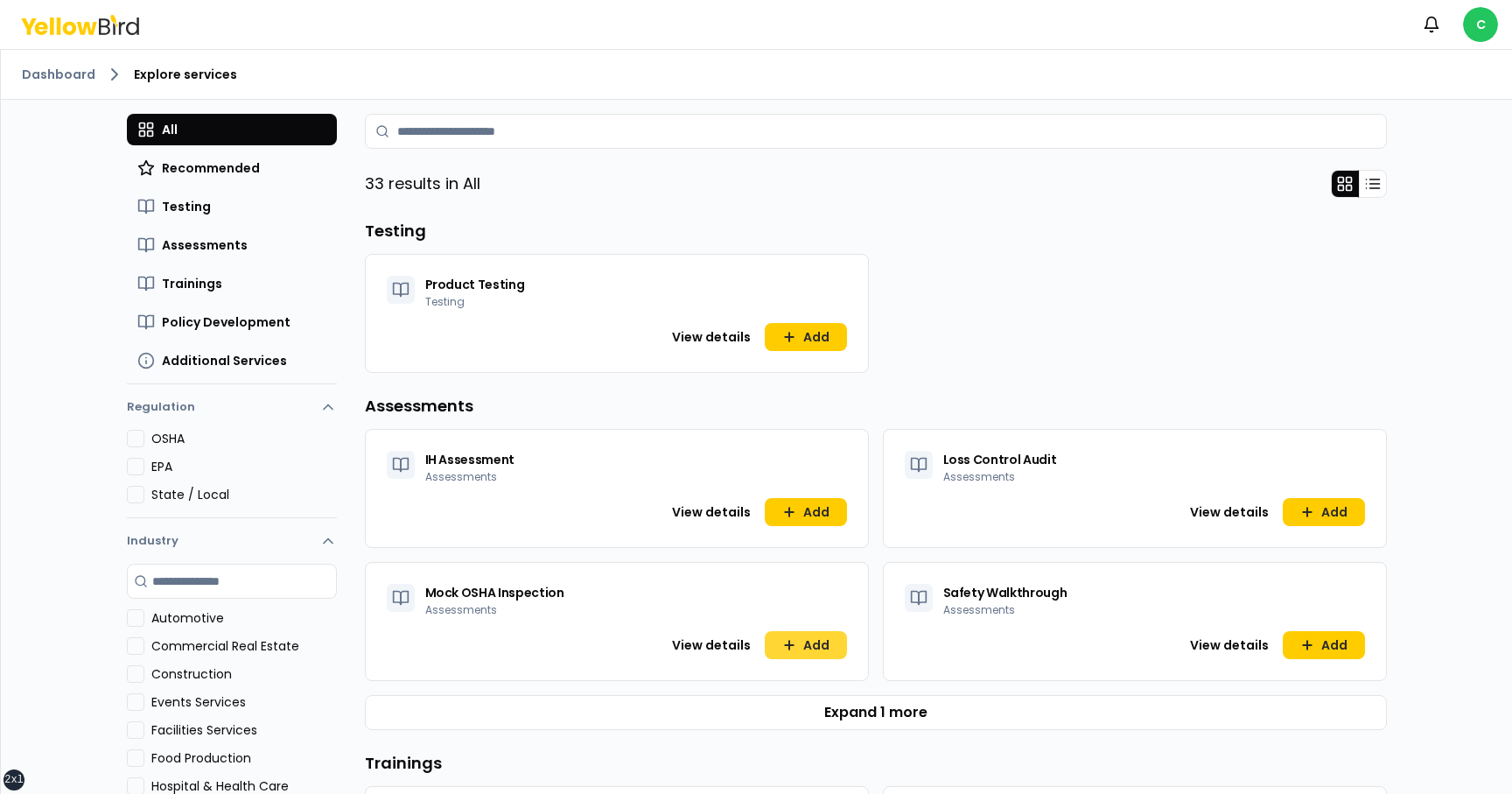 click on "Add" at bounding box center (806, 645) 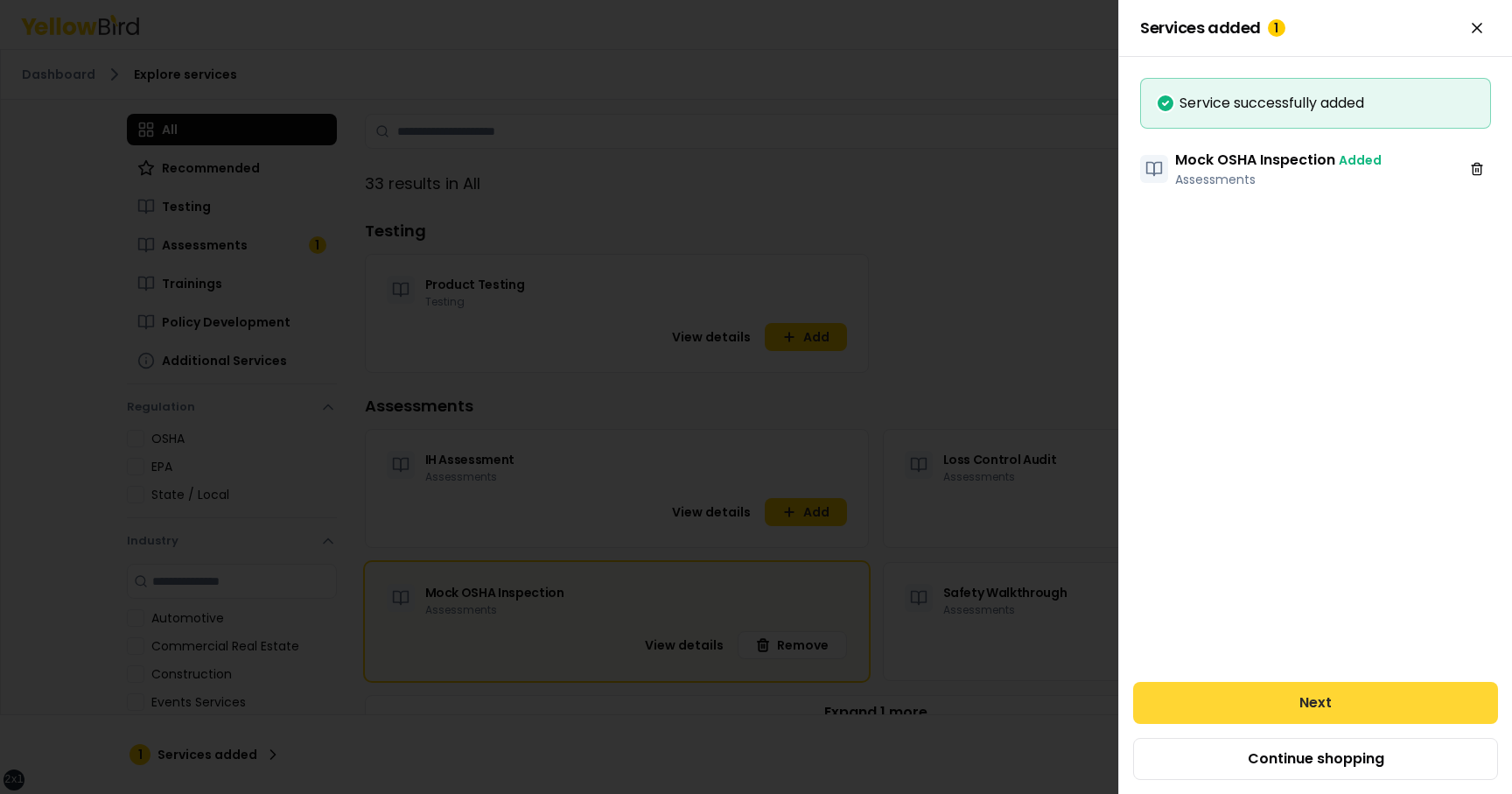 click on "Next" at bounding box center (1315, 703) 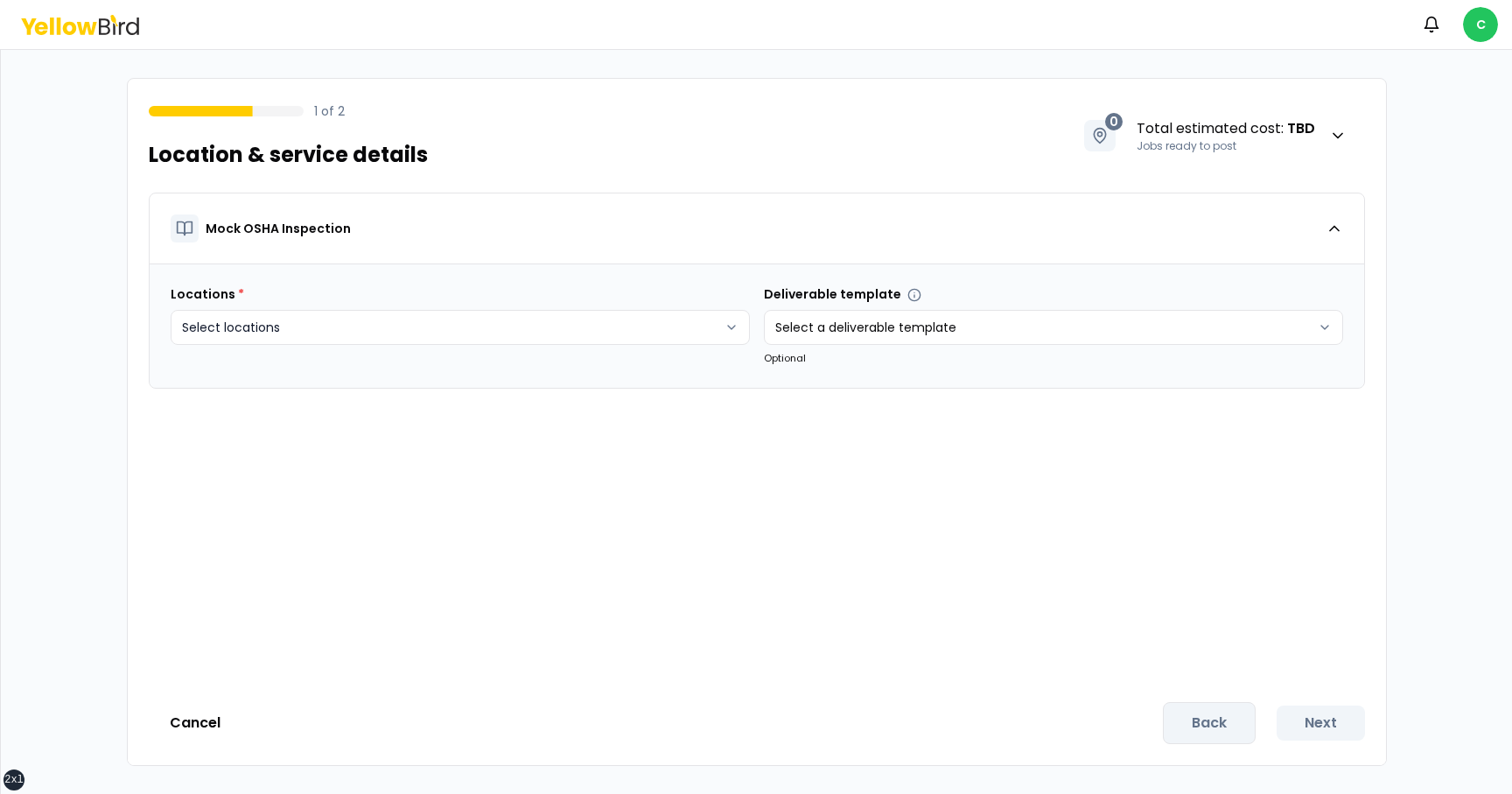 click on "xs sm md lg xl 2xl Notifications C 1 of 2 Location & service details 0 Total estimated cost :   TBD Jobs ready to post Mock OSHA Inspection Locations   * Select locations Deliverable template   Select a deliverable template Optional Cancel Back Next" at bounding box center [756, 462] 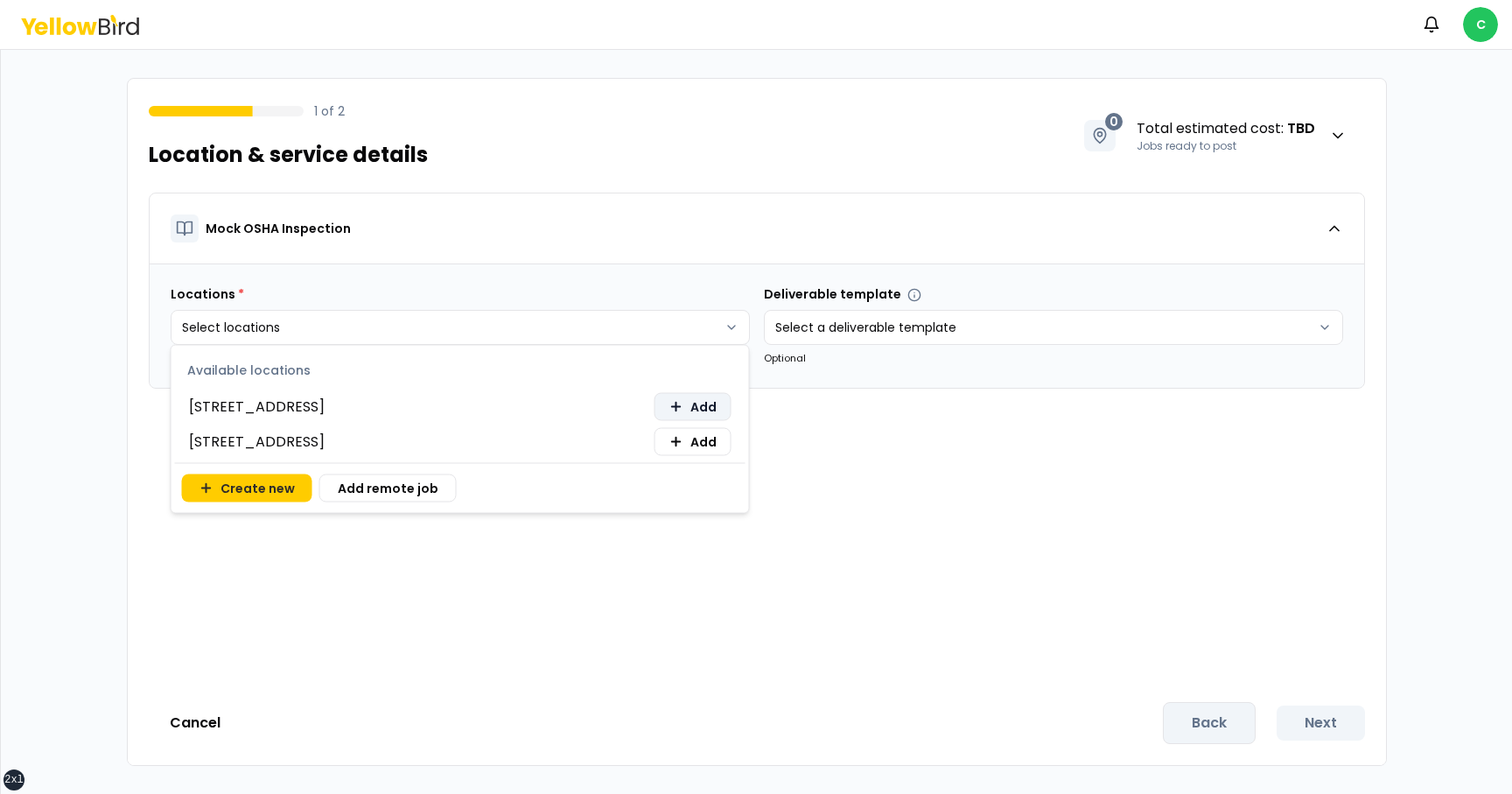 click on "Add" at bounding box center (693, 407) 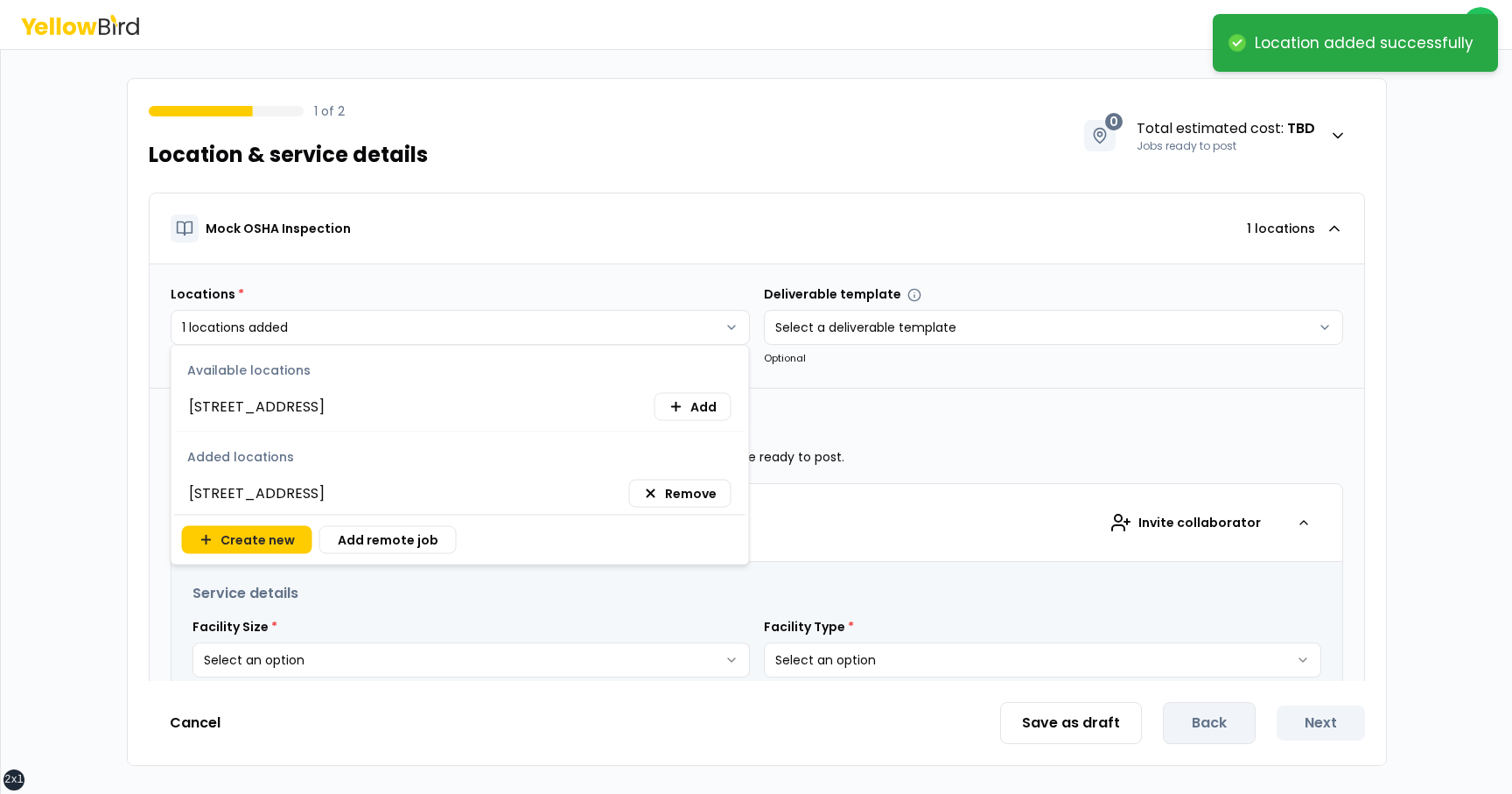 click on "**********" at bounding box center [756, 397] 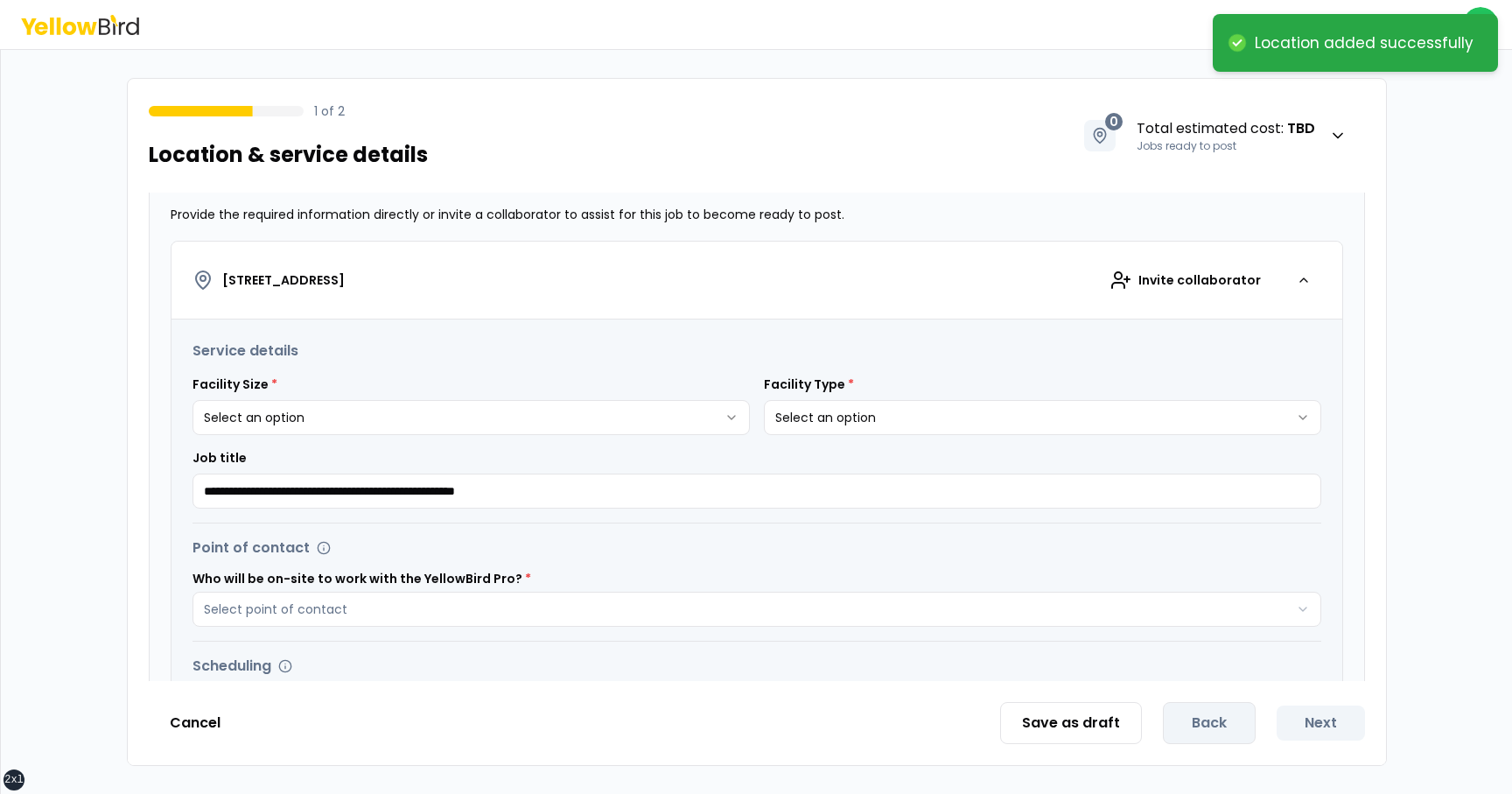 scroll, scrollTop: 268, scrollLeft: 0, axis: vertical 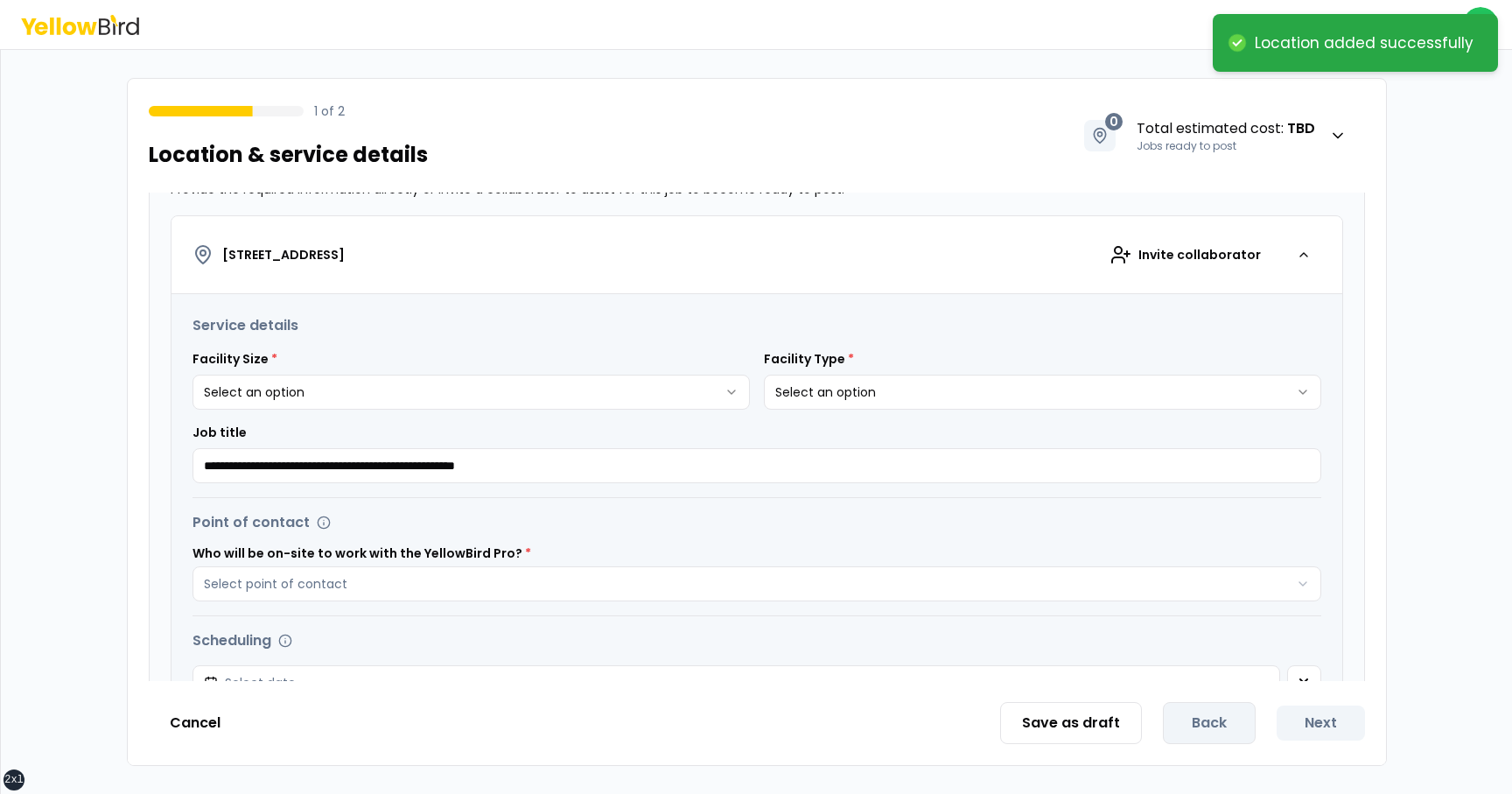 click on "**********" at bounding box center (756, 397) 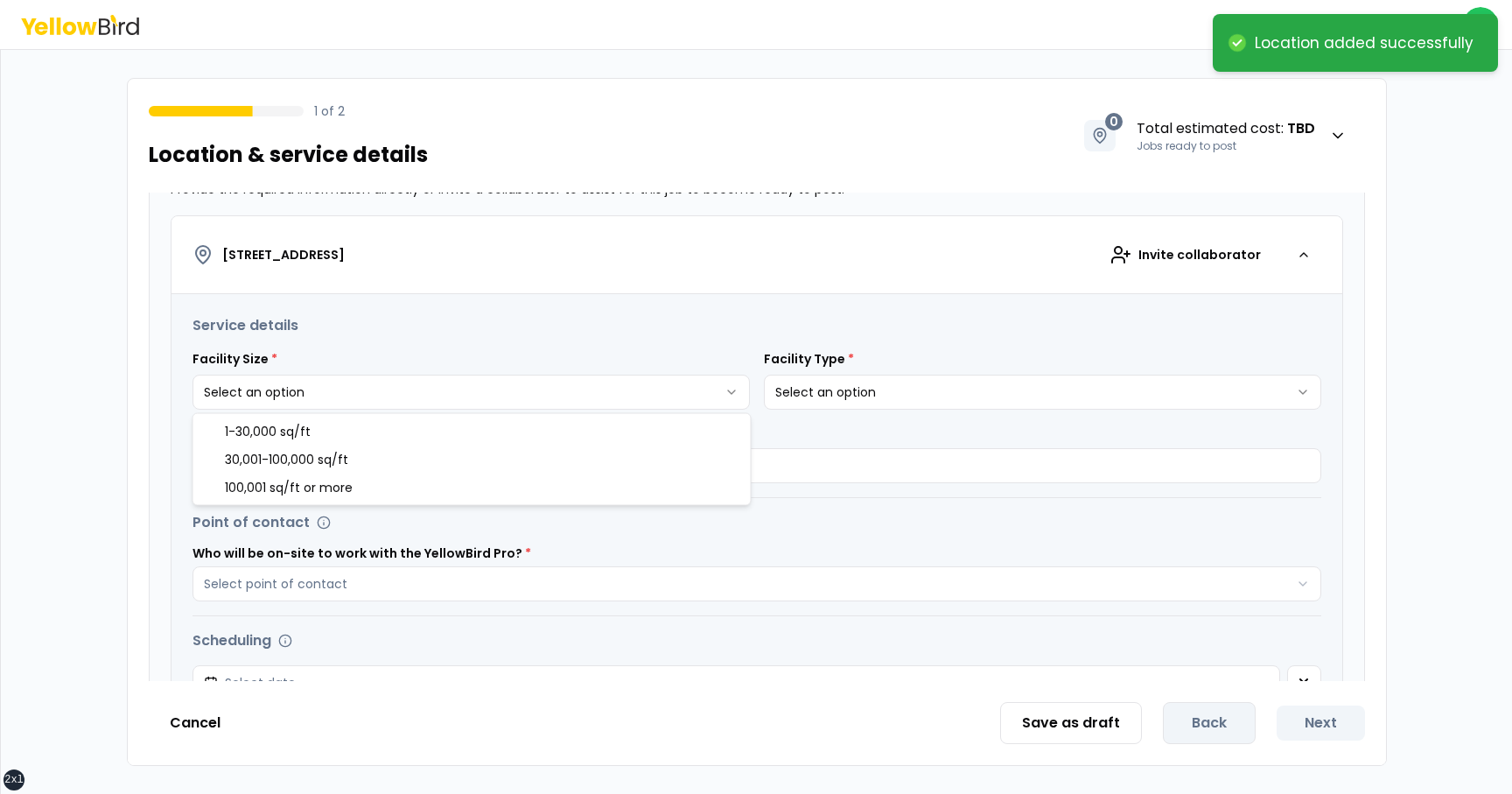 select on "*" 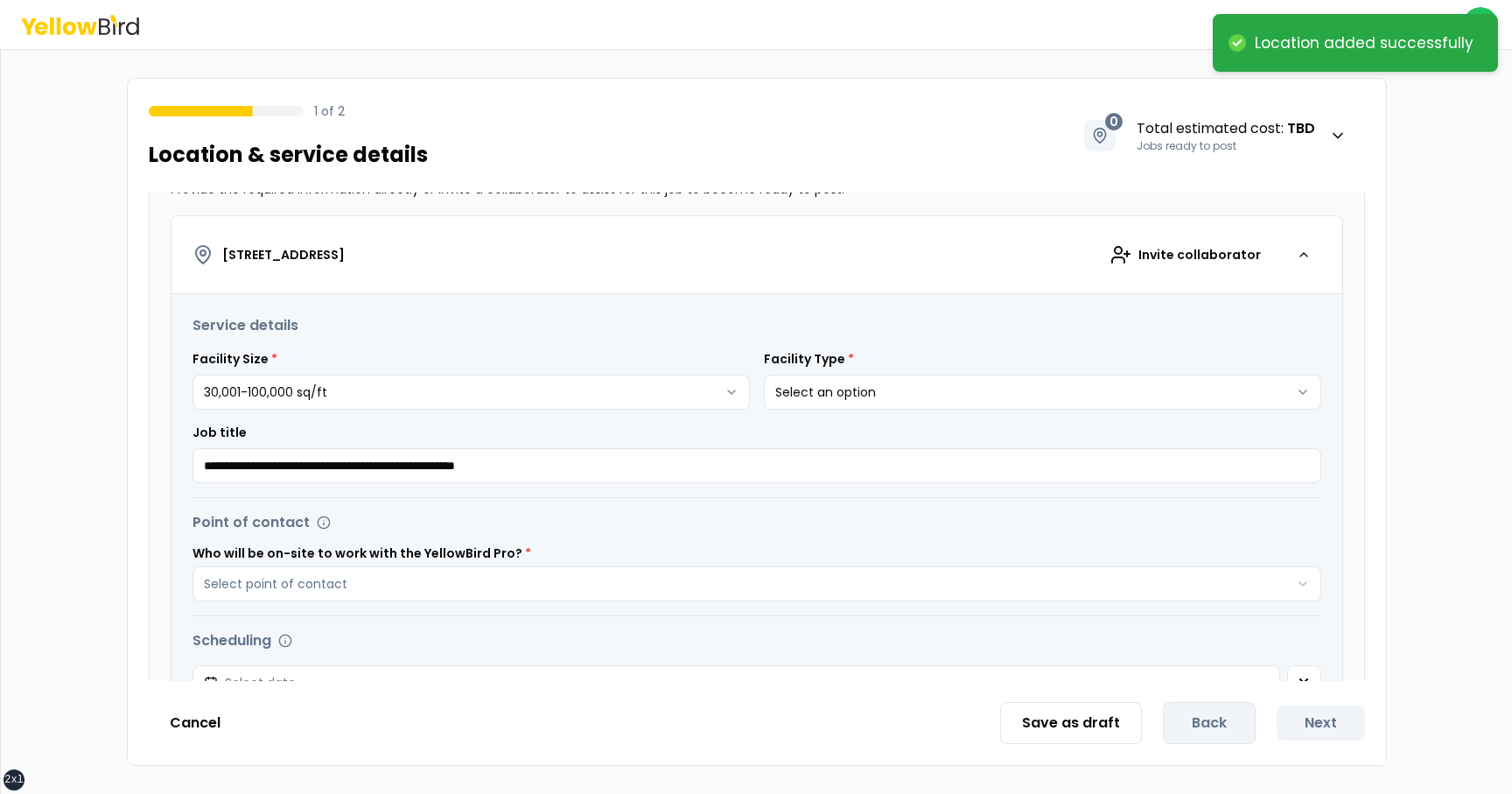 click on "**********" at bounding box center [756, 397] 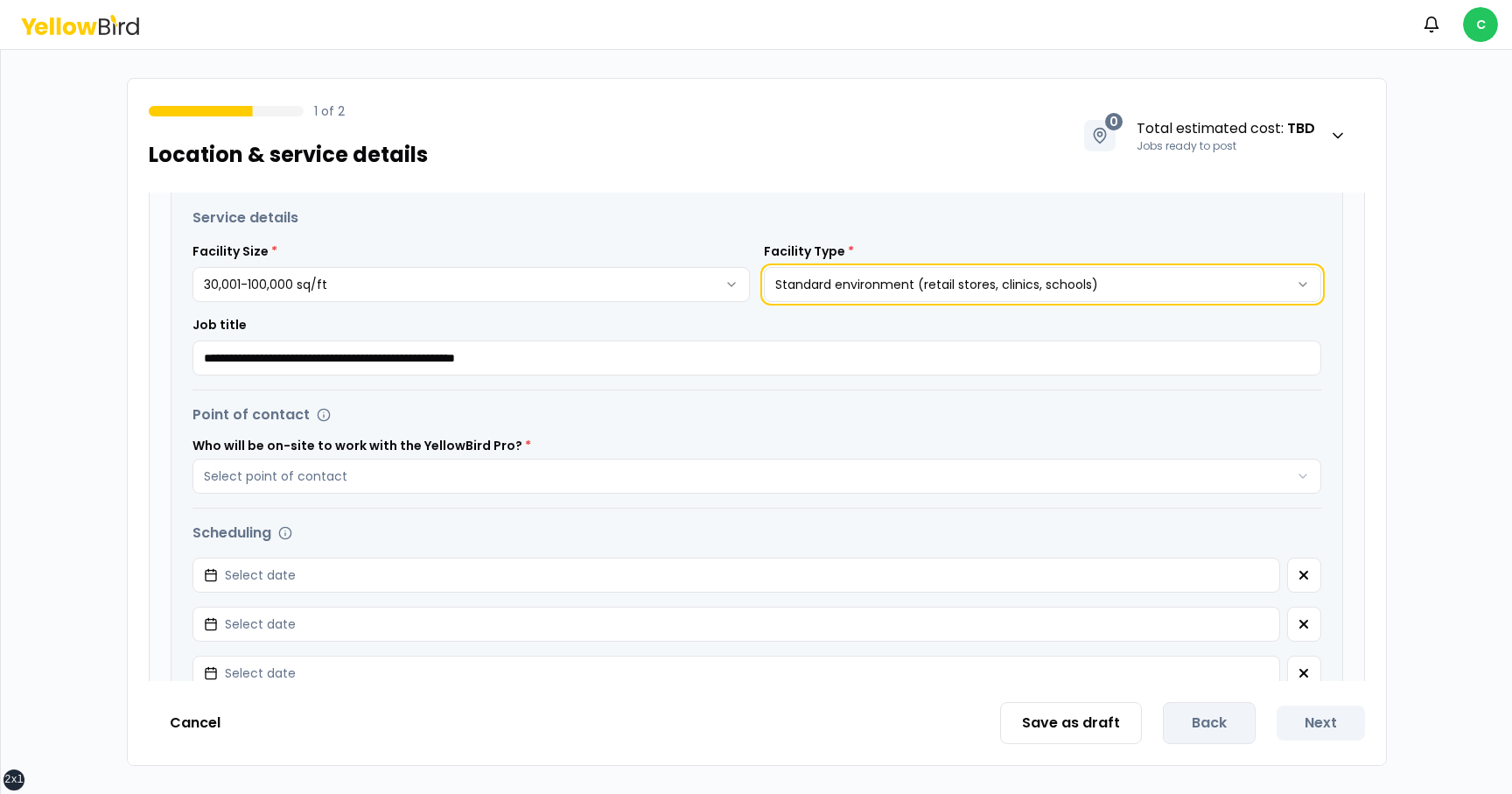 scroll, scrollTop: 404, scrollLeft: 0, axis: vertical 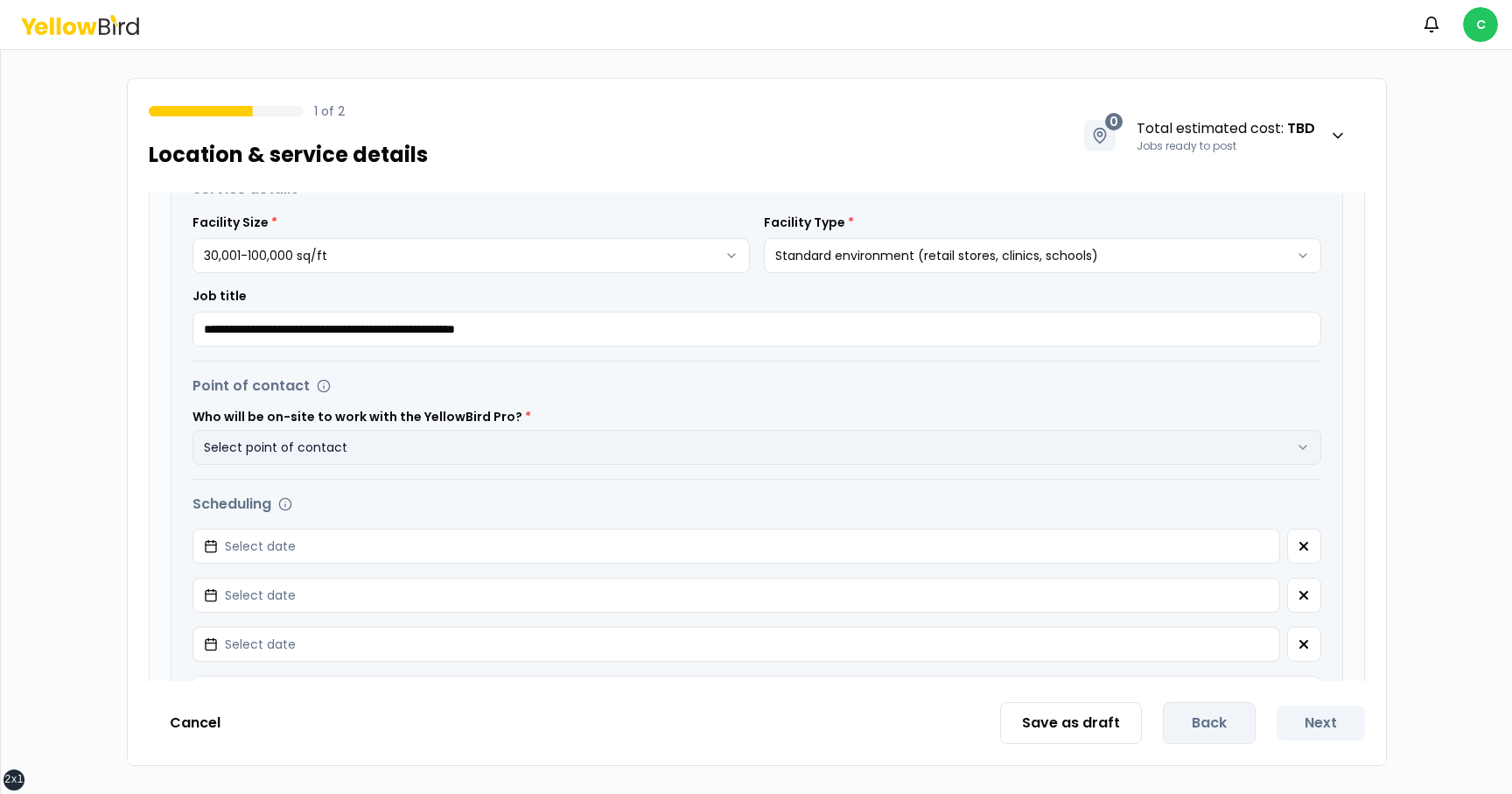click on "Select point of contact" at bounding box center (757, 447) 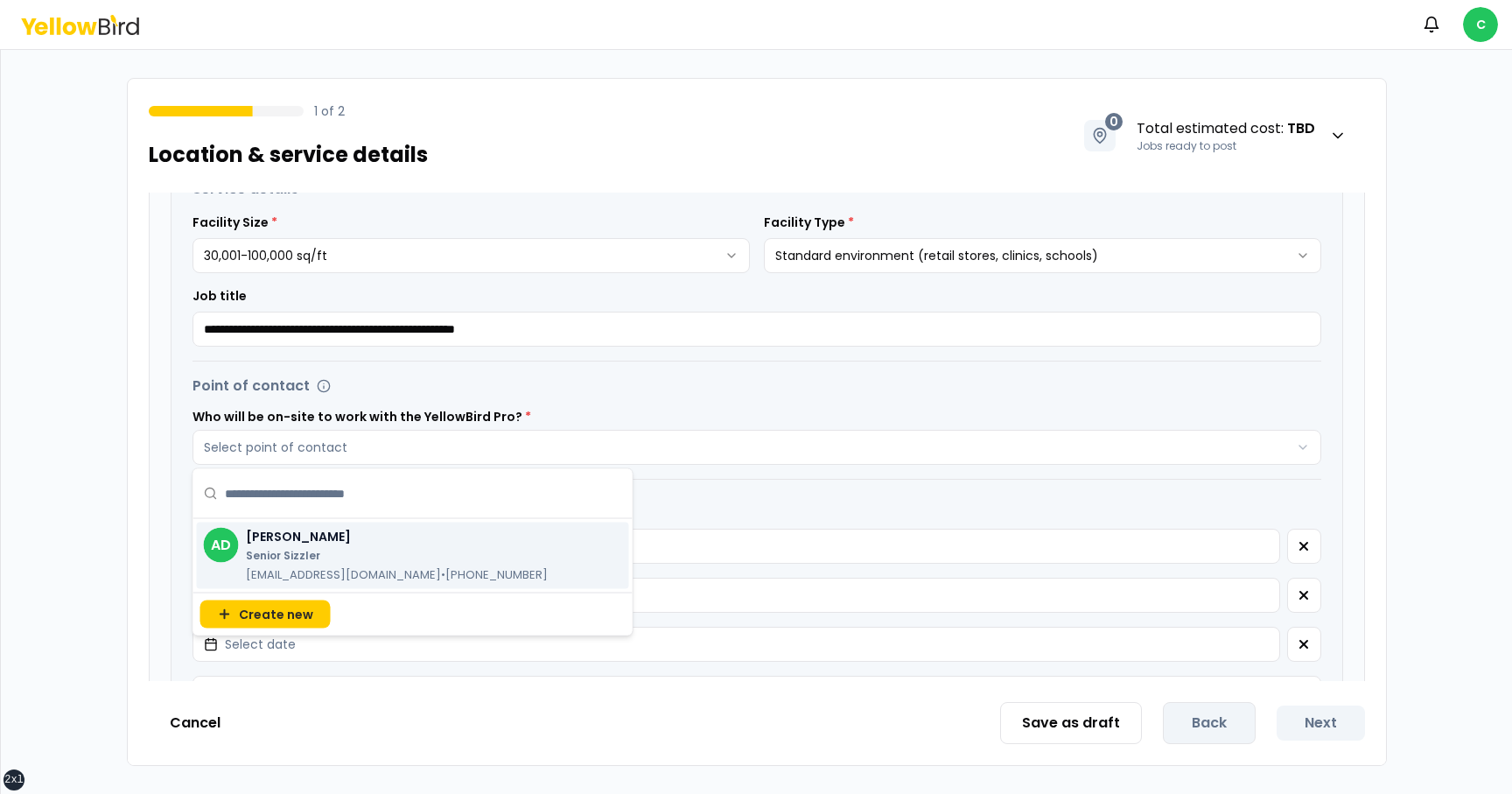 click on "Senior Sizzler" at bounding box center [396, 556] 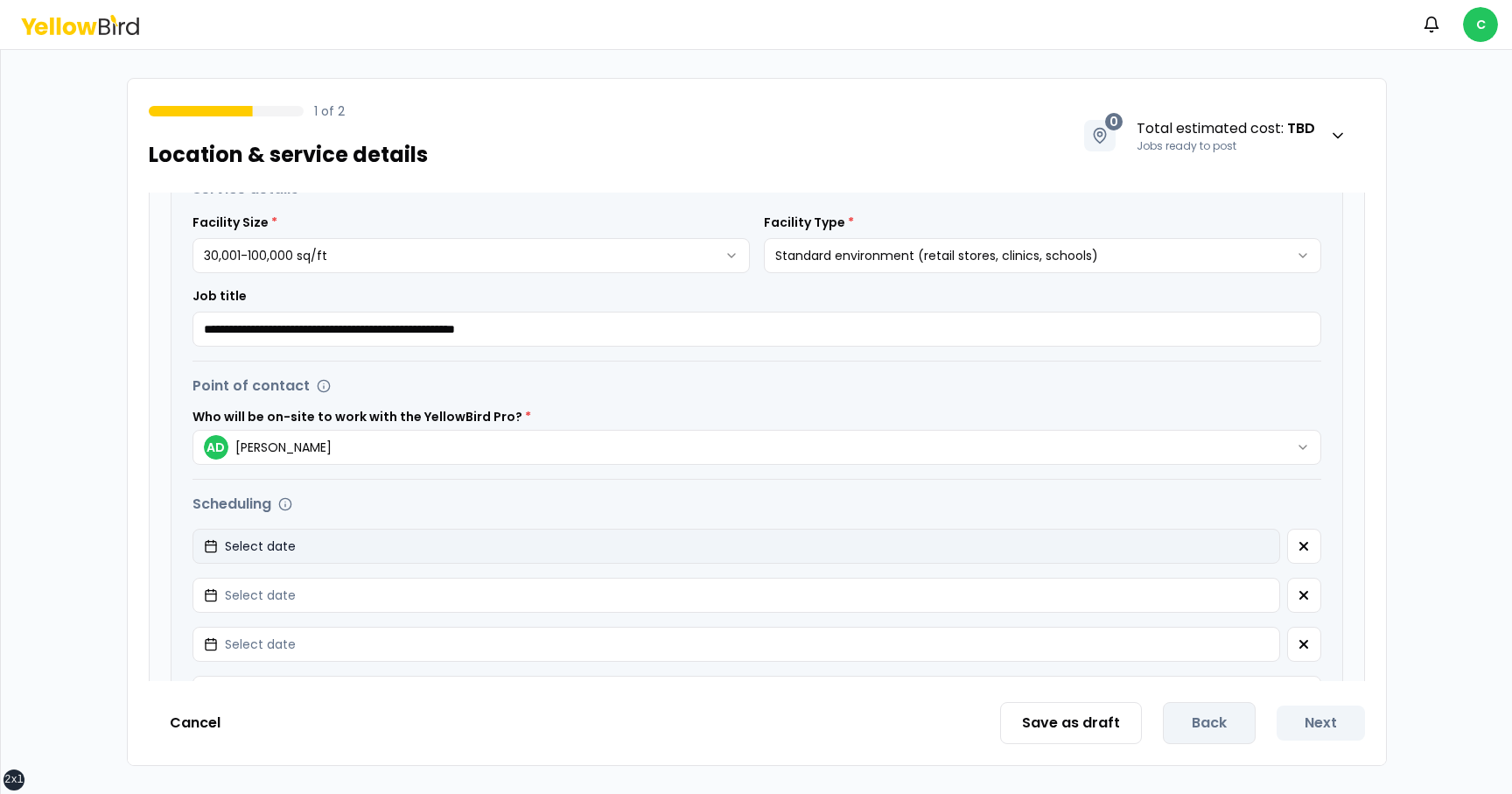 click on "Select date" at bounding box center [736, 546] 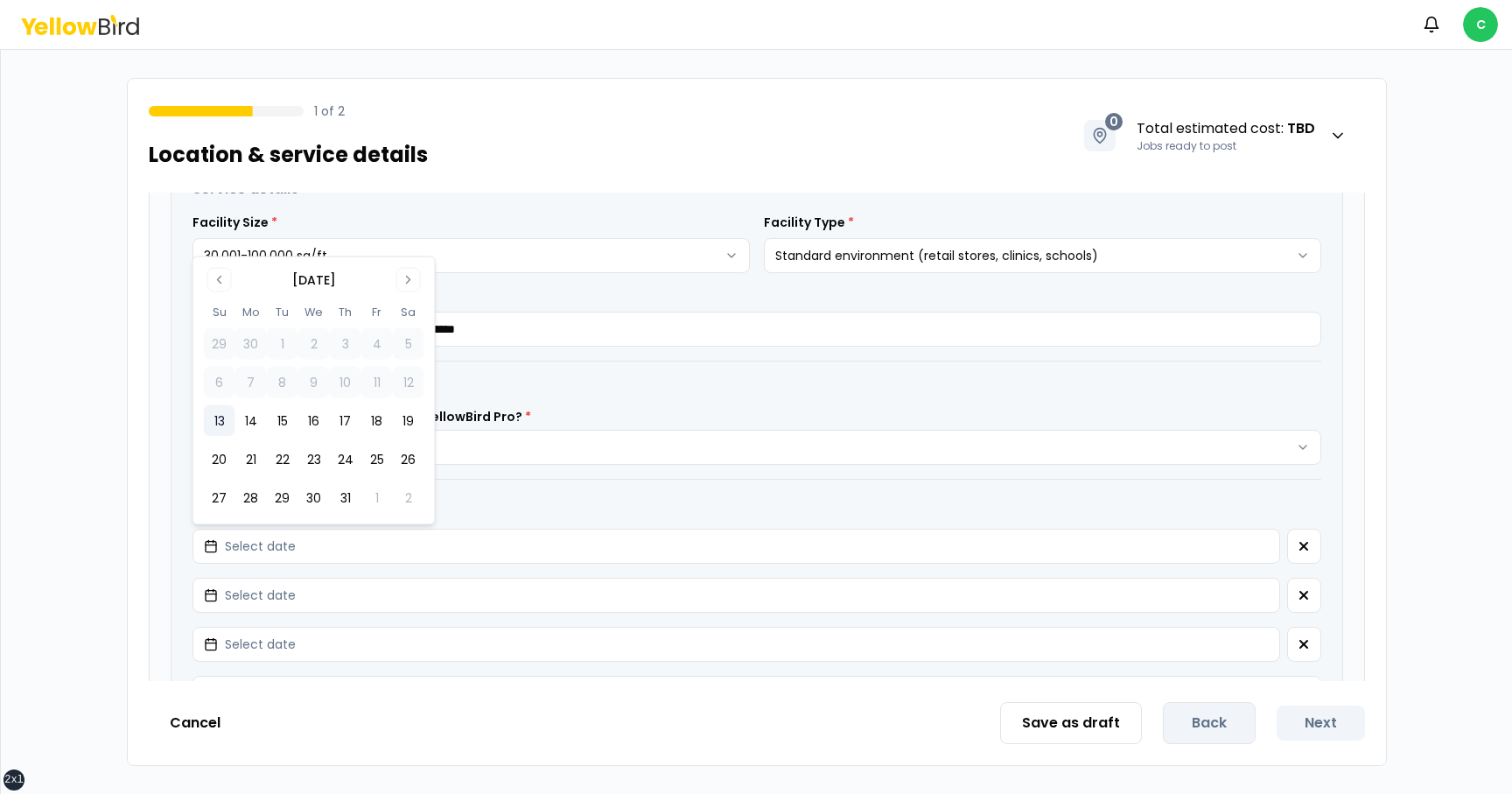 click on "13" at bounding box center (220, 421) 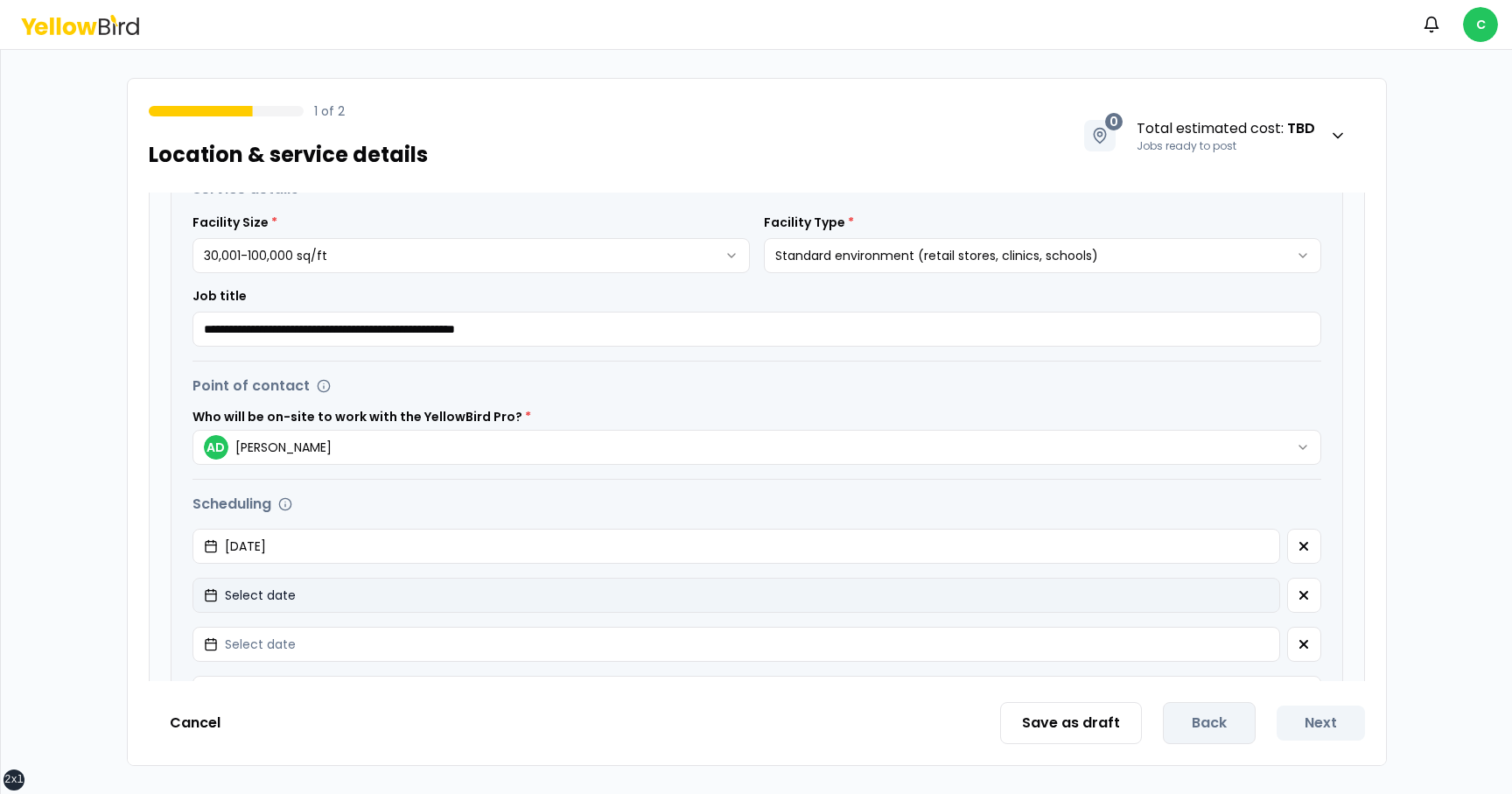 click on "Select date" at bounding box center (736, 595) 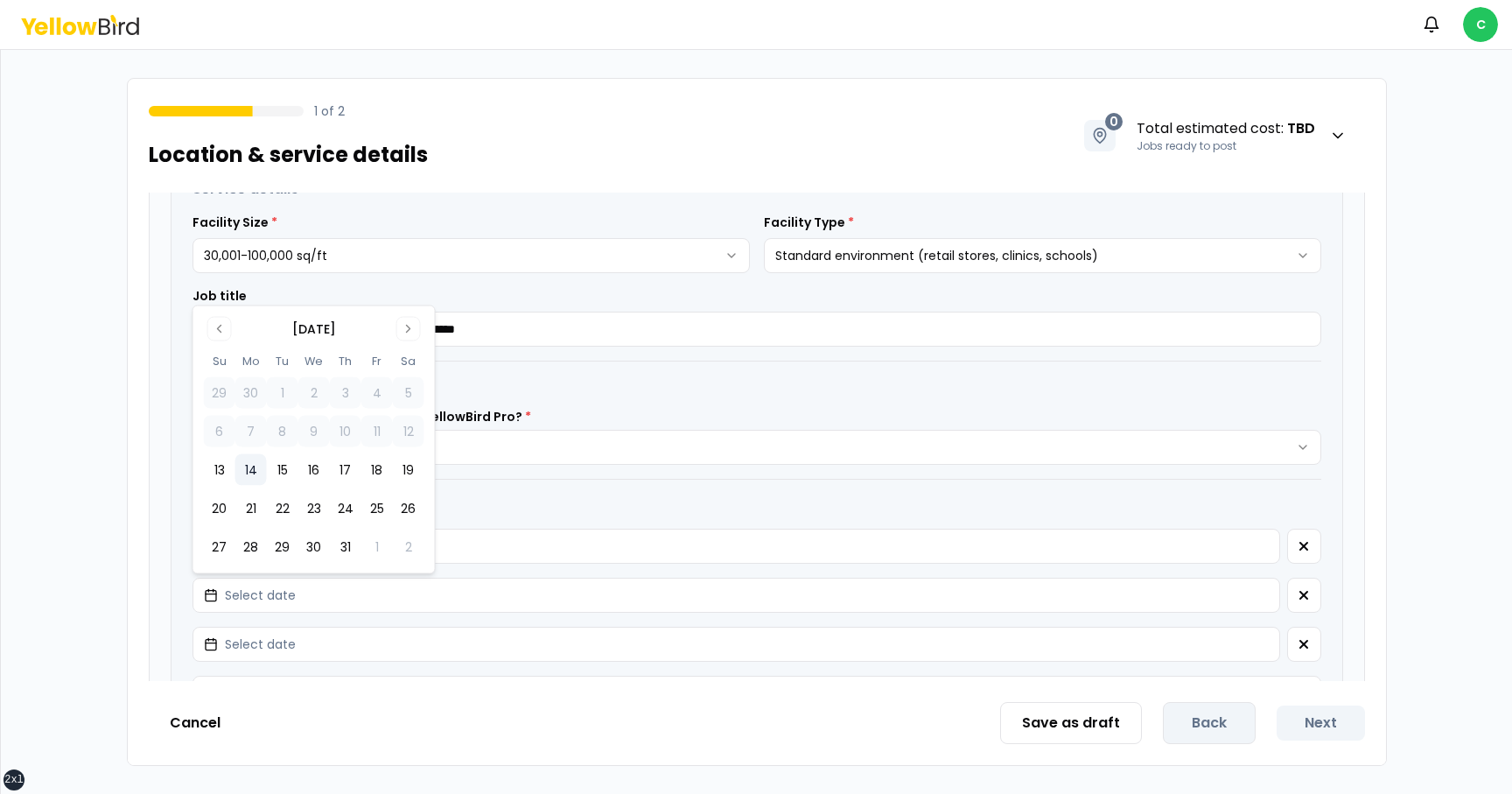 click on "14" at bounding box center (251, 470) 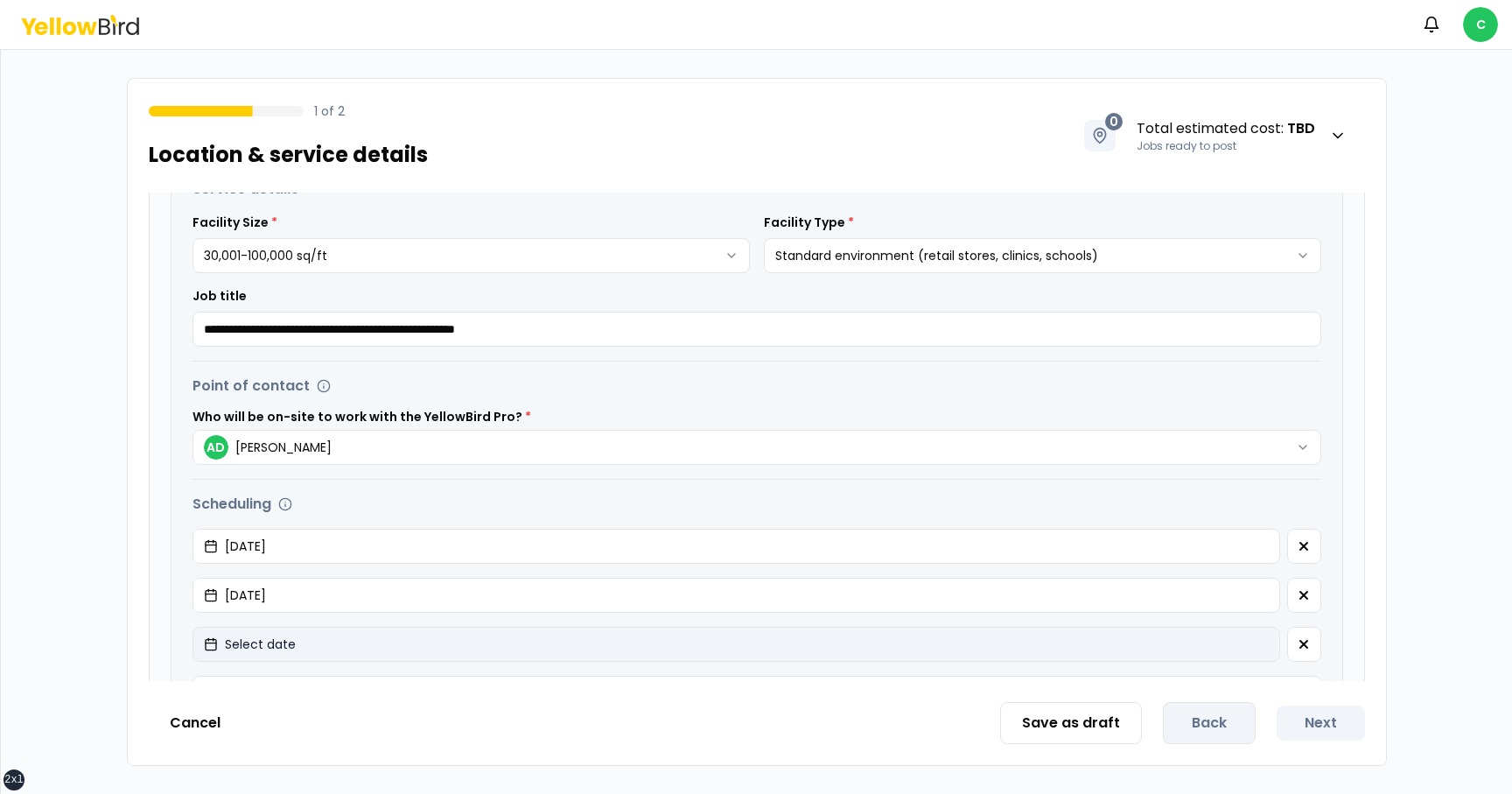 click on "Select date" at bounding box center (736, 644) 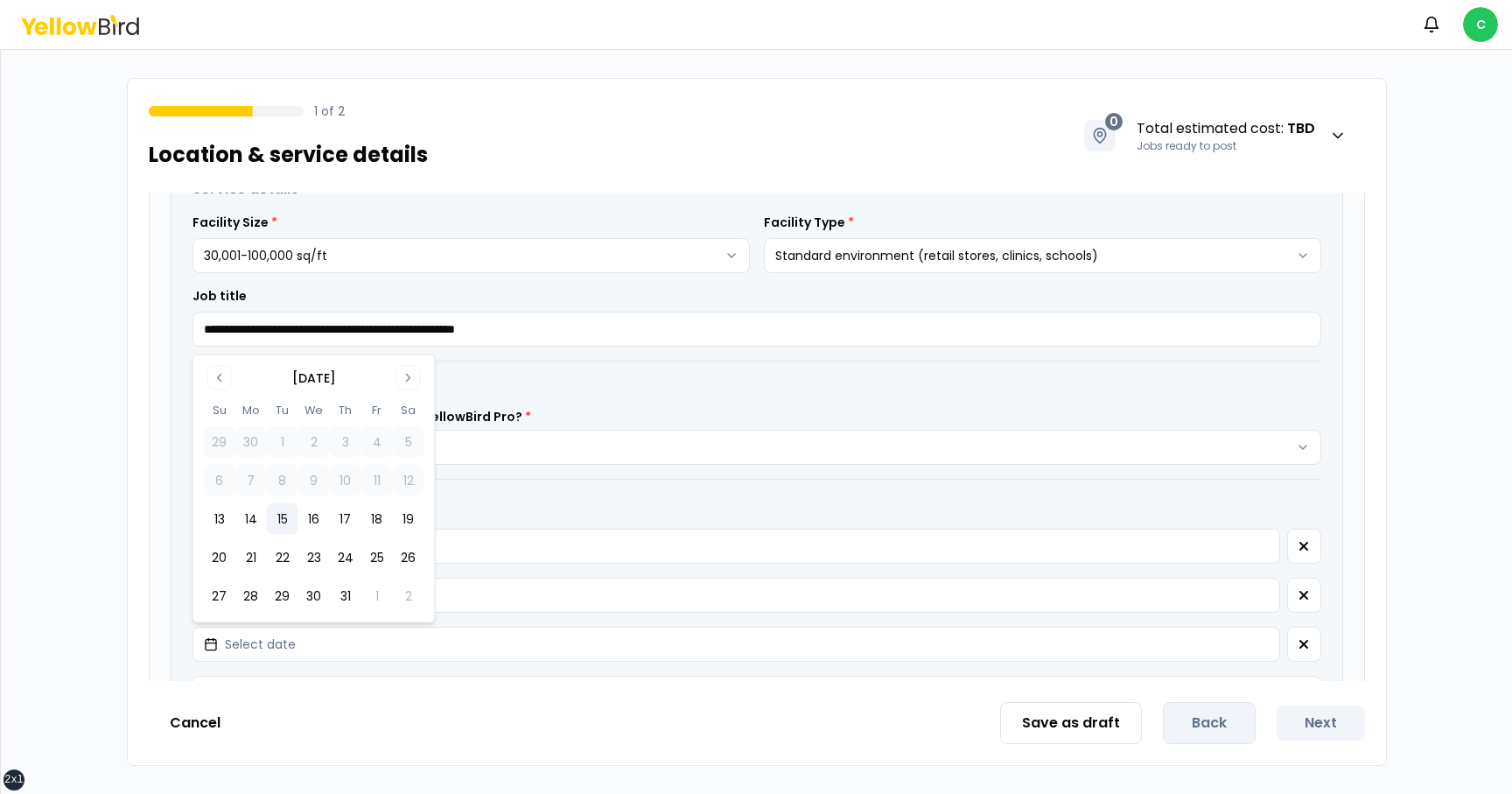 click on "15" at bounding box center [283, 519] 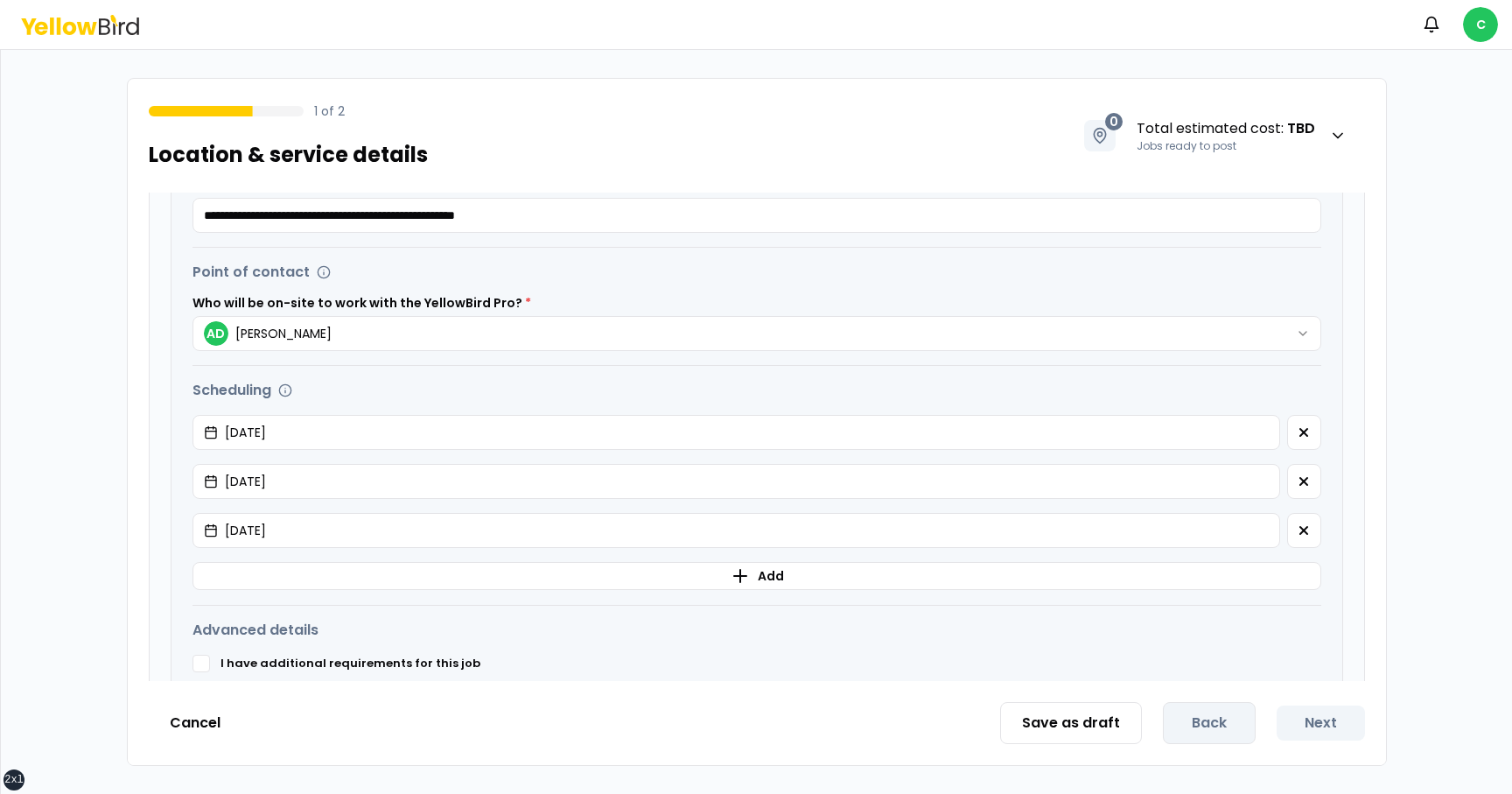 scroll, scrollTop: 655, scrollLeft: 0, axis: vertical 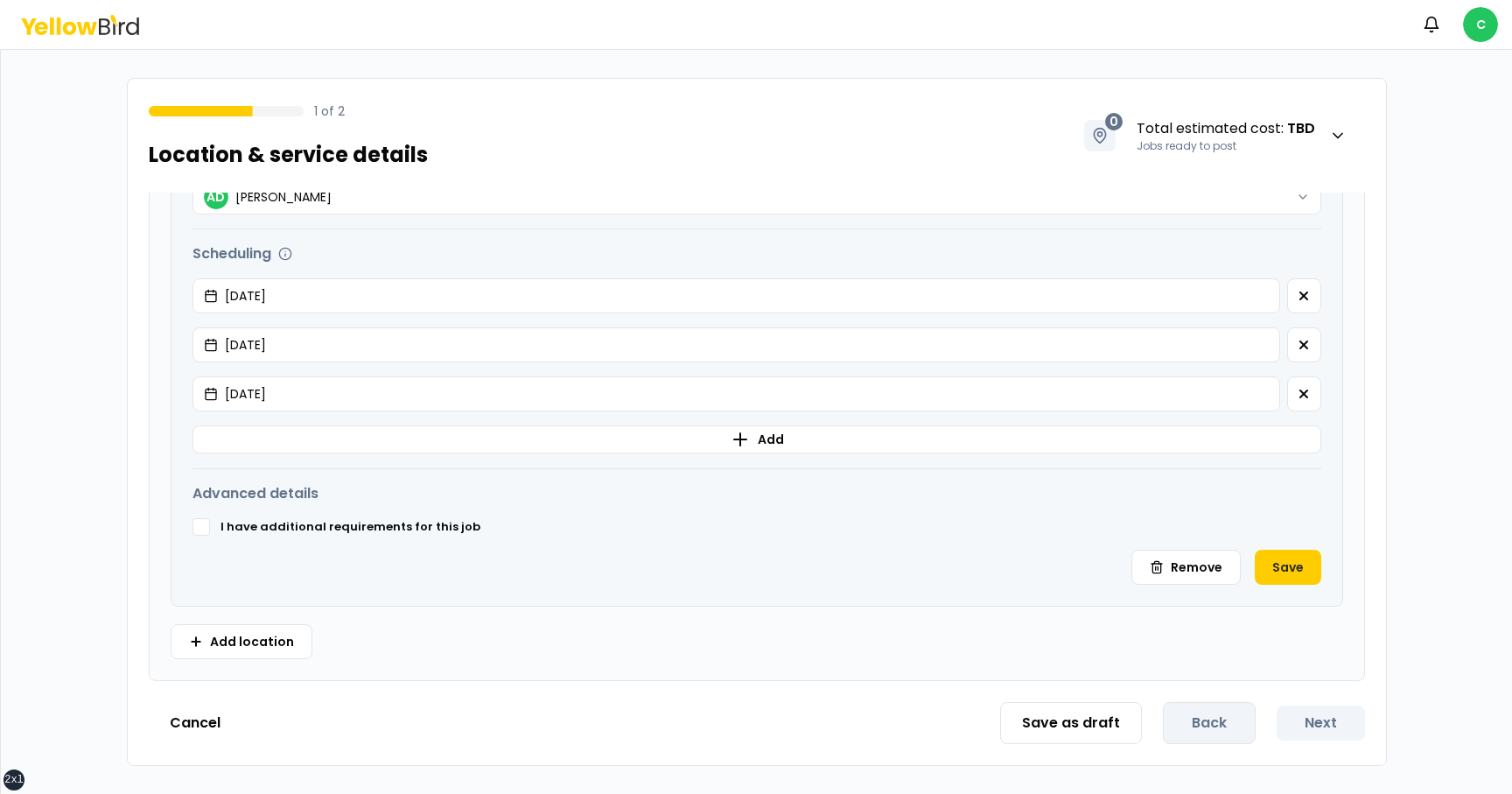 click on "I have additional requirements for this job" at bounding box center (350, 527) 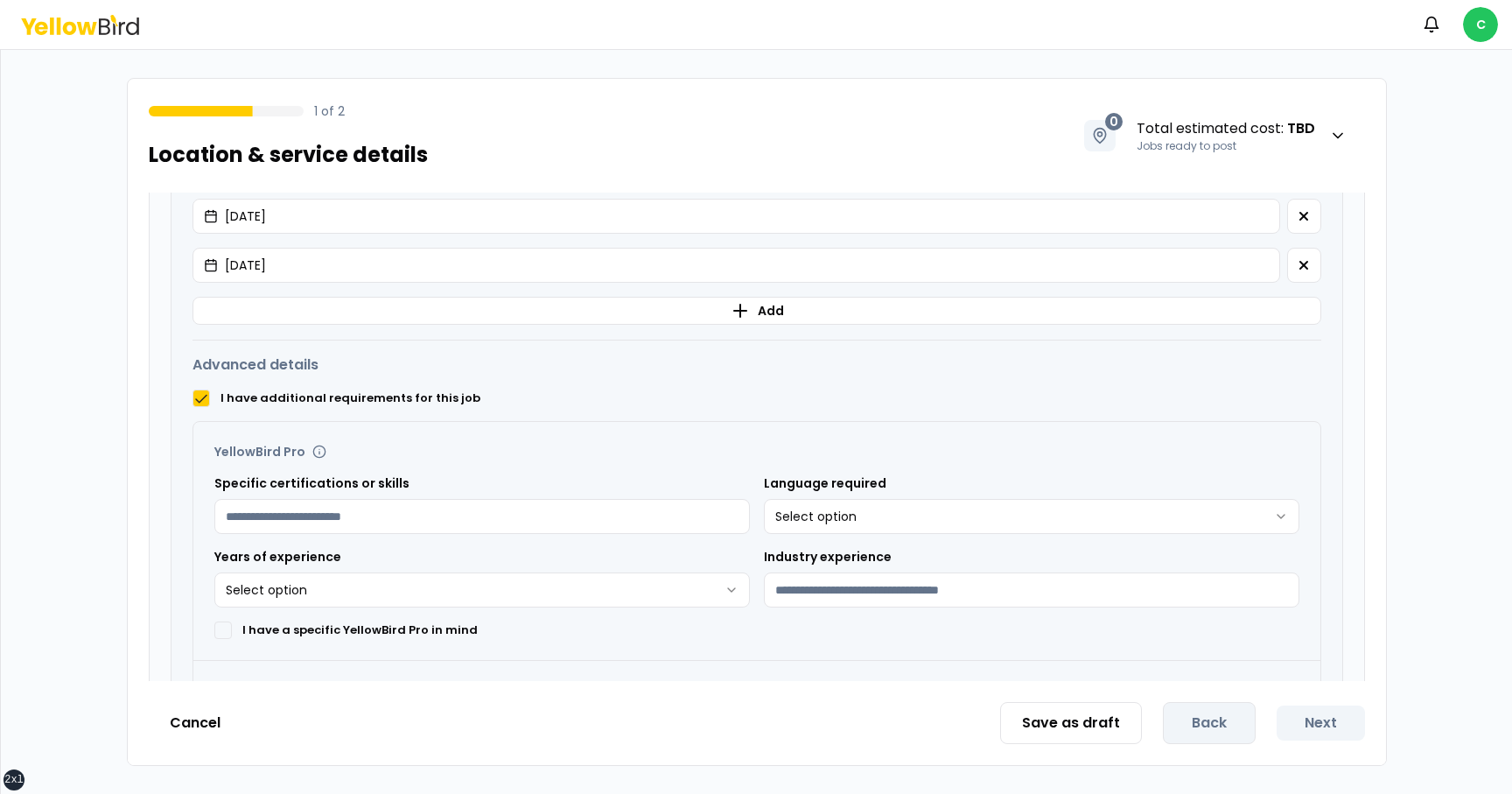 scroll, scrollTop: 830, scrollLeft: 0, axis: vertical 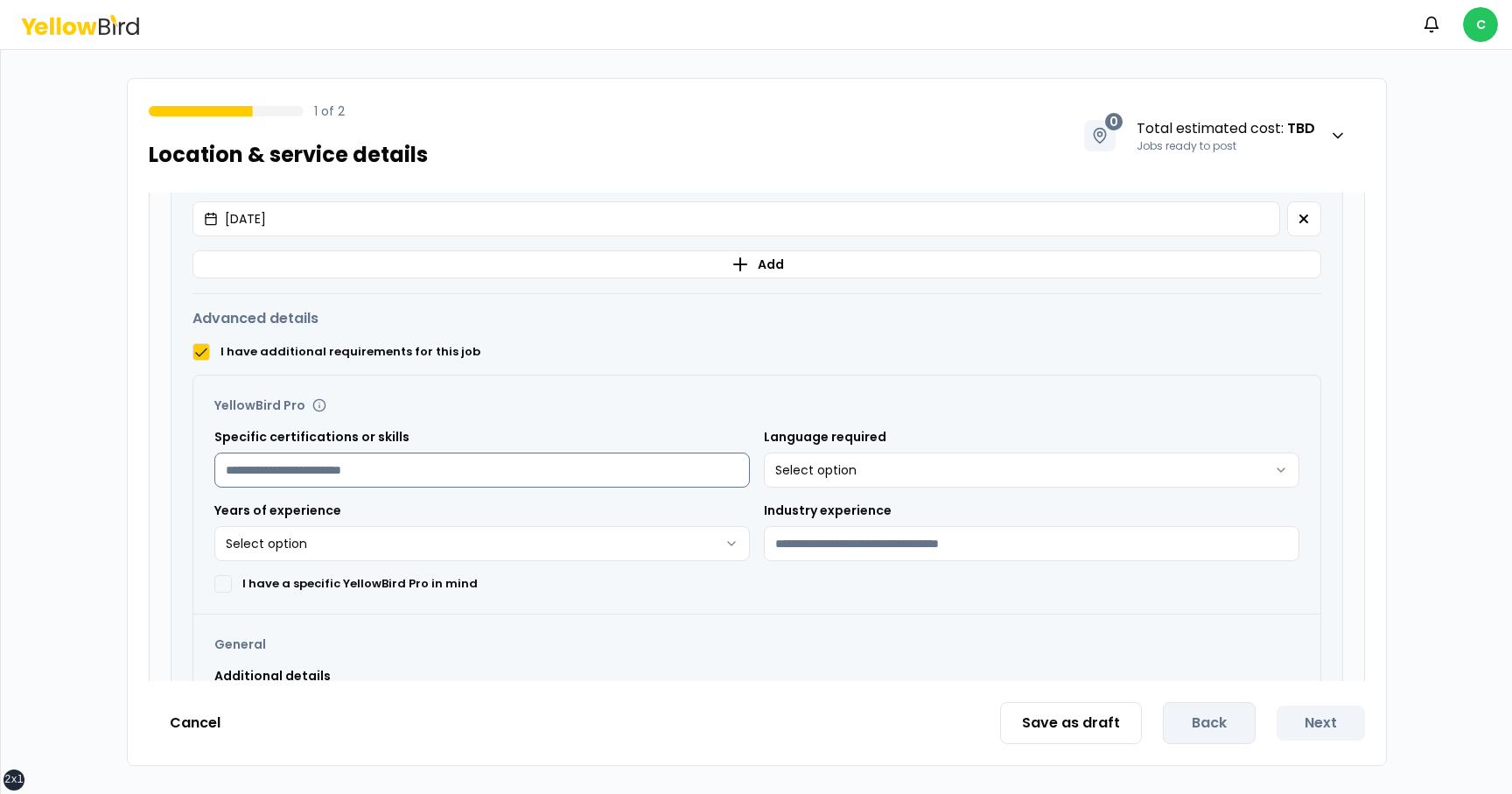 click on "Specific certifications or skills" at bounding box center (482, 470) 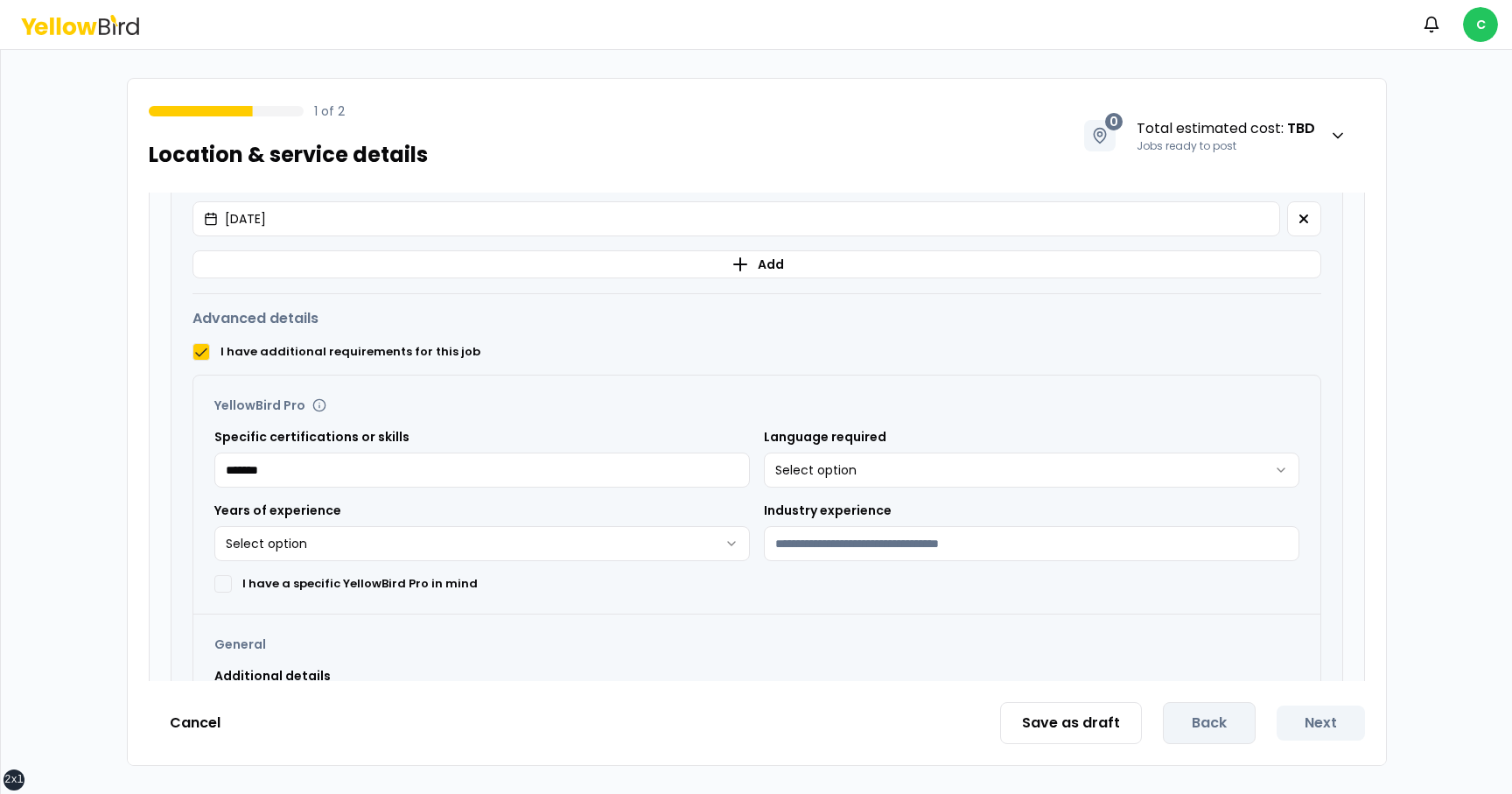 type on "*******" 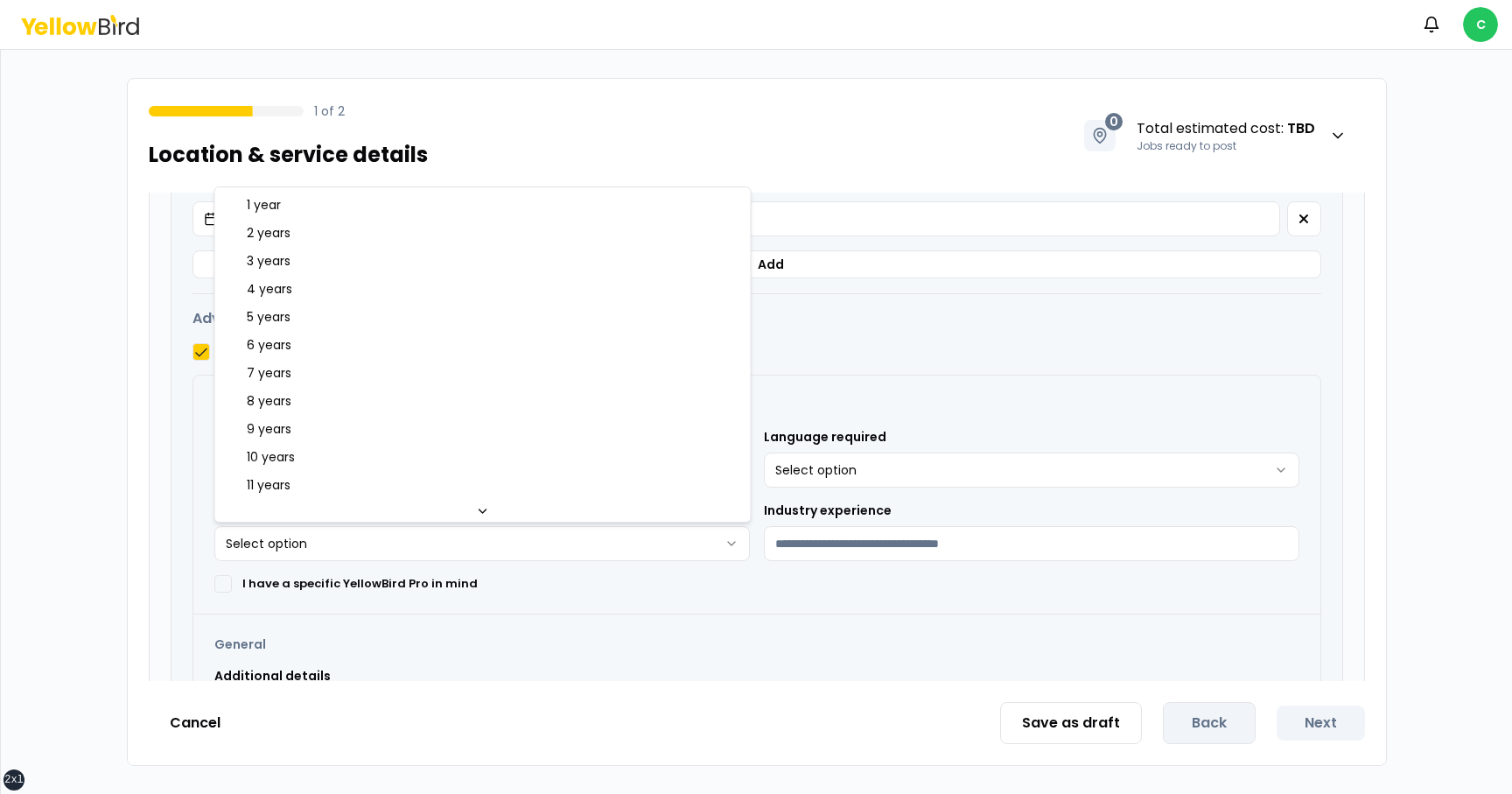 select on "*" 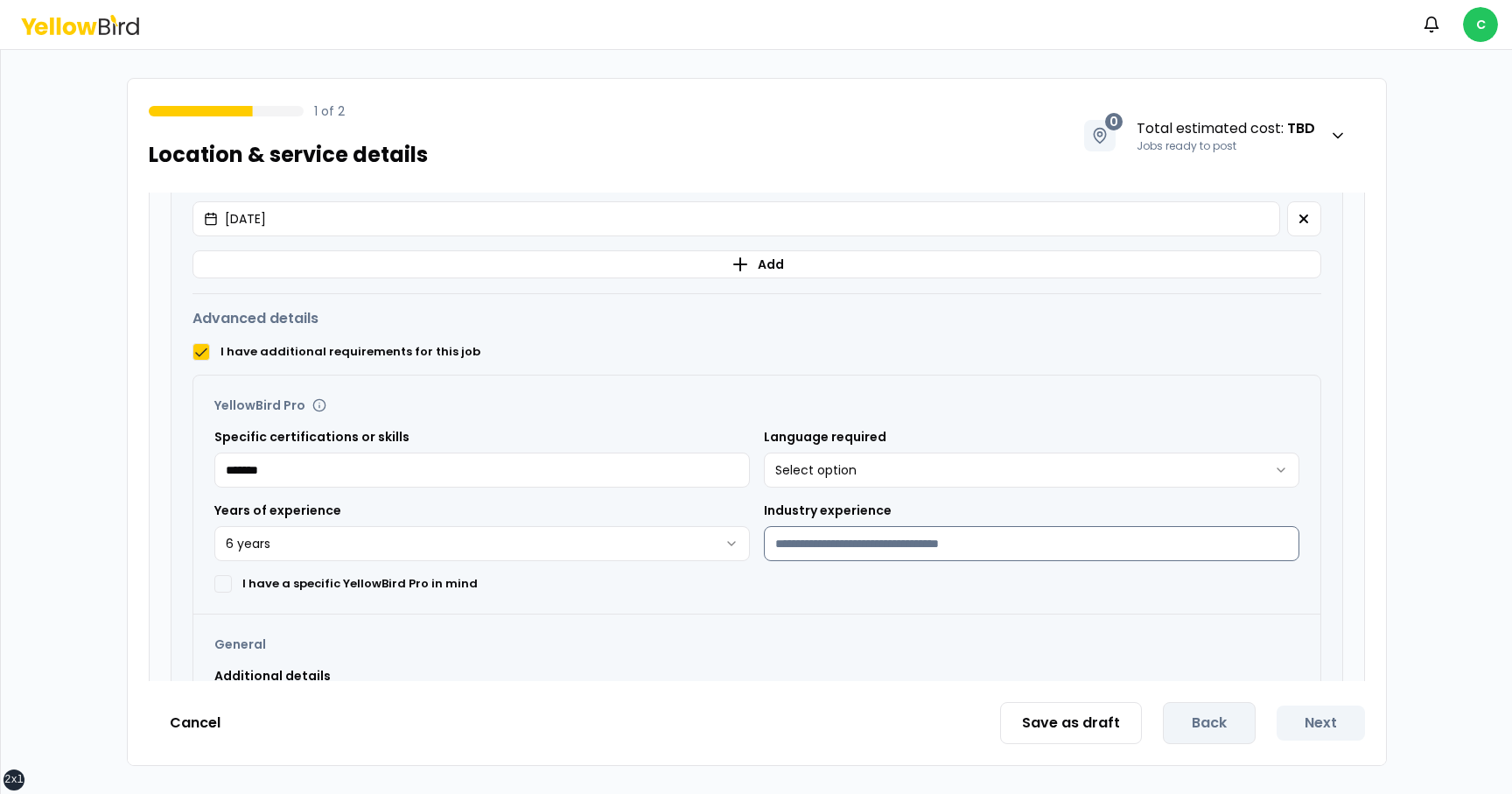 click on "Industry experience" at bounding box center [1032, 544] 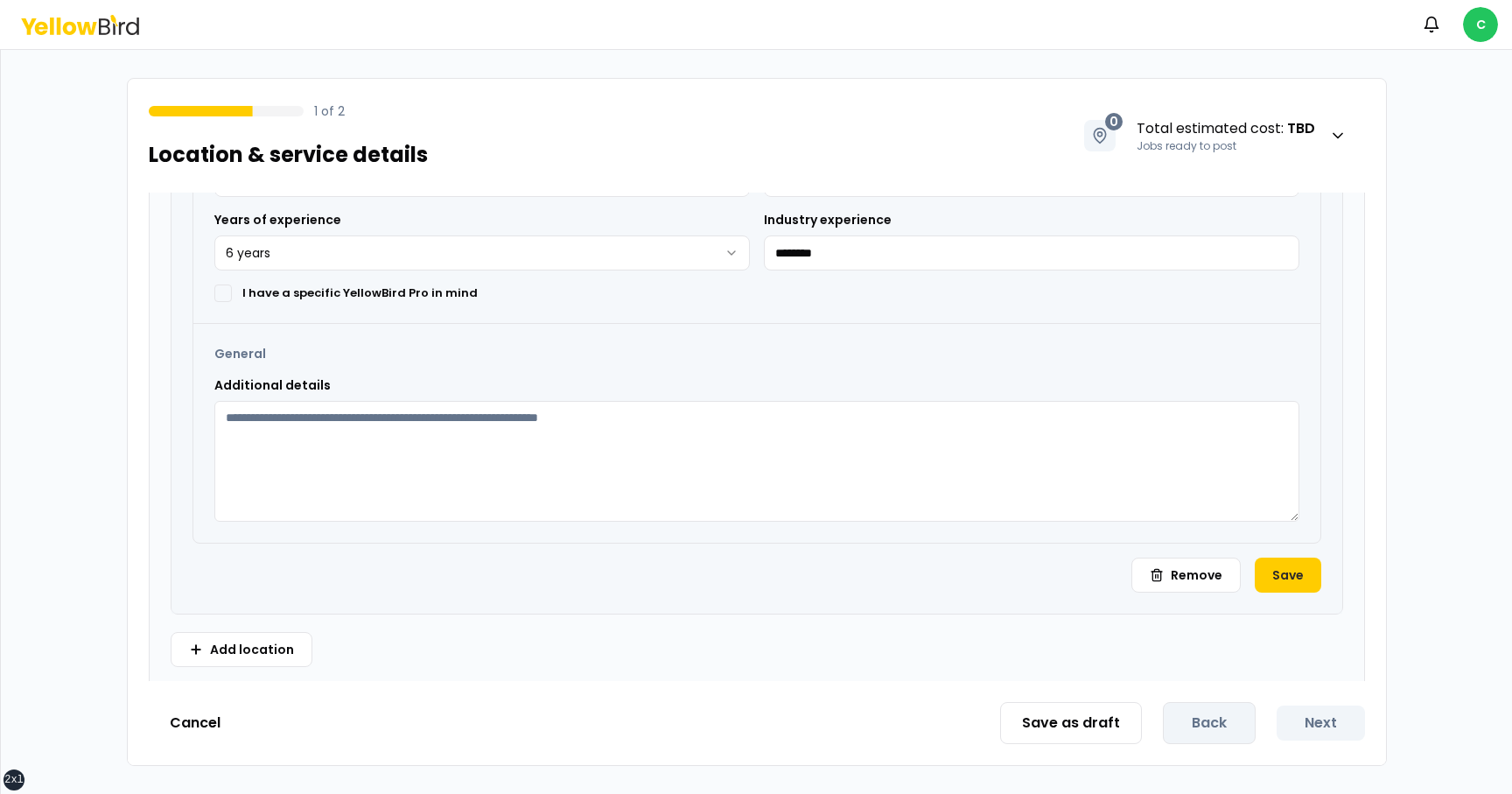 scroll, scrollTop: 1128, scrollLeft: 0, axis: vertical 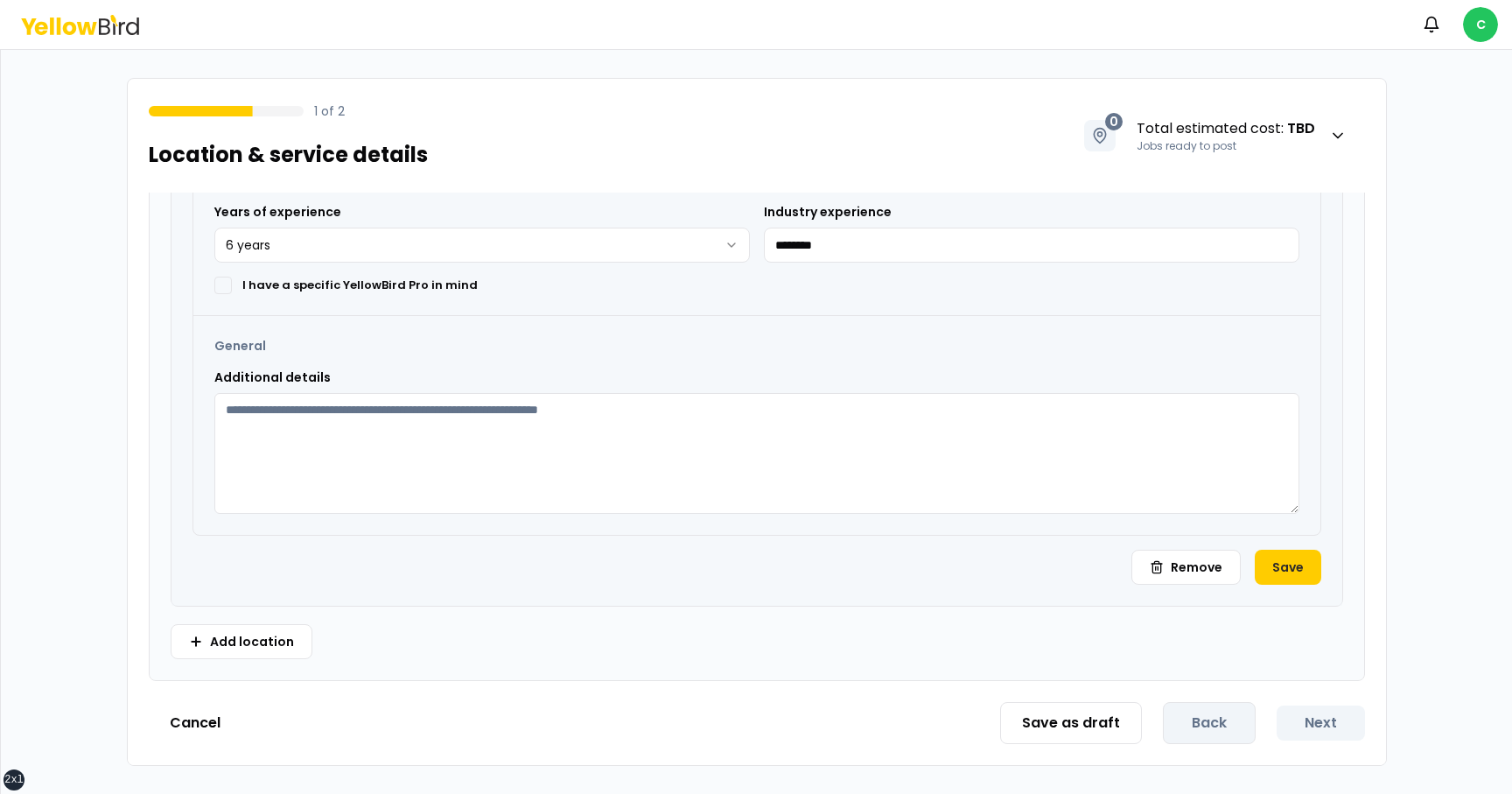type on "********" 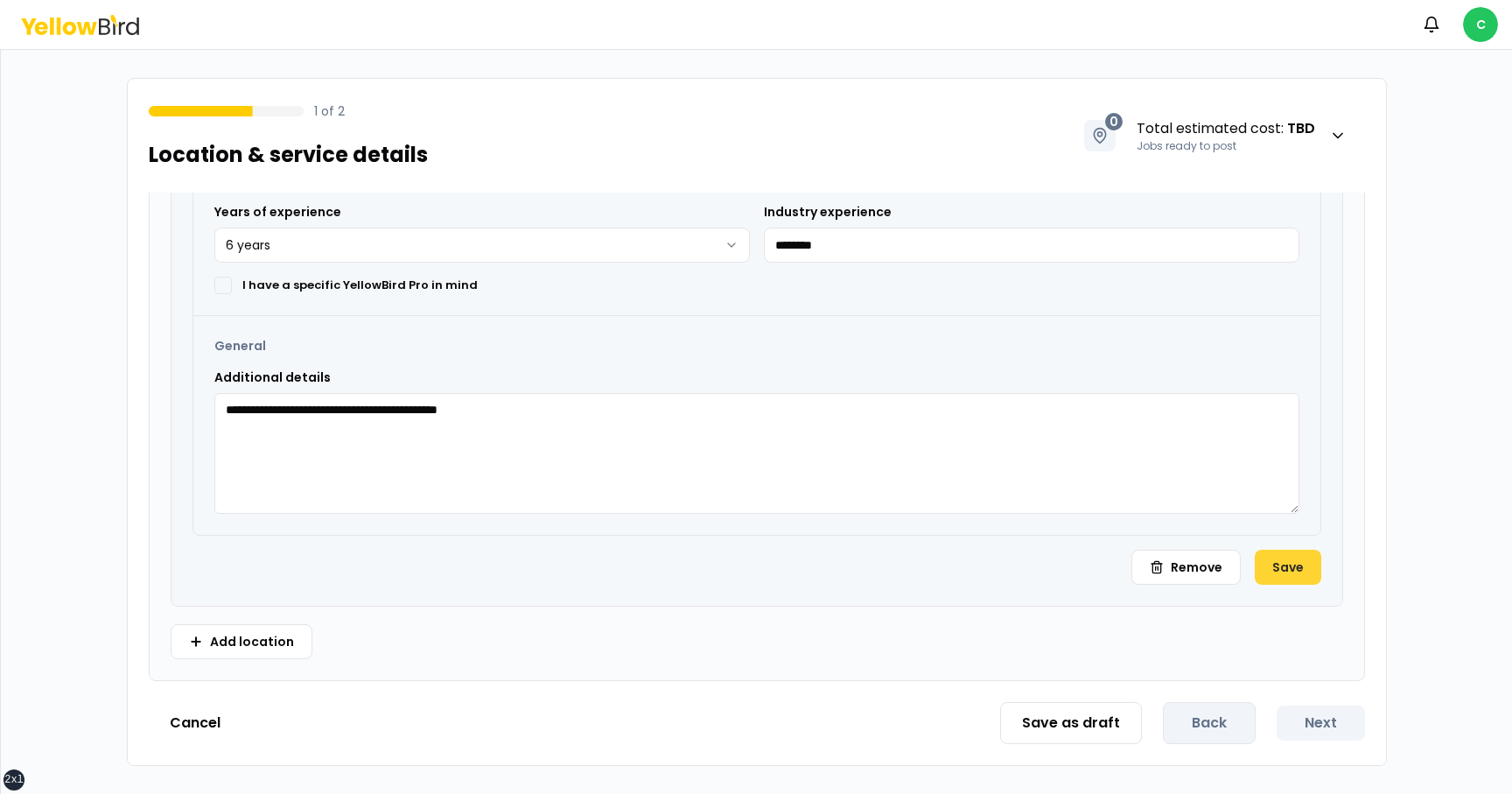 type on "**********" 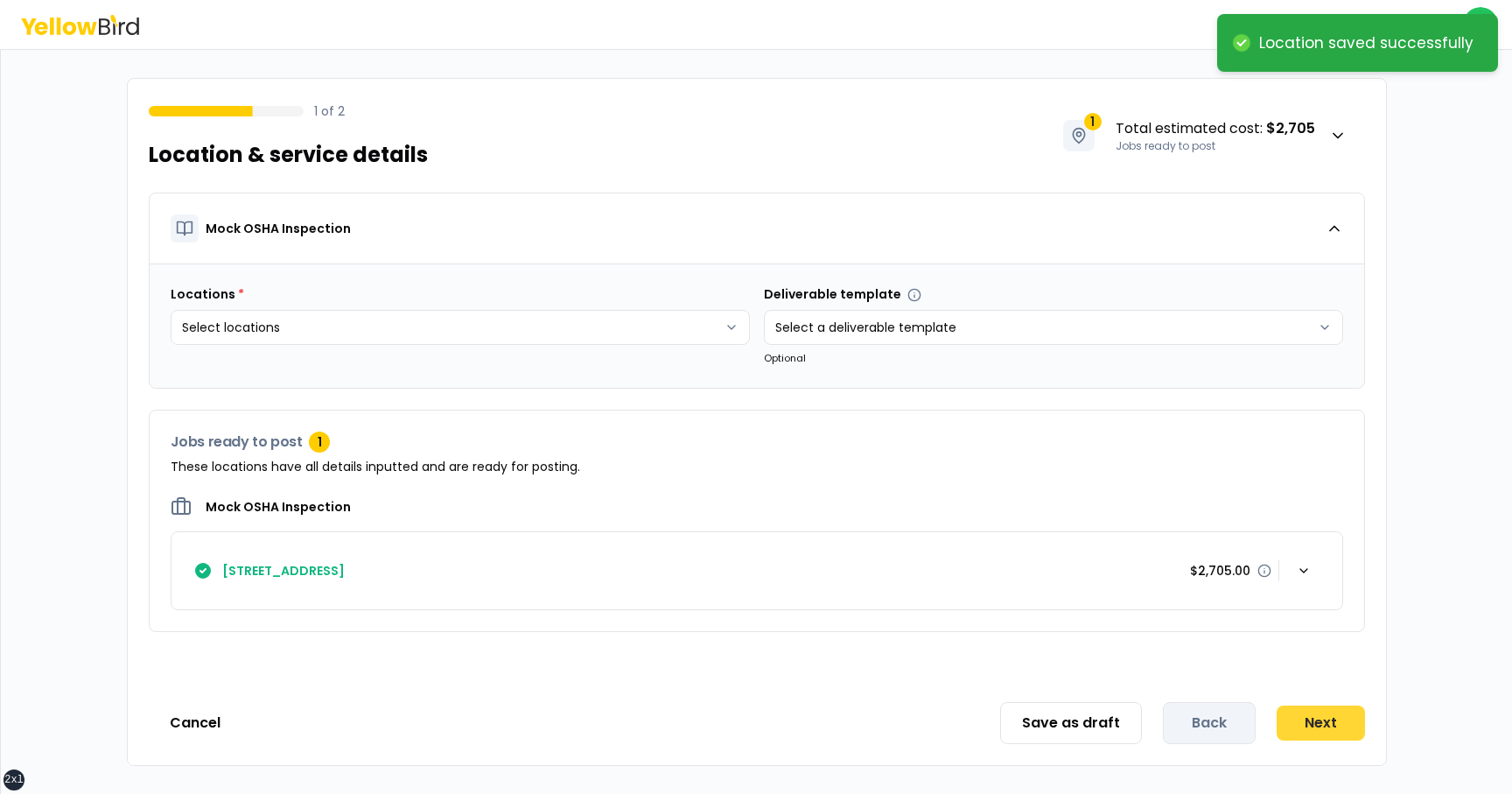 click on "Next" at bounding box center (1320, 723) 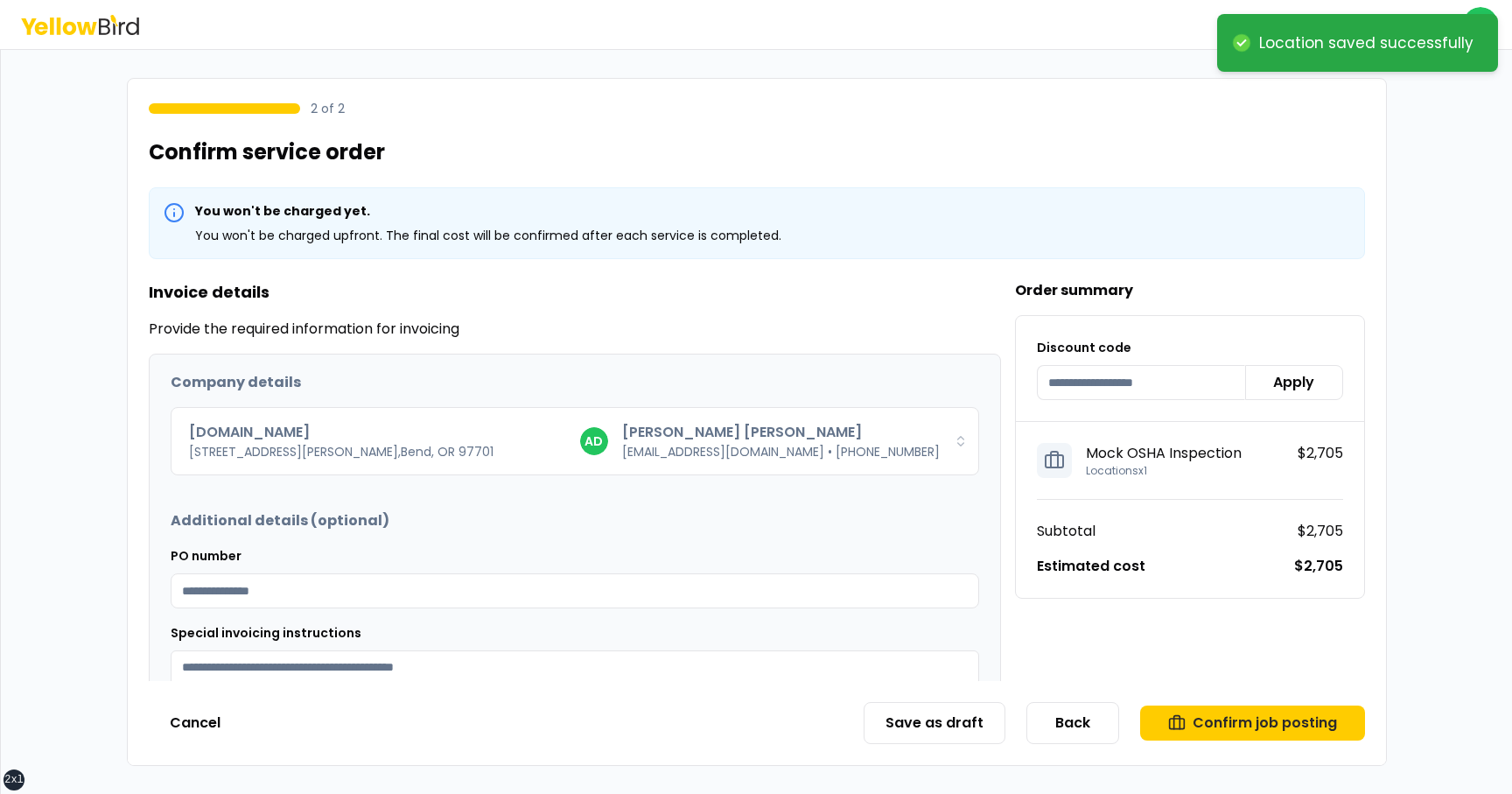 click on "Confirm job posting" at bounding box center [1252, 723] 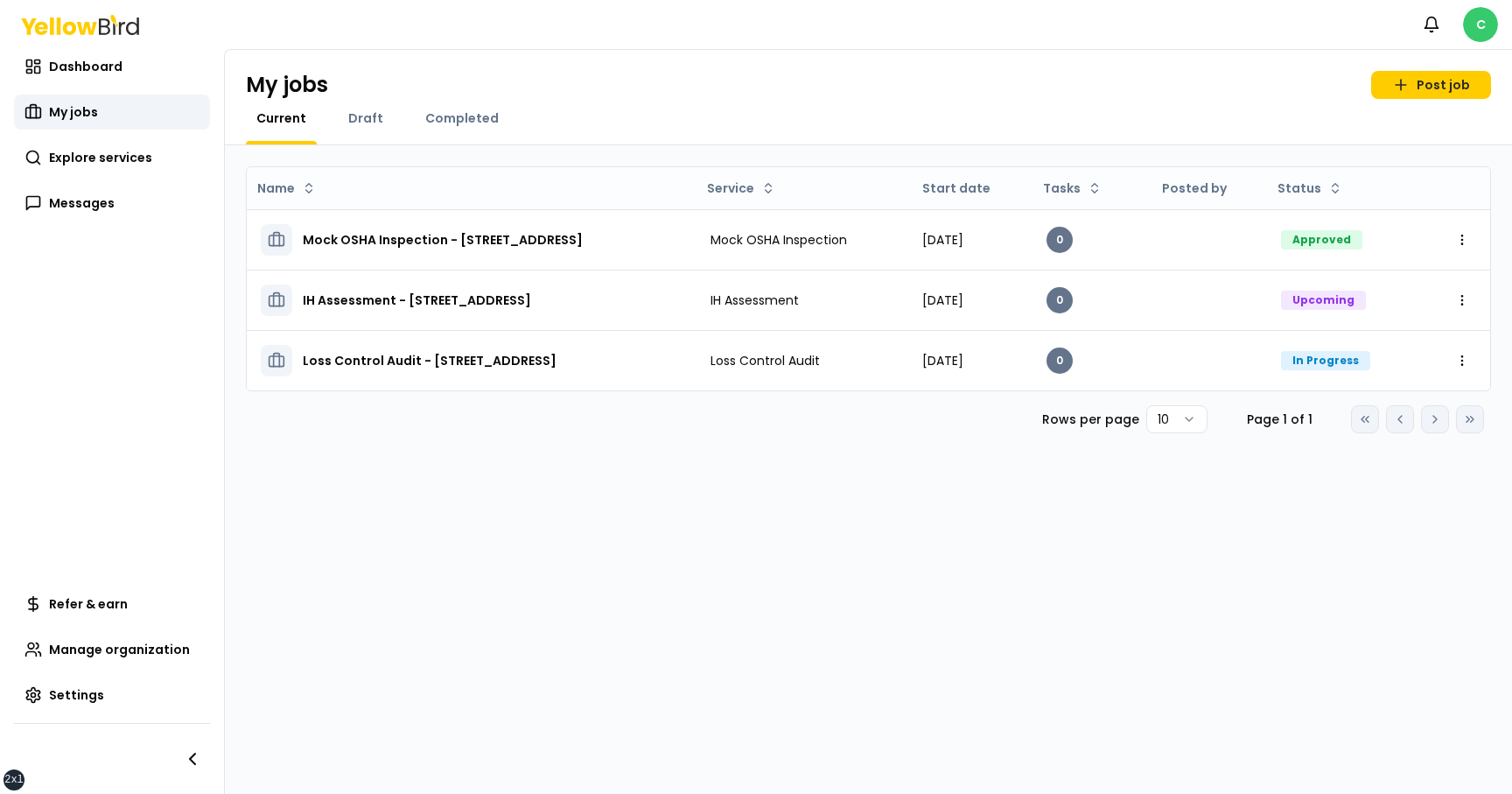 click on "xs sm md lg xl 2xl Notifications C Dashboard My jobs Explore services Messages Refer & earn Manage organization Settings My jobs Post job Current Draft Completed Name Service Start date Tasks Posted by Status Mock OSHA Inspection - 405 SW Columbia St, Bend, OR 97702 Mock OSHA Inspection July 14, 2025 0   Approved Open menu IH Assessment - 405 SW Columbia St, Bend, OR 97702 IH Assessment July 17, 2025 0   Upcoming Open menu Loss Control Audit - 2504 NE 8th St, Bend, OR 97701 Loss Control Audit July 12, 2025 0   In Progress Open menu Rows per page 10 Page 1 of 1 Go to first page Go to previous page Go to next page Go to last page" at bounding box center (756, 397) 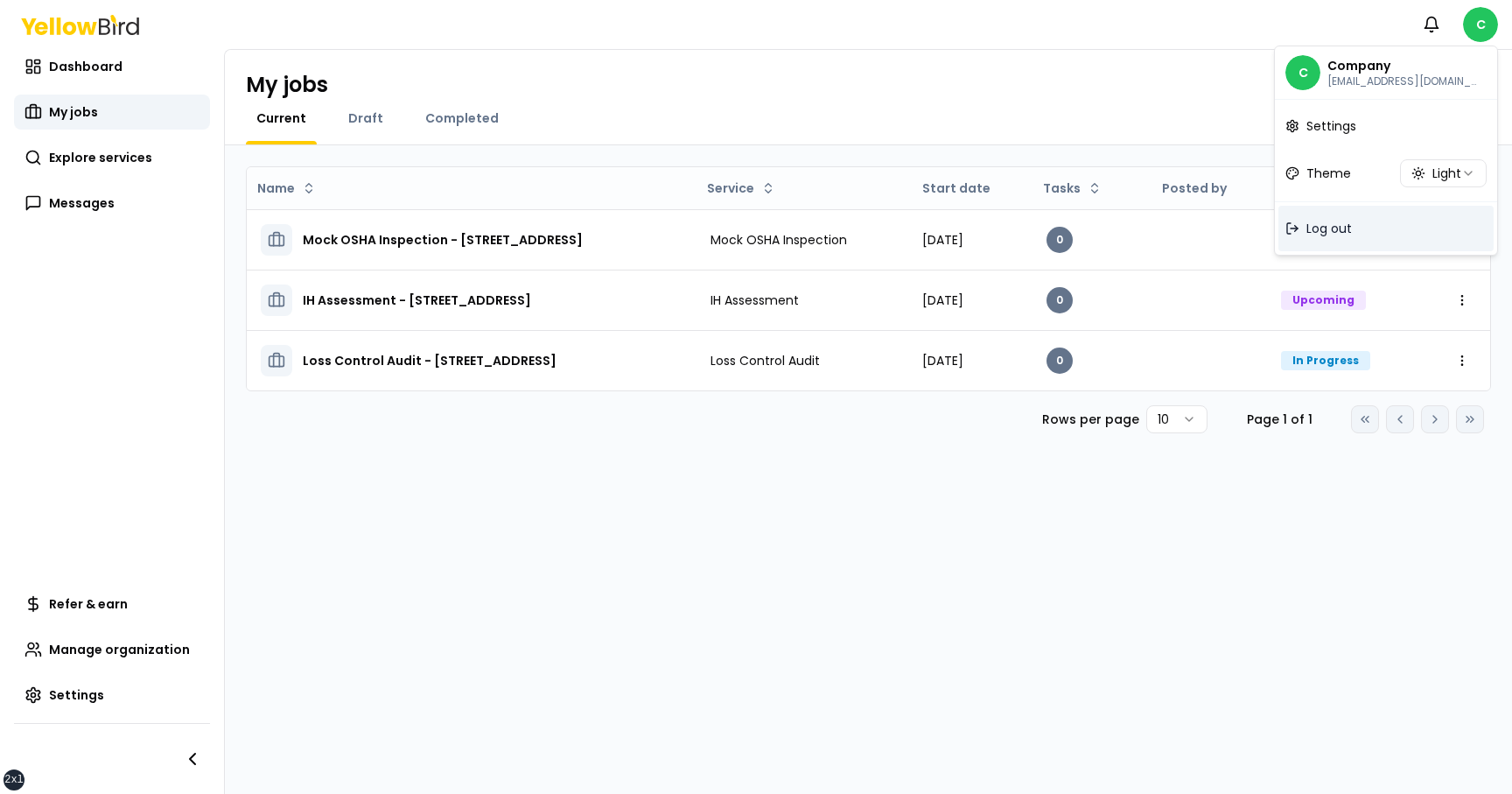 click on "Log out" at bounding box center [1329, 228] 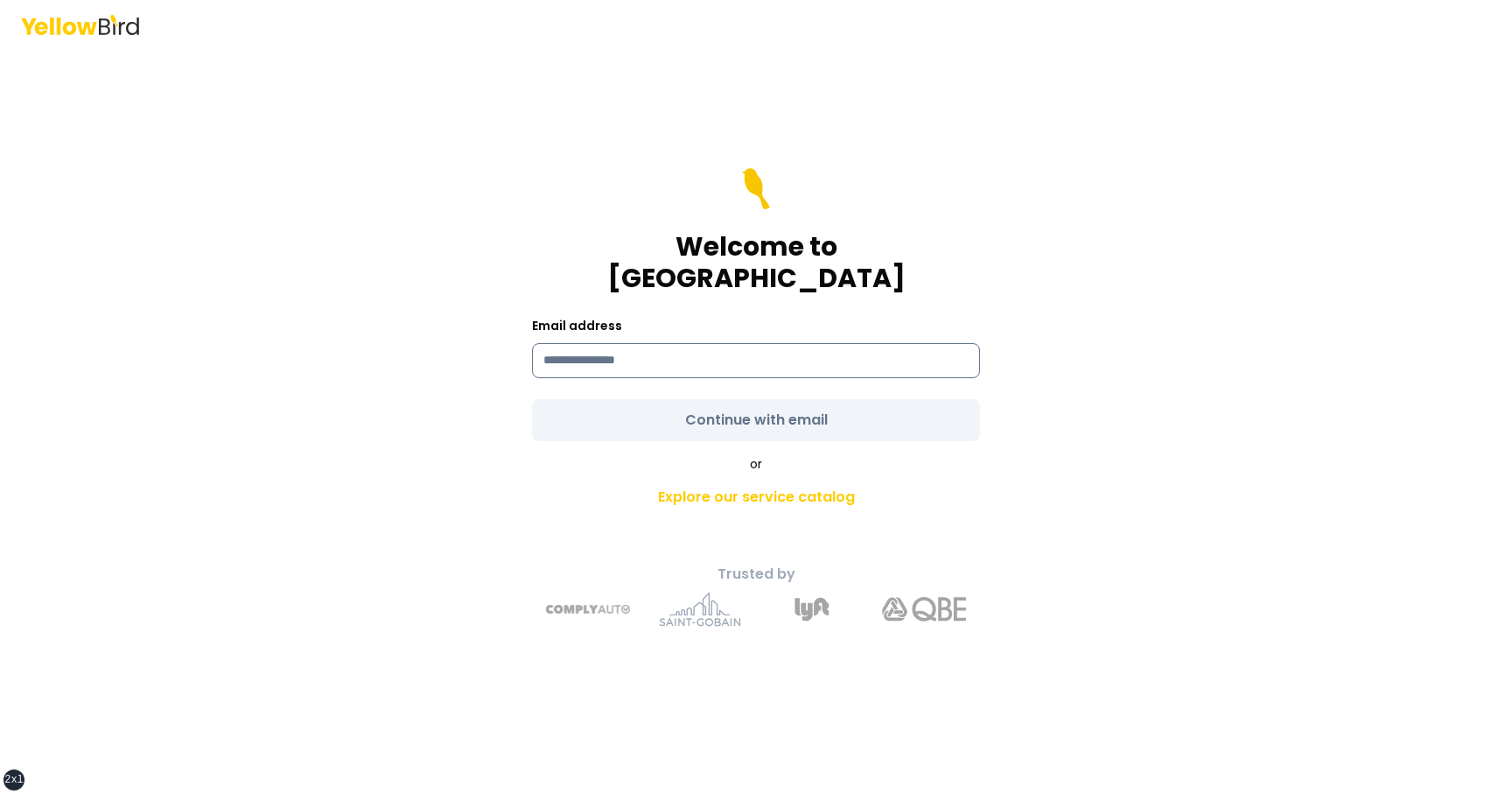 click at bounding box center [756, 361] 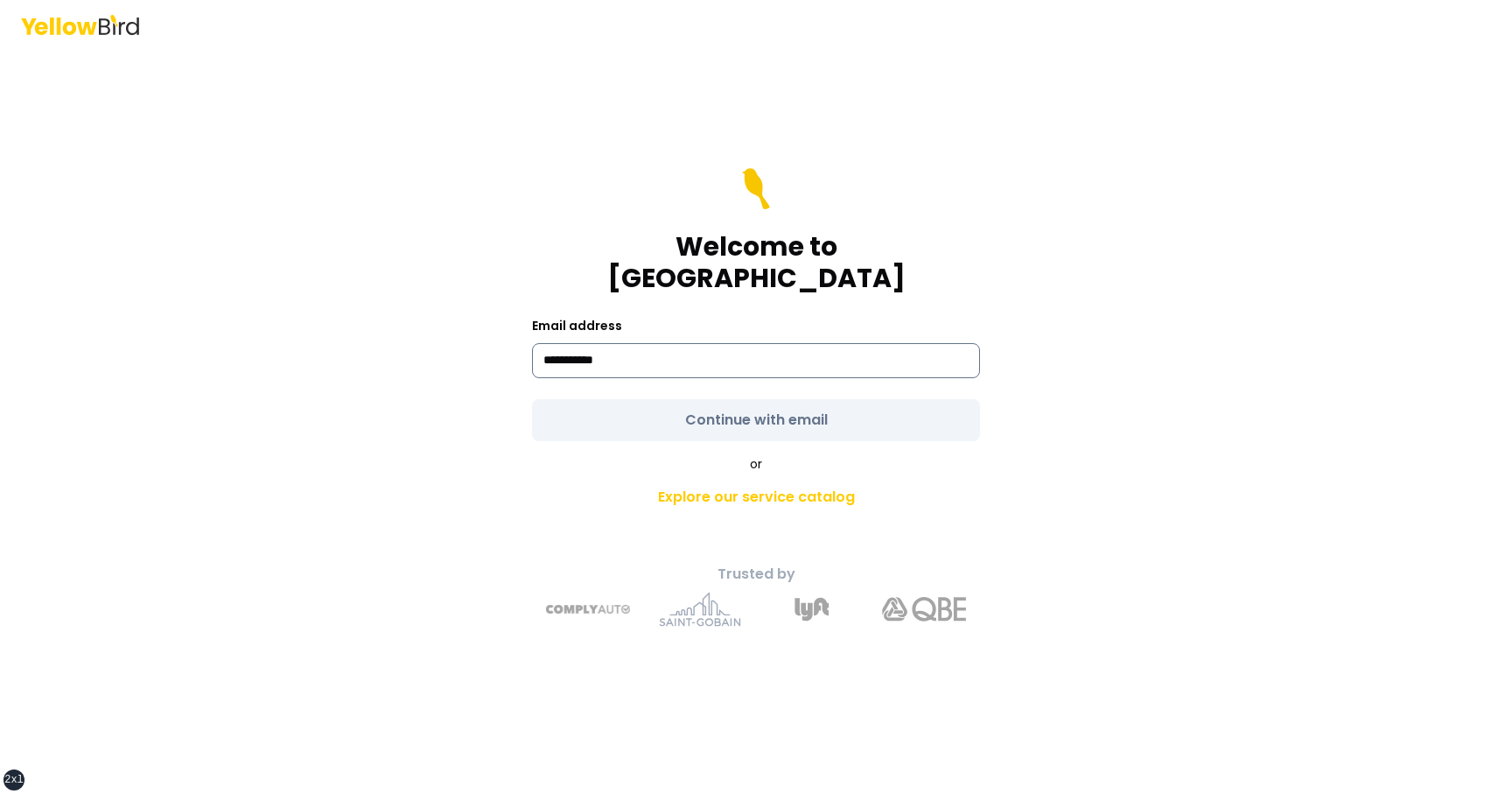 type on "**********" 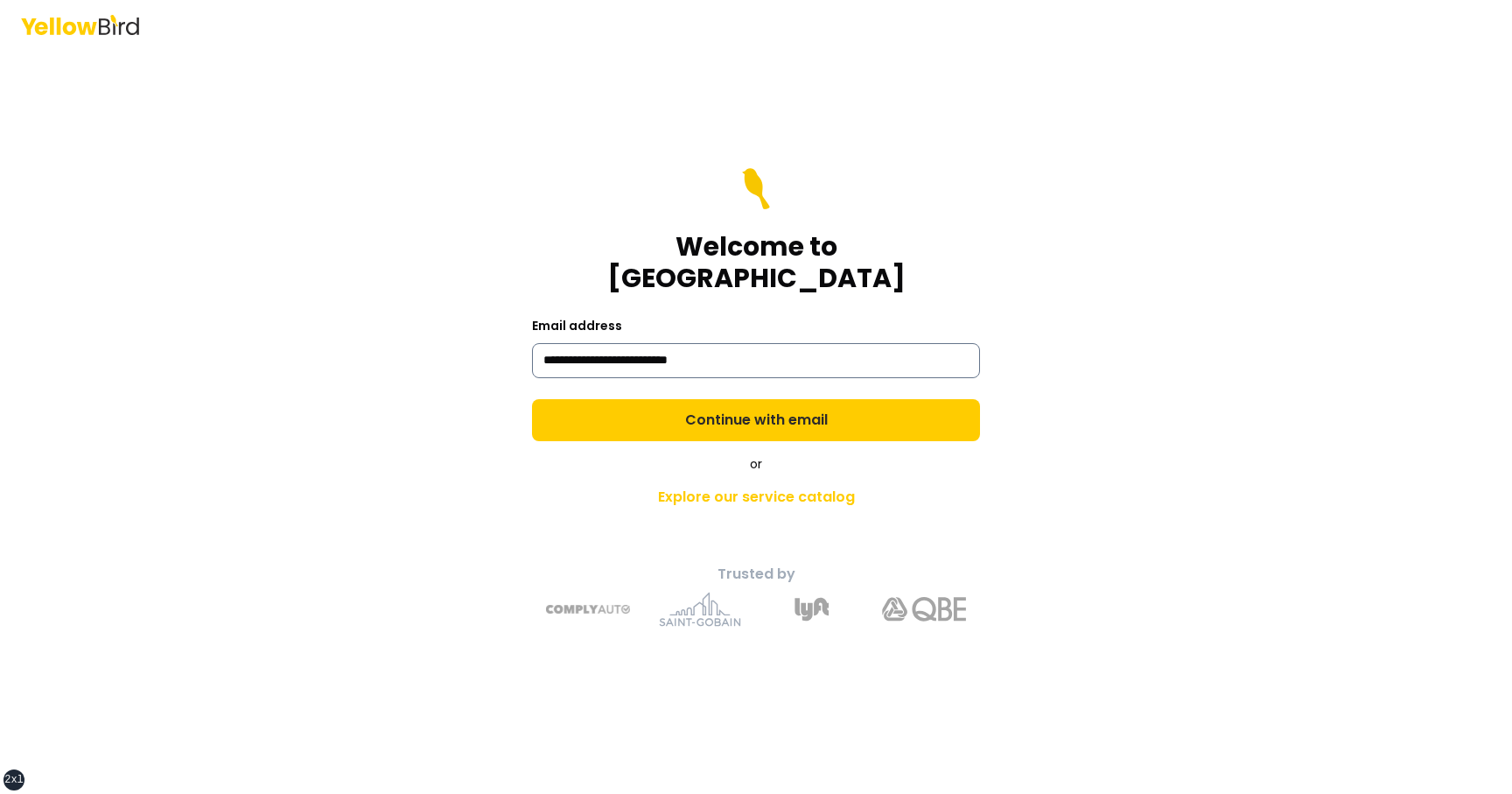 click on "Continue with email" at bounding box center [756, 420] 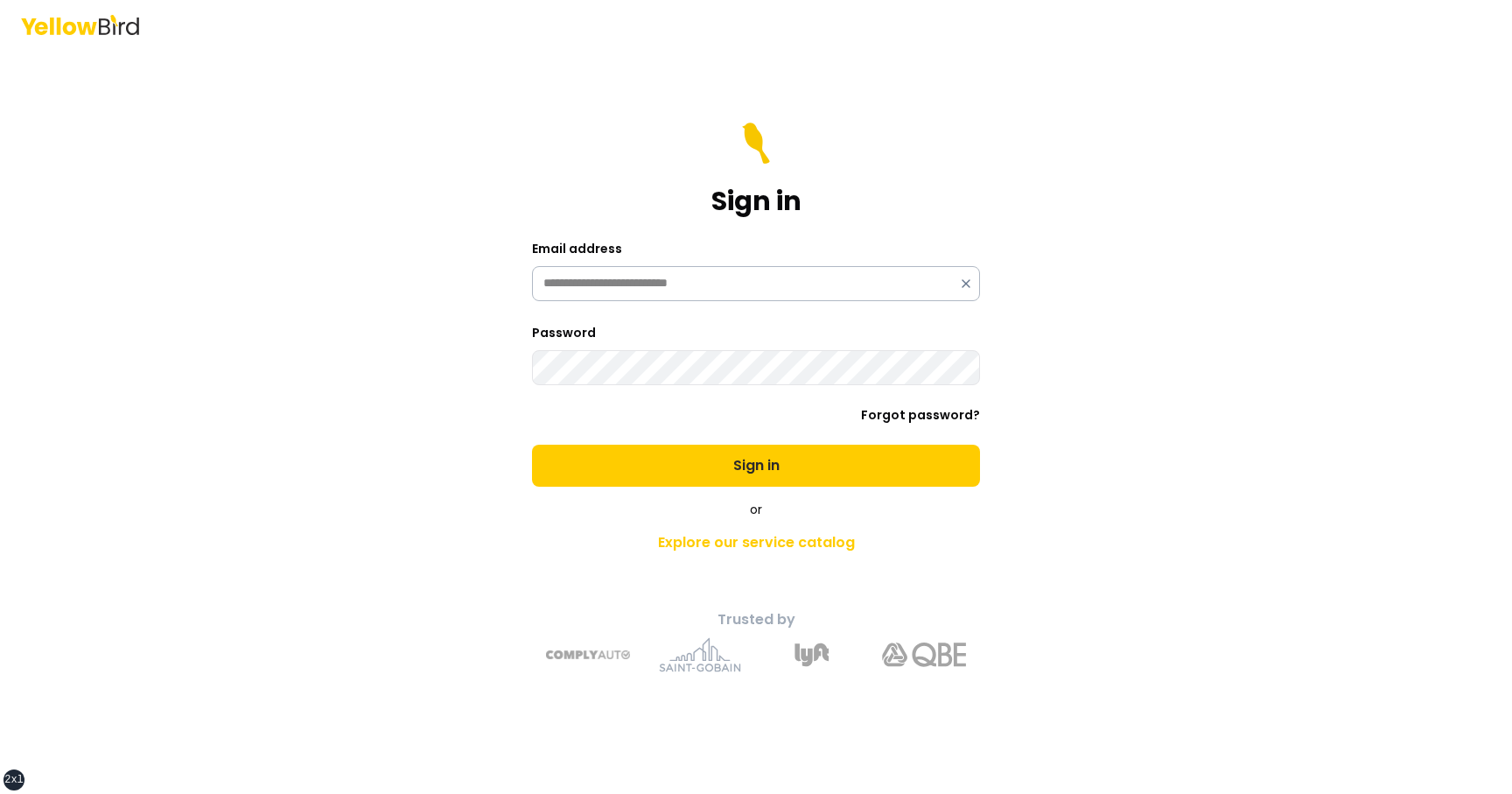 click on "Sign in" at bounding box center [756, 466] 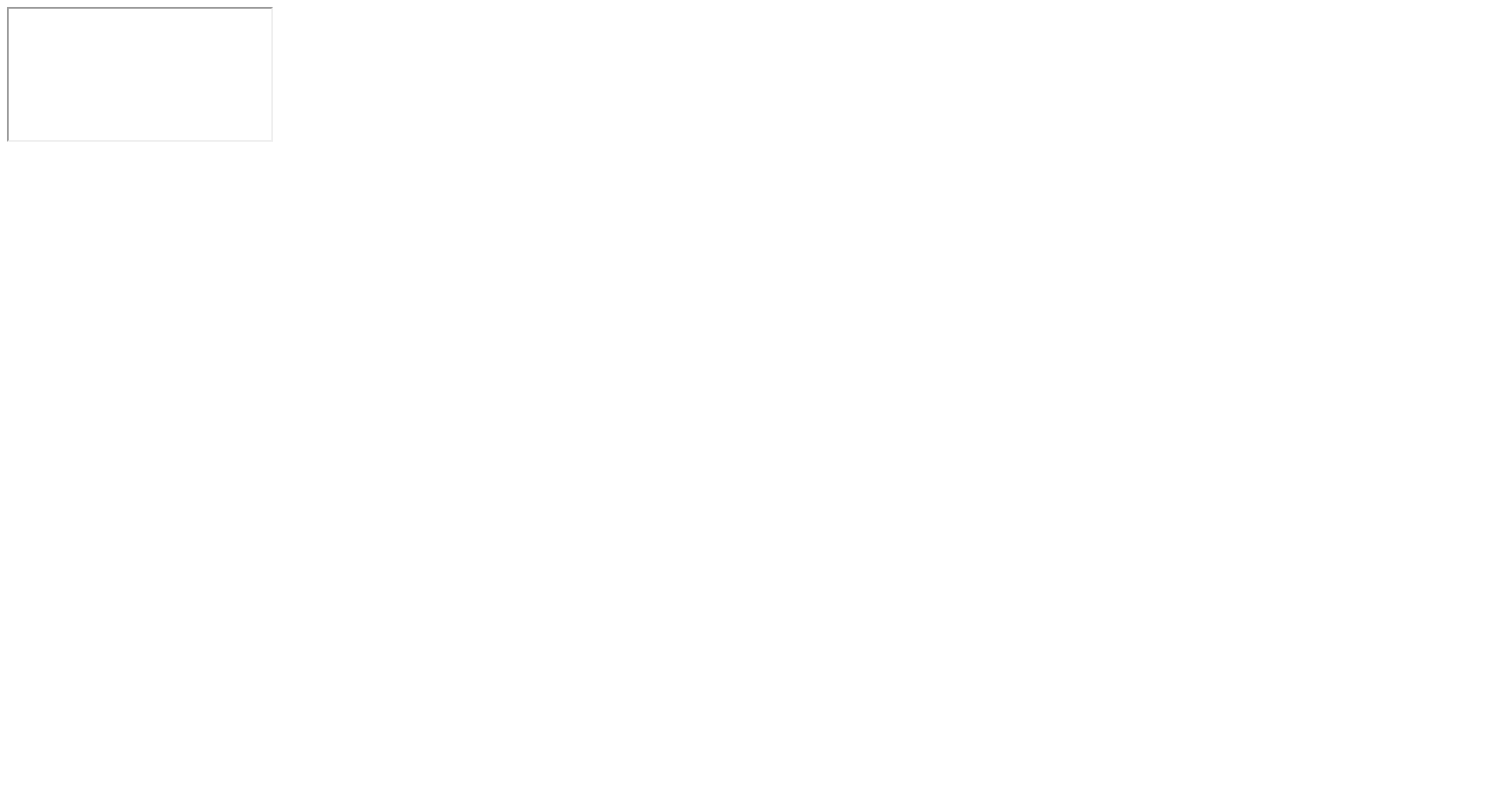 scroll, scrollTop: 0, scrollLeft: 0, axis: both 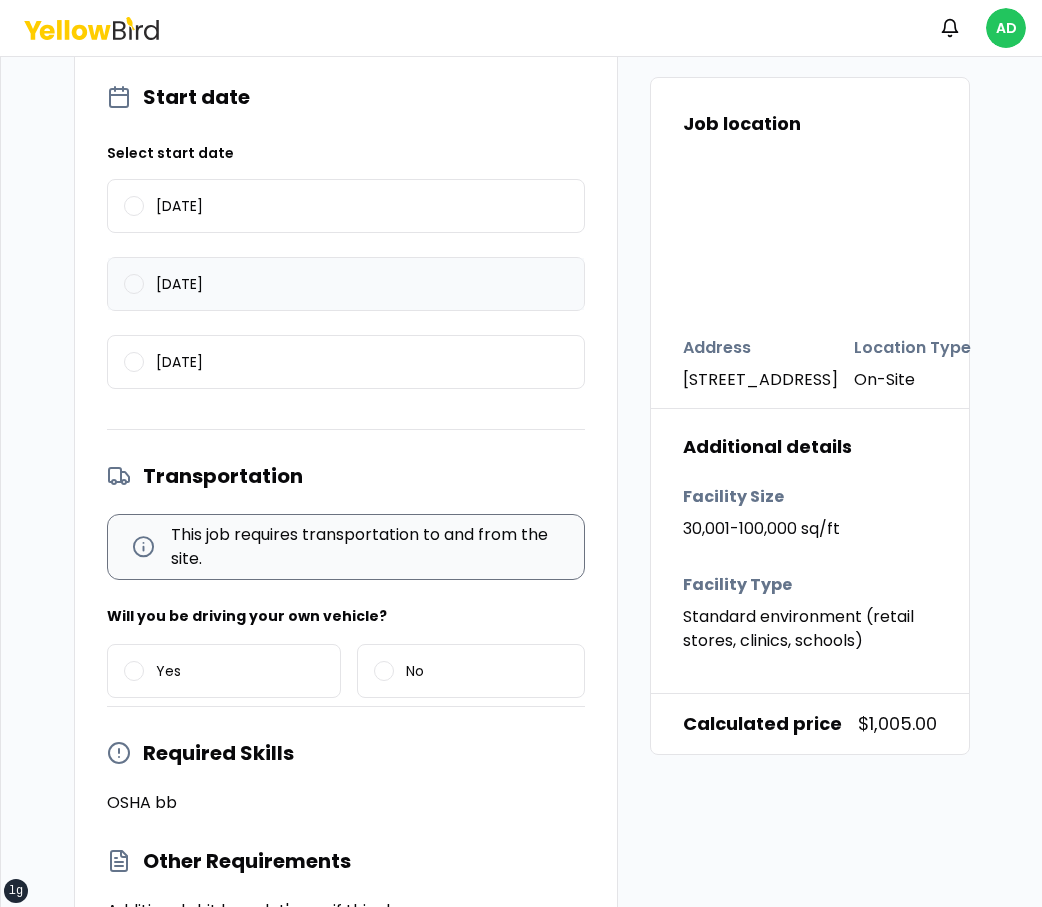 click on "[DATE]" at bounding box center [346, 284] 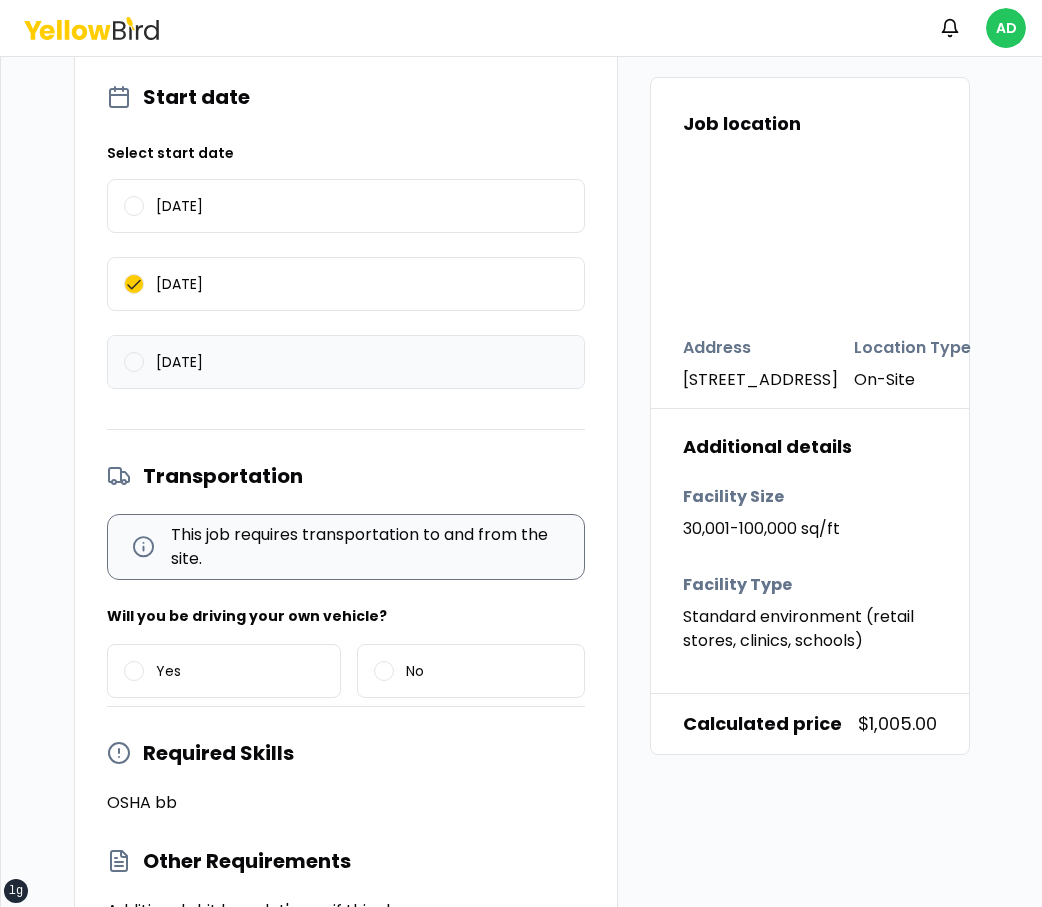 click on "[DATE]" at bounding box center (346, 362) 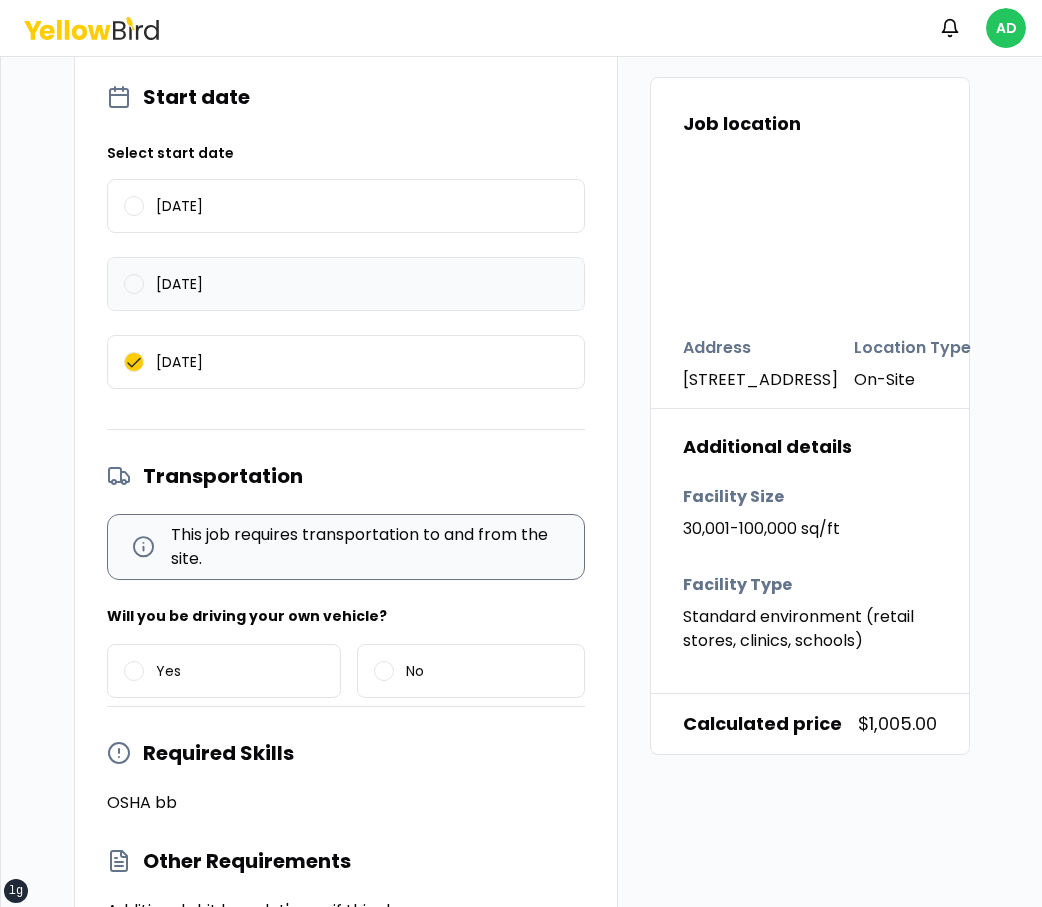 click on "[DATE]" at bounding box center [346, 284] 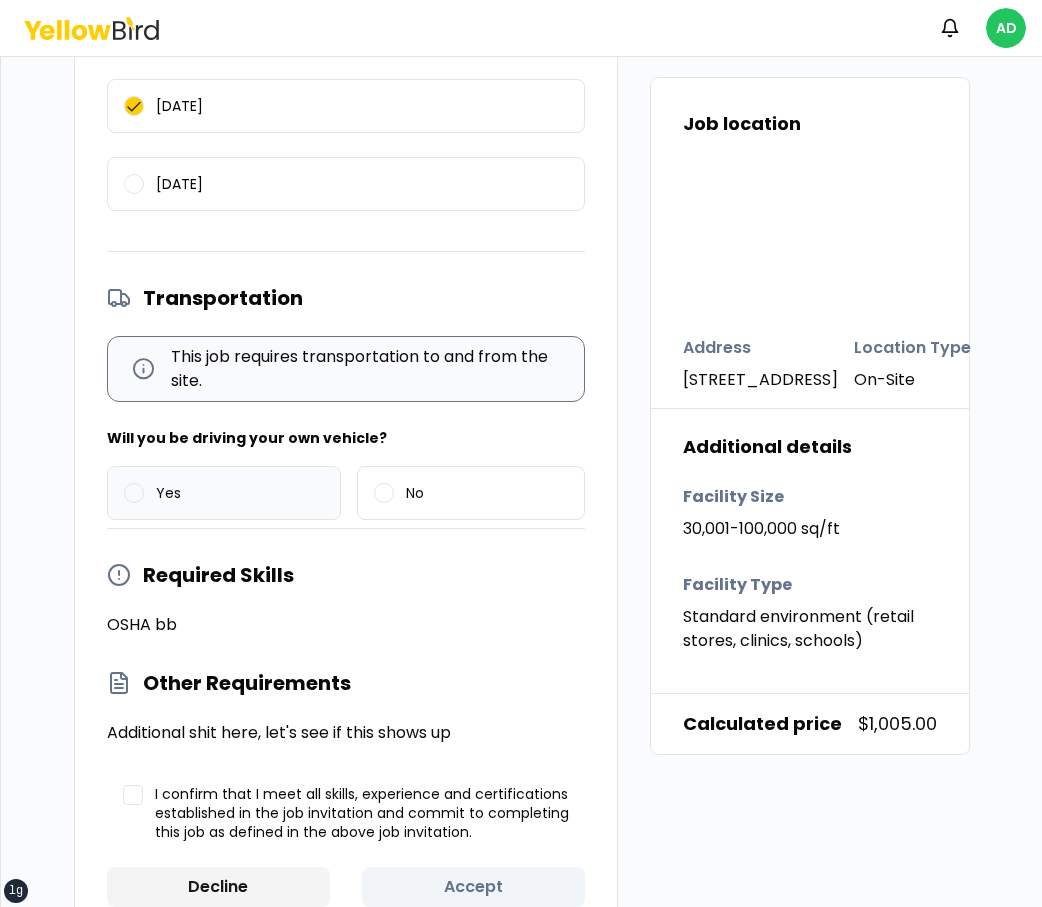 click on "Yes" at bounding box center (224, 493) 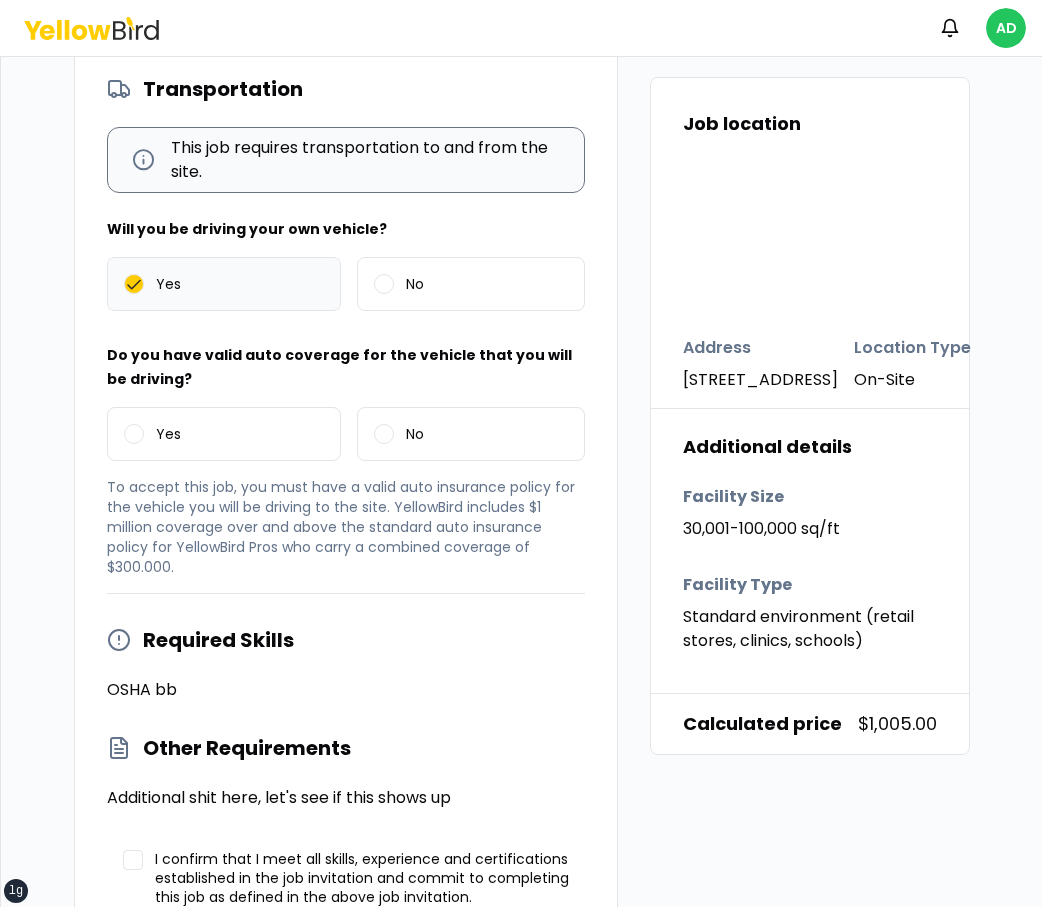 scroll, scrollTop: 2657, scrollLeft: 0, axis: vertical 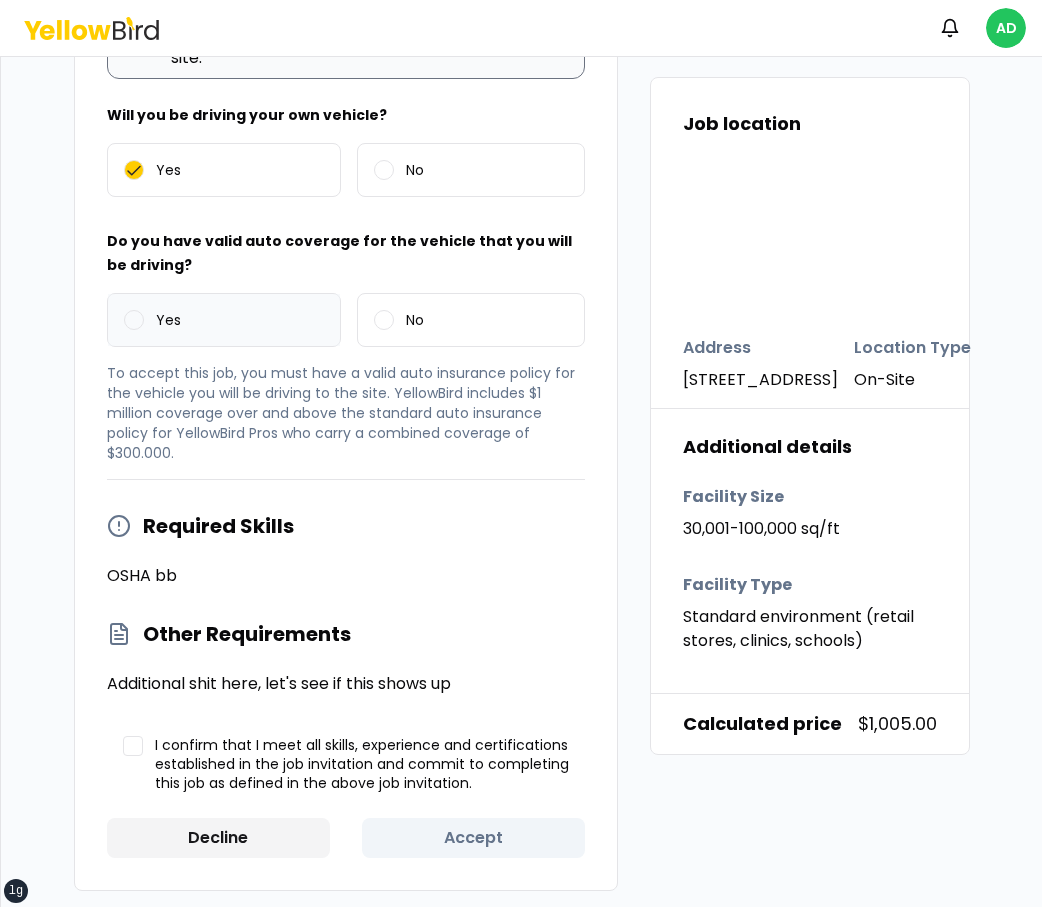 click on "Yes" at bounding box center [224, 320] 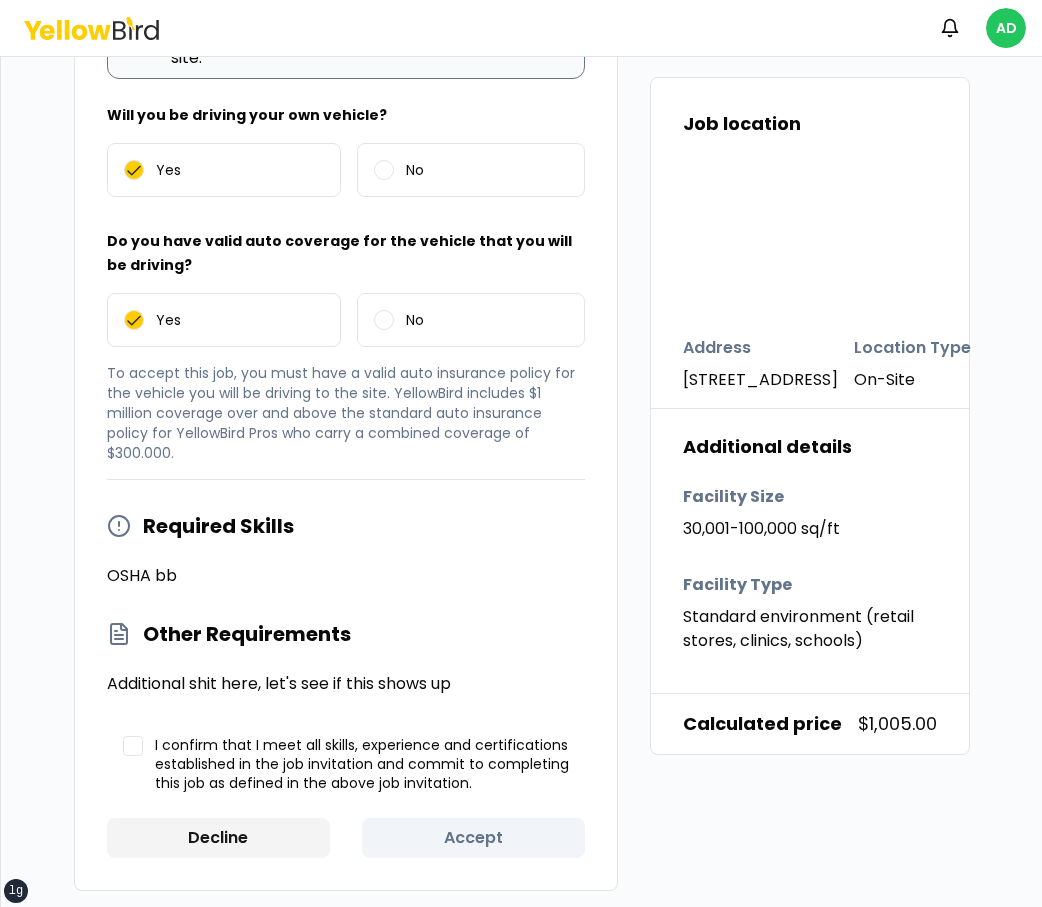 scroll, scrollTop: 2700, scrollLeft: 0, axis: vertical 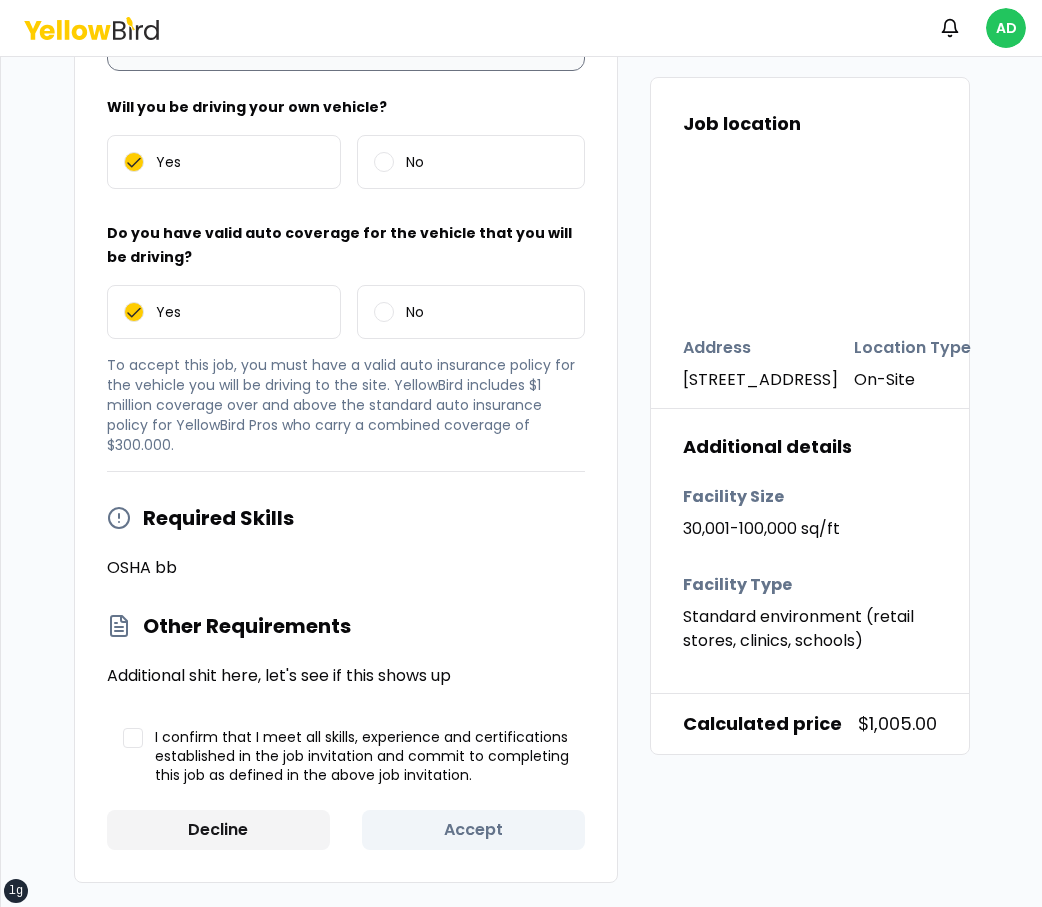 click on "I confirm that I meet all skills, experience and certifications established in the job invitation and commit to completing this job as defined in the above job invitation." at bounding box center [346, 757] 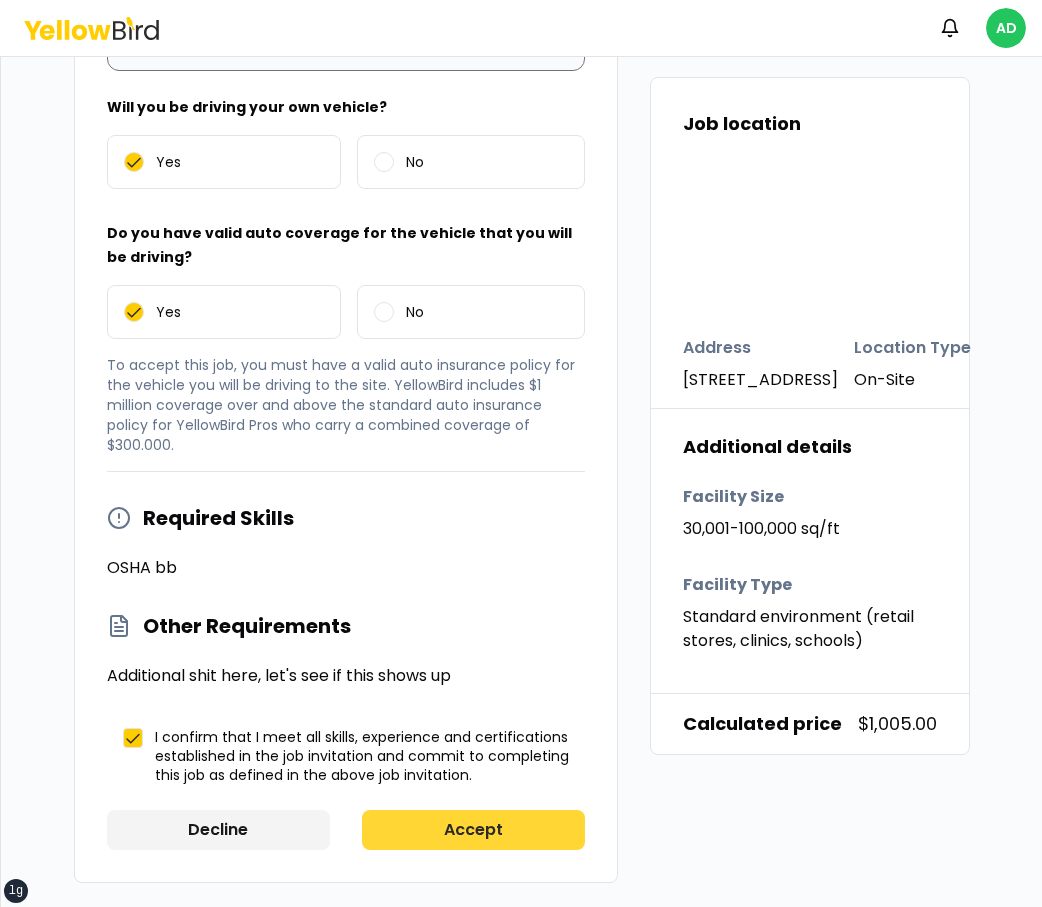click on "Accept" at bounding box center [473, 830] 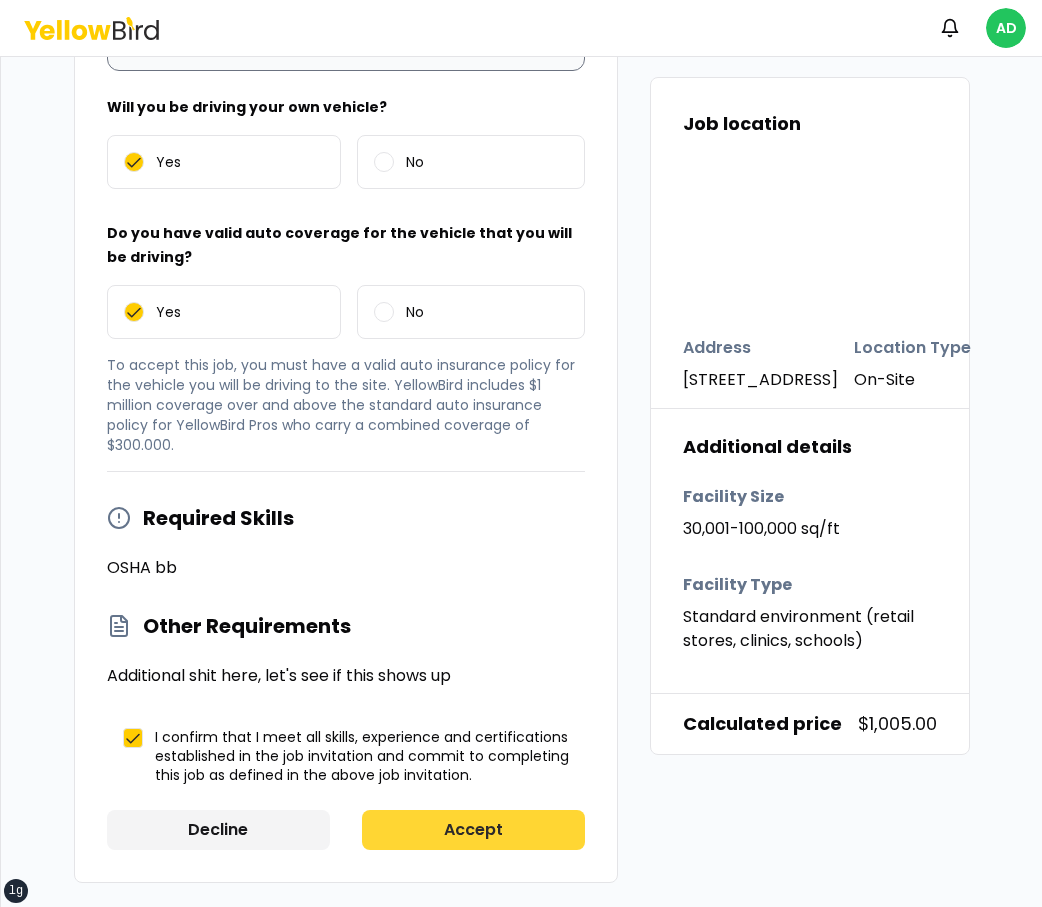 click on "Accept" at bounding box center (473, 830) 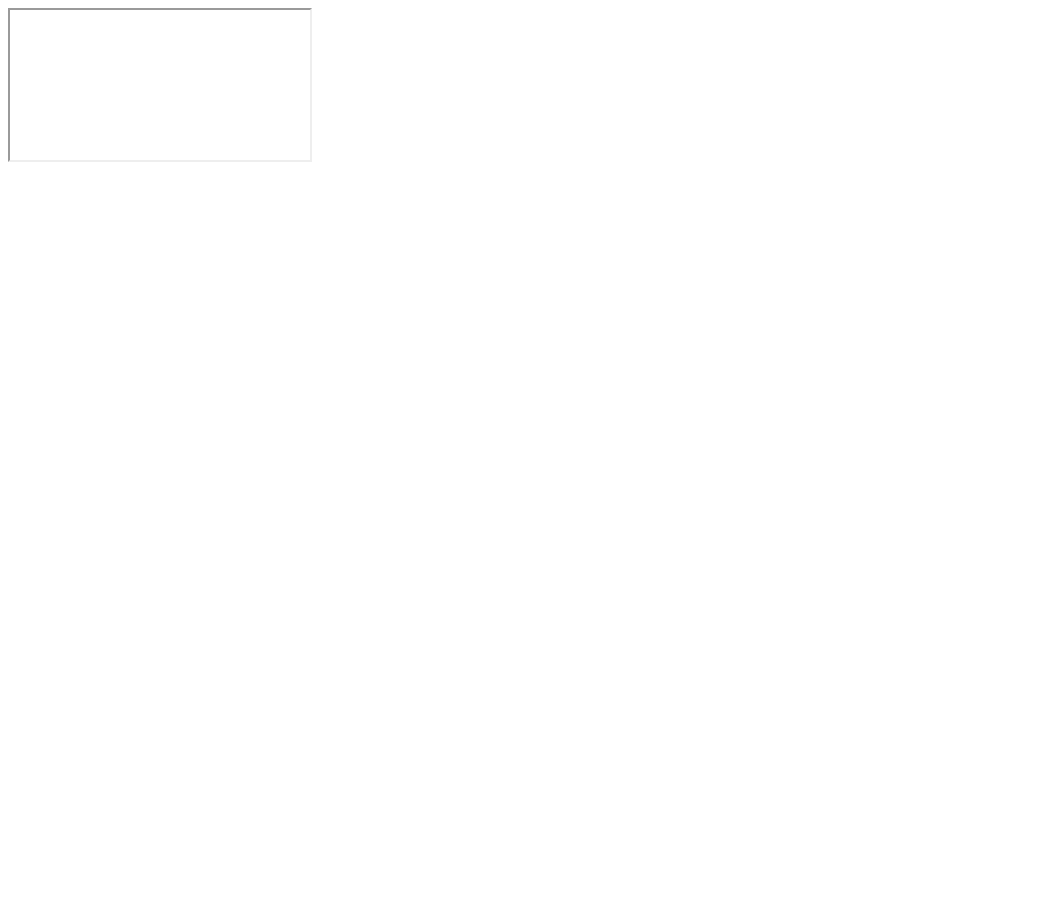 scroll, scrollTop: 0, scrollLeft: 0, axis: both 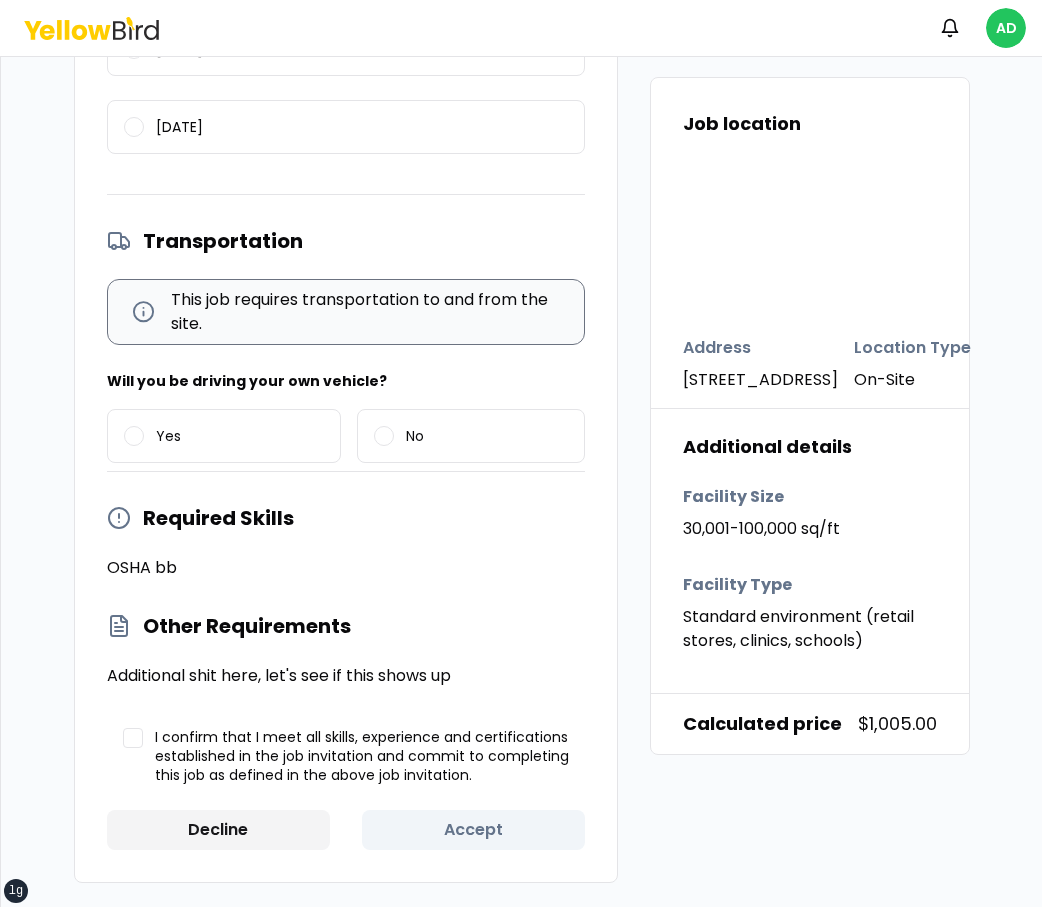 click on "Yes No" at bounding box center [346, 440] 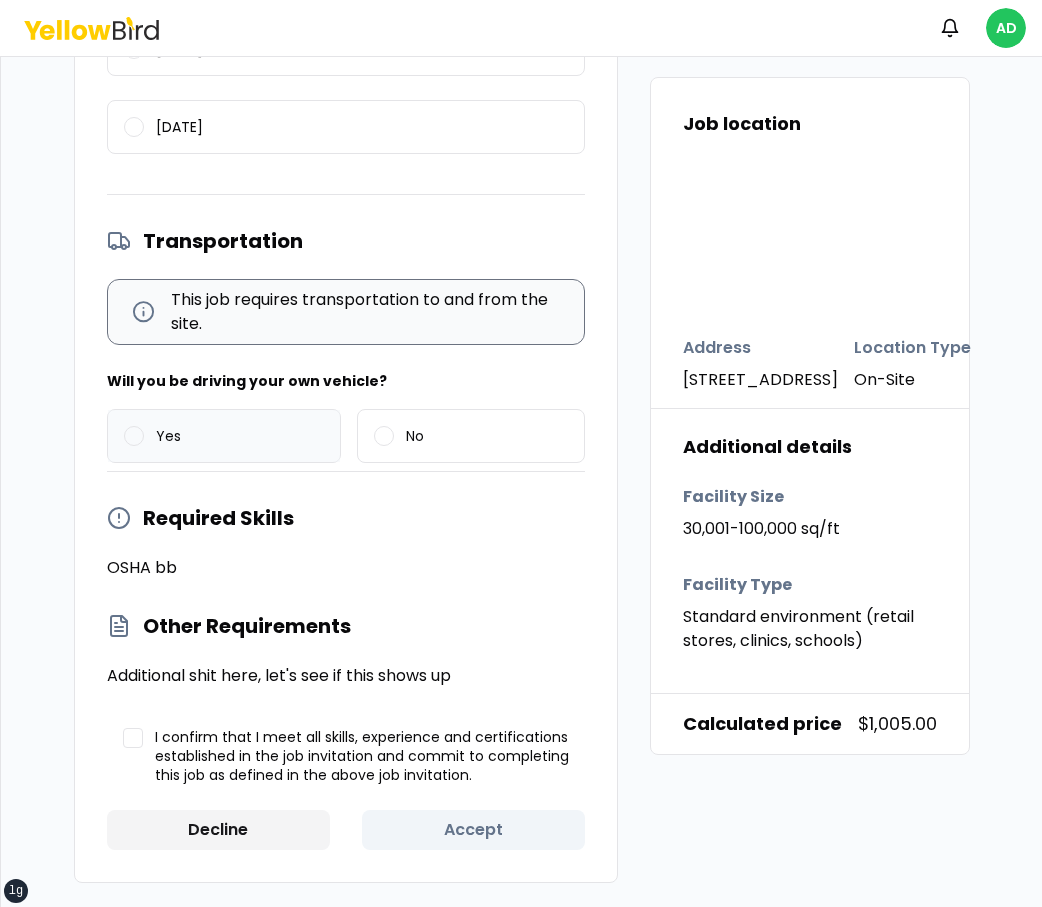 click on "Yes" at bounding box center (224, 436) 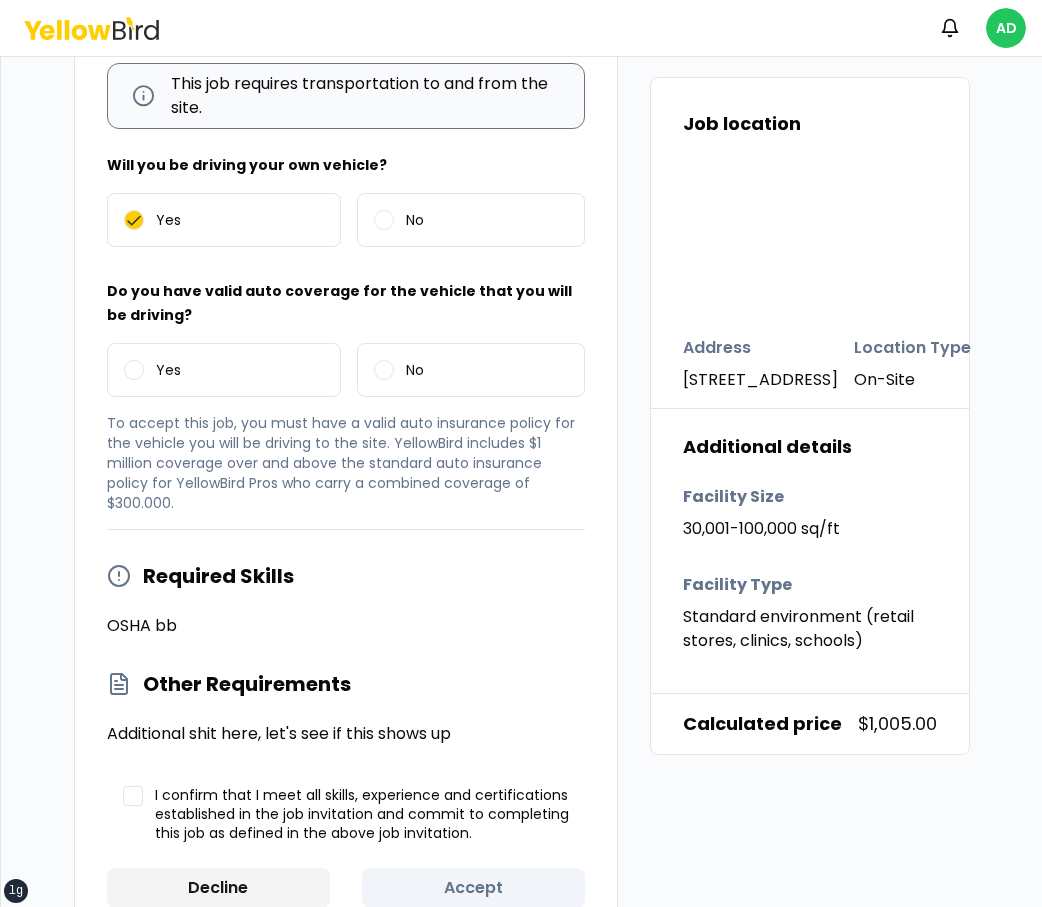 click on "To accept this job, you must have a valid auto insurance policy for the vehicle you will be driving to the site. YellowBird includes $1 million coverage over and above the standard auto insurance policy for YellowBird Pros who carry a combined coverage of $300.000." at bounding box center (346, 463) 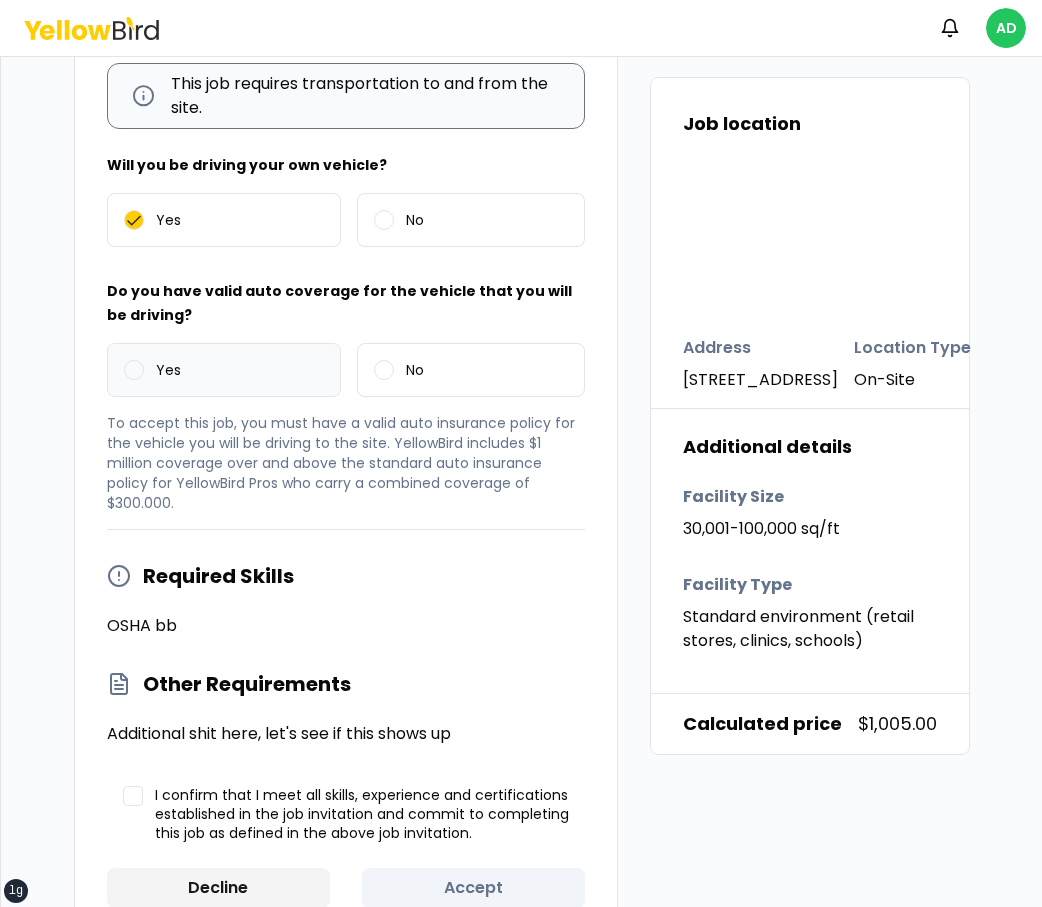 click on "Yes" at bounding box center [224, 370] 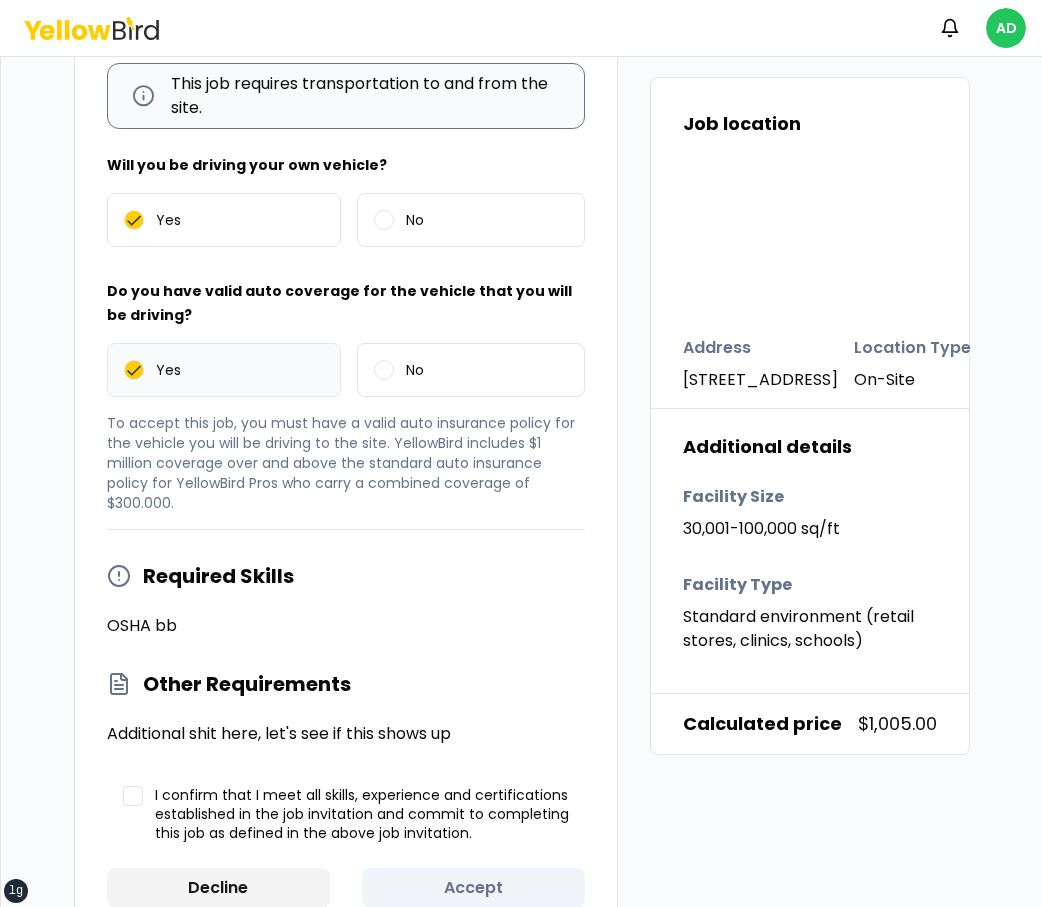 scroll, scrollTop: 2700, scrollLeft: 0, axis: vertical 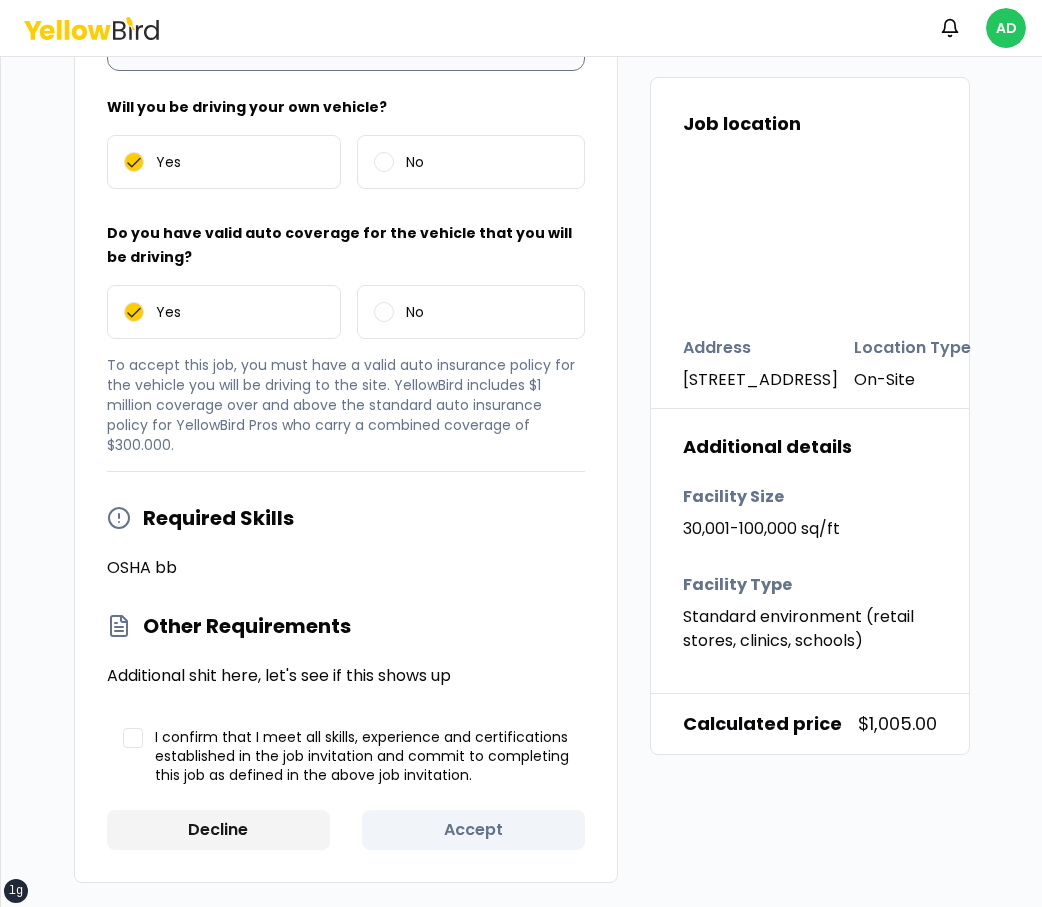 click on "I confirm that I meet all skills, experience and certifications established in the job invitation and commit to completing this job as defined in the above job invitation." at bounding box center (362, 757) 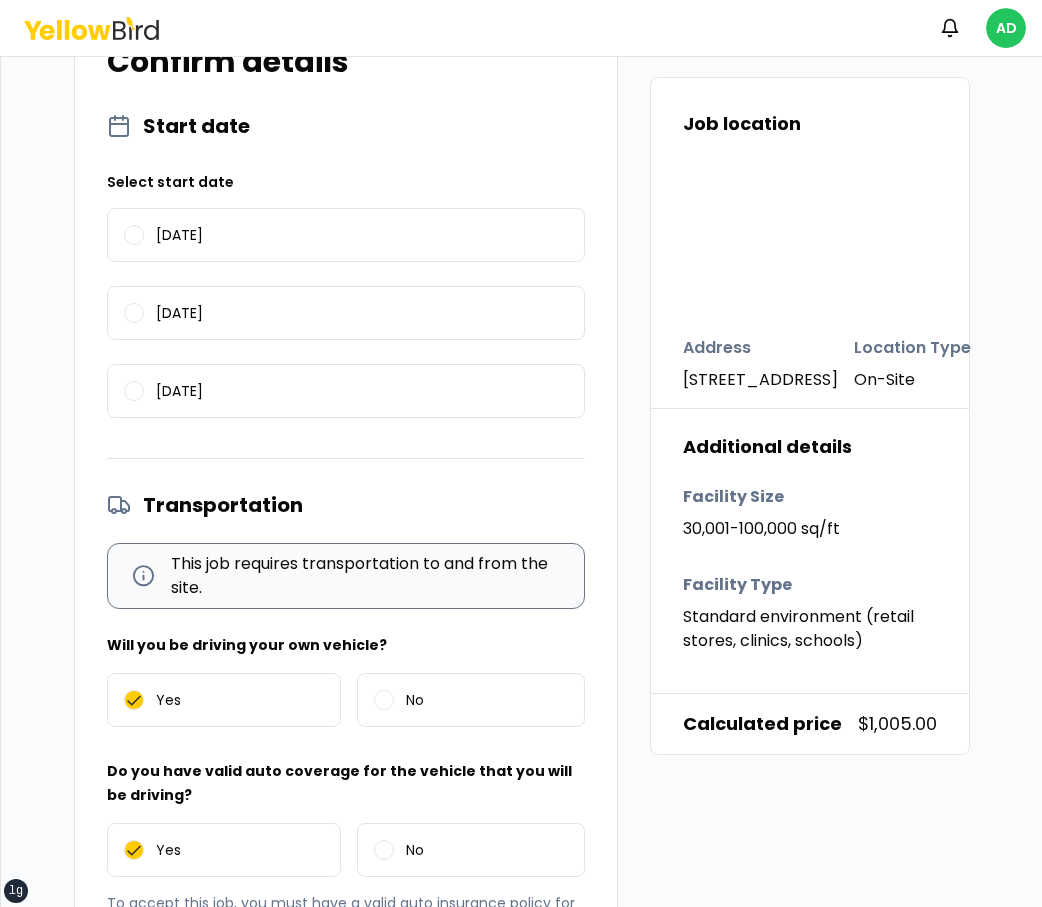 scroll, scrollTop: 2080, scrollLeft: 0, axis: vertical 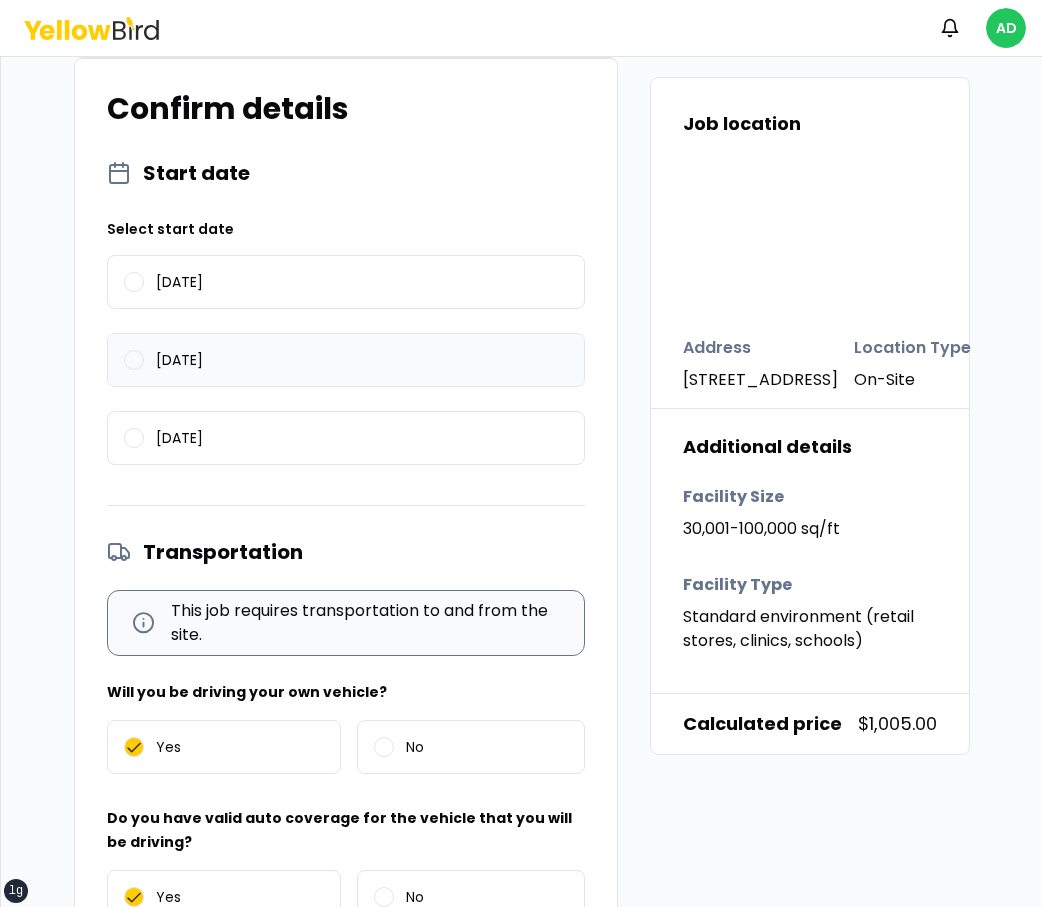 click on "07/14/2025" at bounding box center (346, 360) 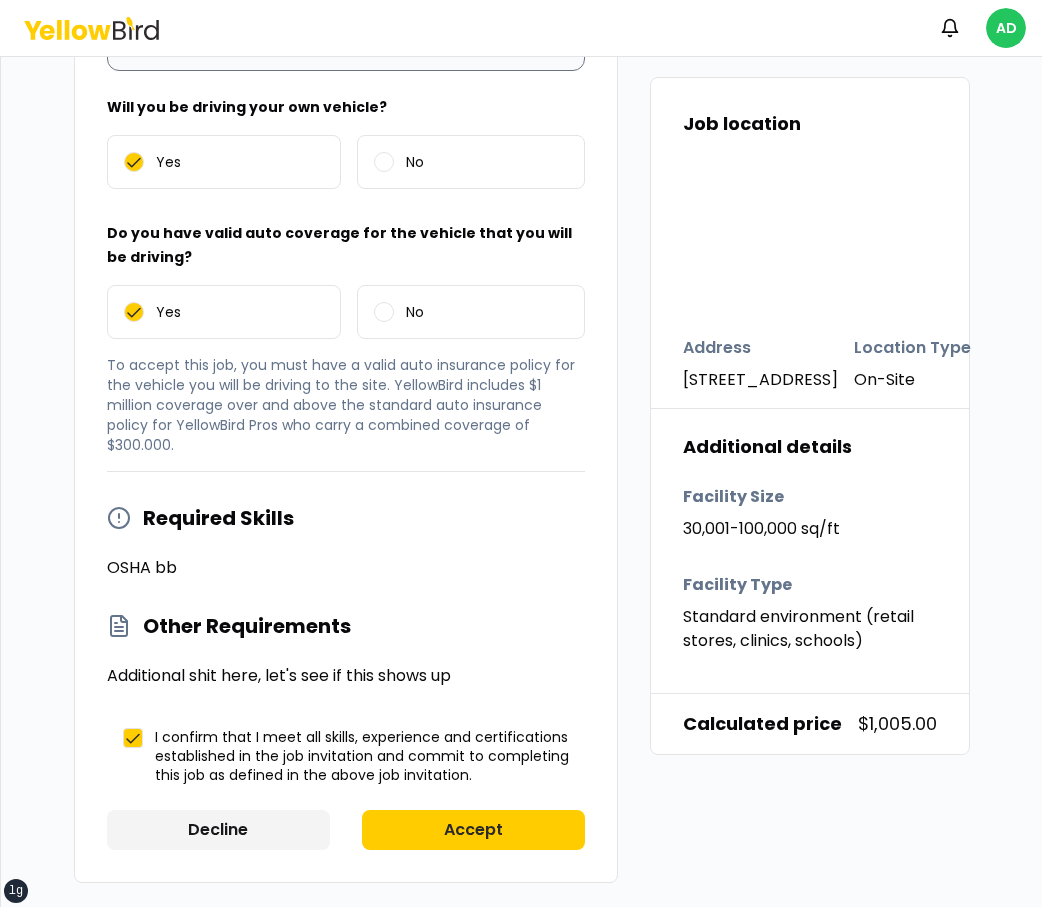 scroll, scrollTop: 2700, scrollLeft: 0, axis: vertical 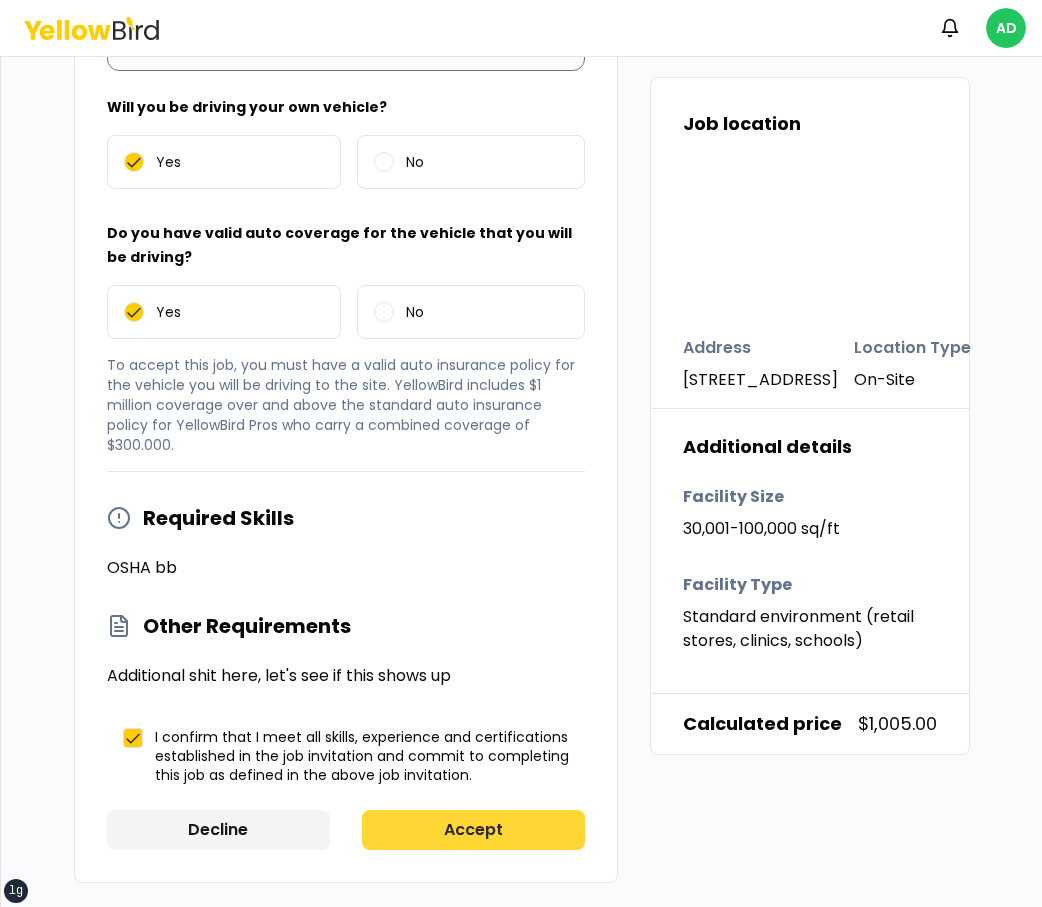 click on "Accept" at bounding box center [473, 830] 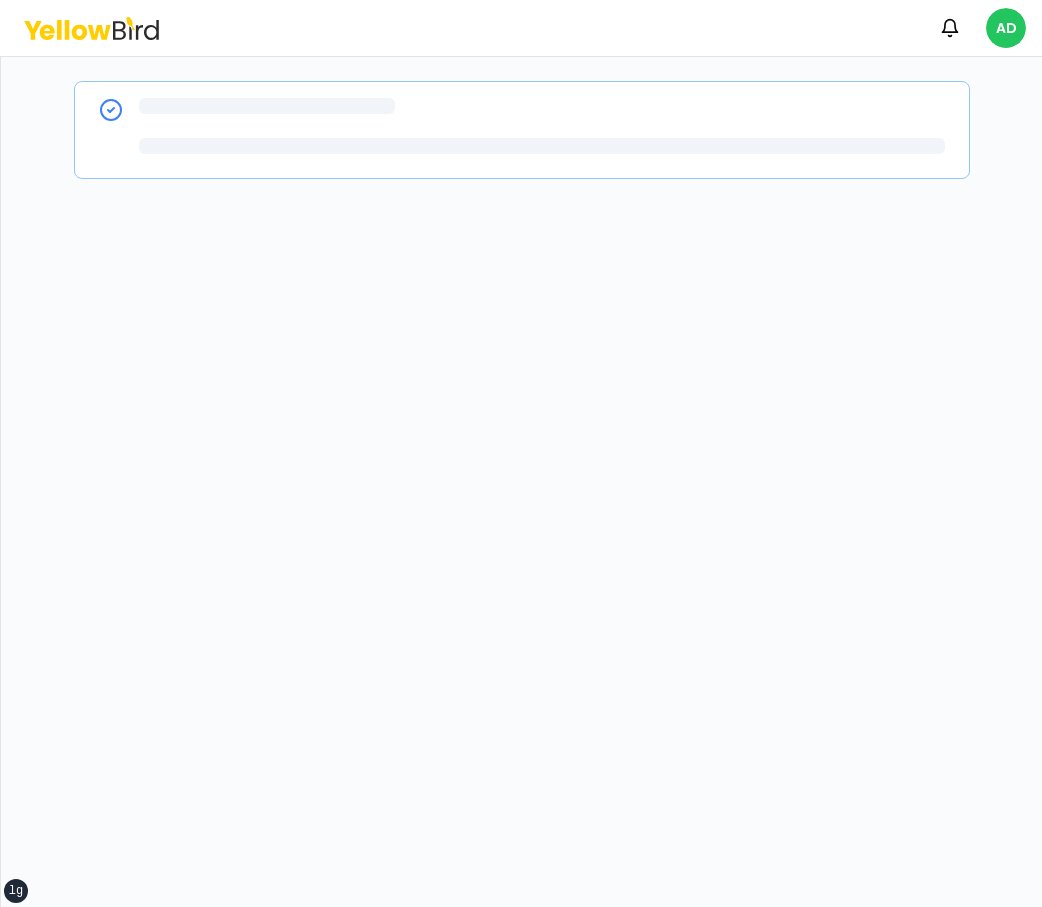 scroll, scrollTop: 0, scrollLeft: 0, axis: both 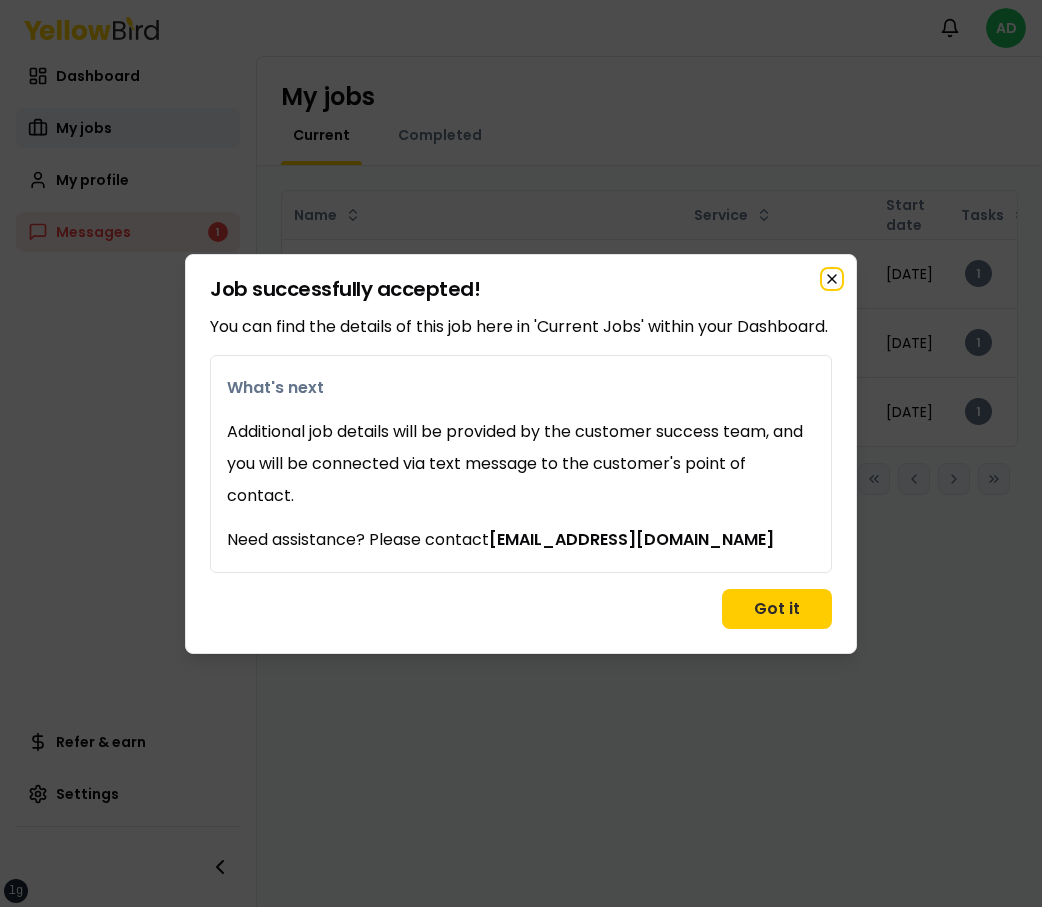 click 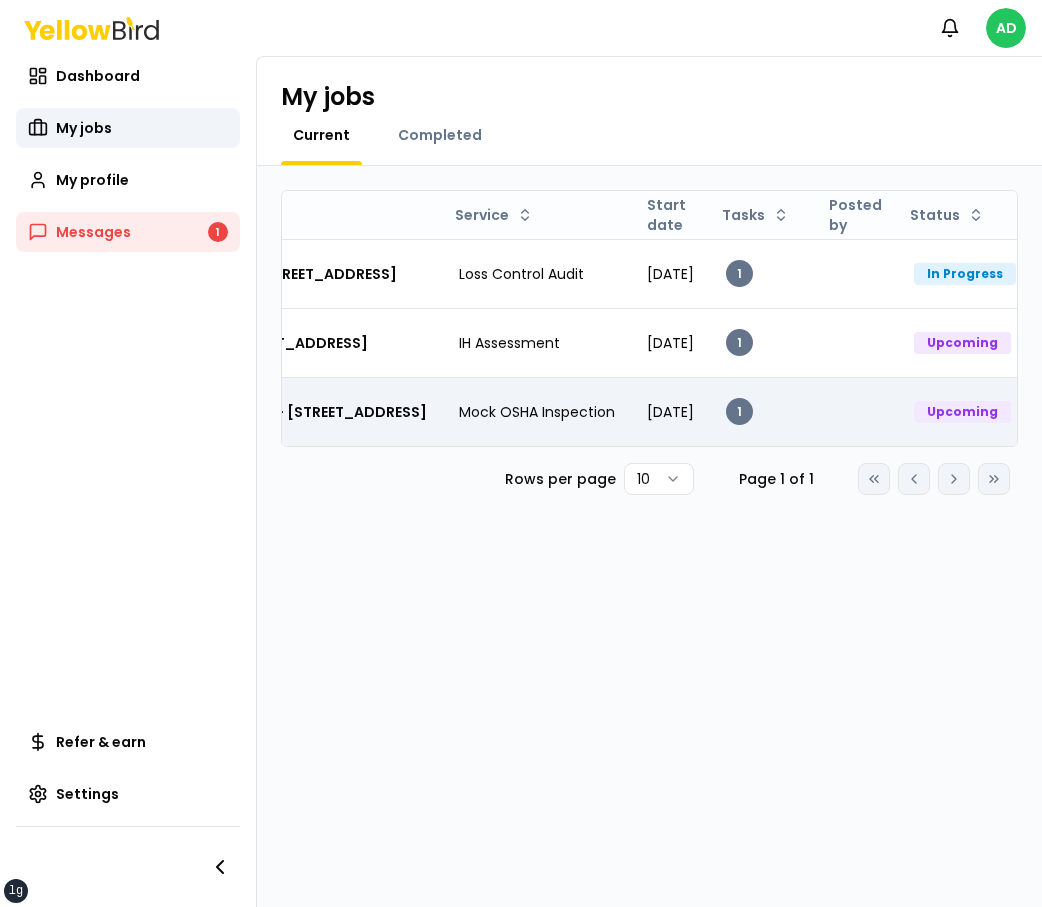 scroll, scrollTop: 0, scrollLeft: 0, axis: both 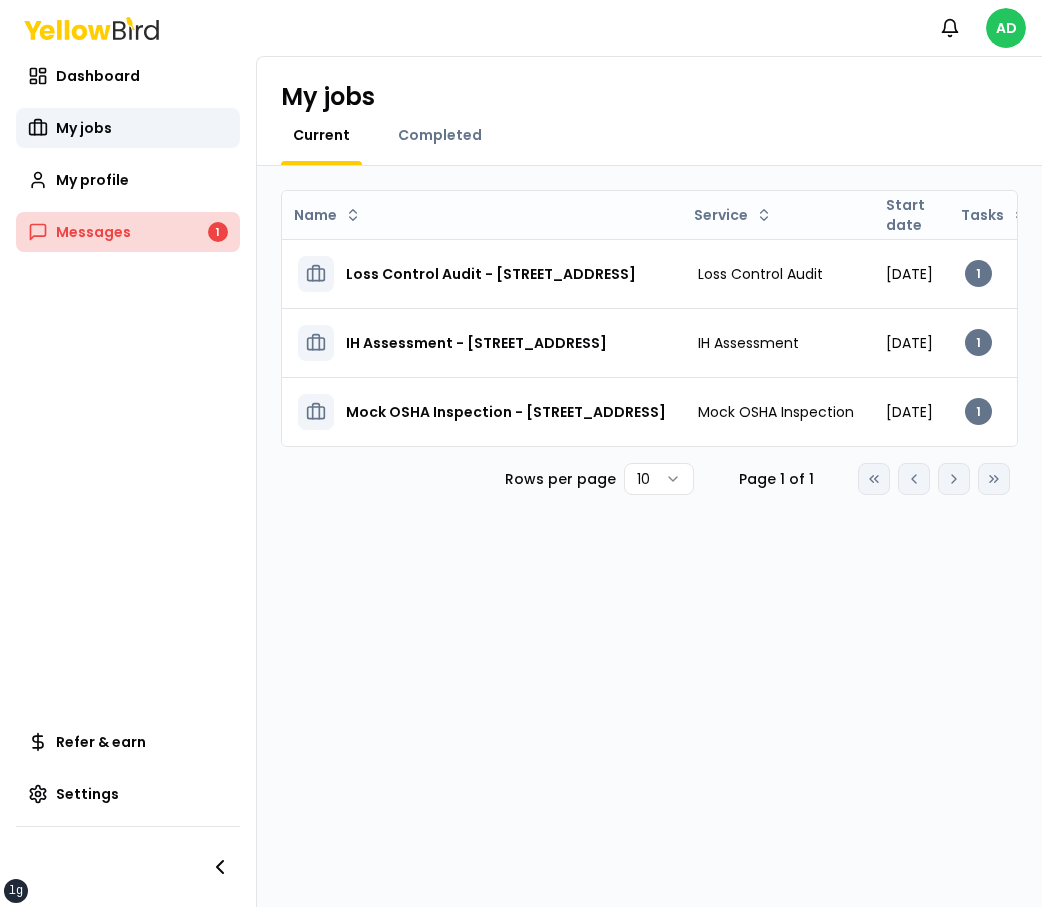 click on "Messages 1" at bounding box center (128, 232) 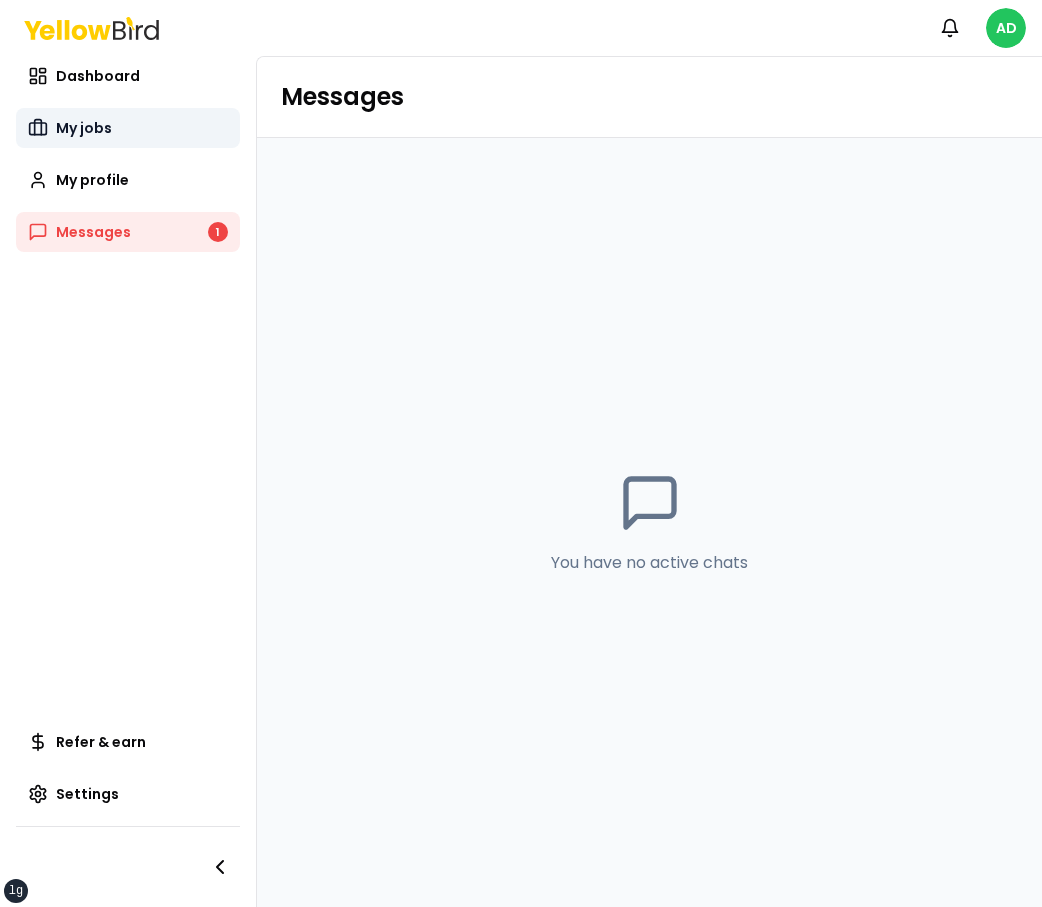 click on "My jobs" at bounding box center (128, 128) 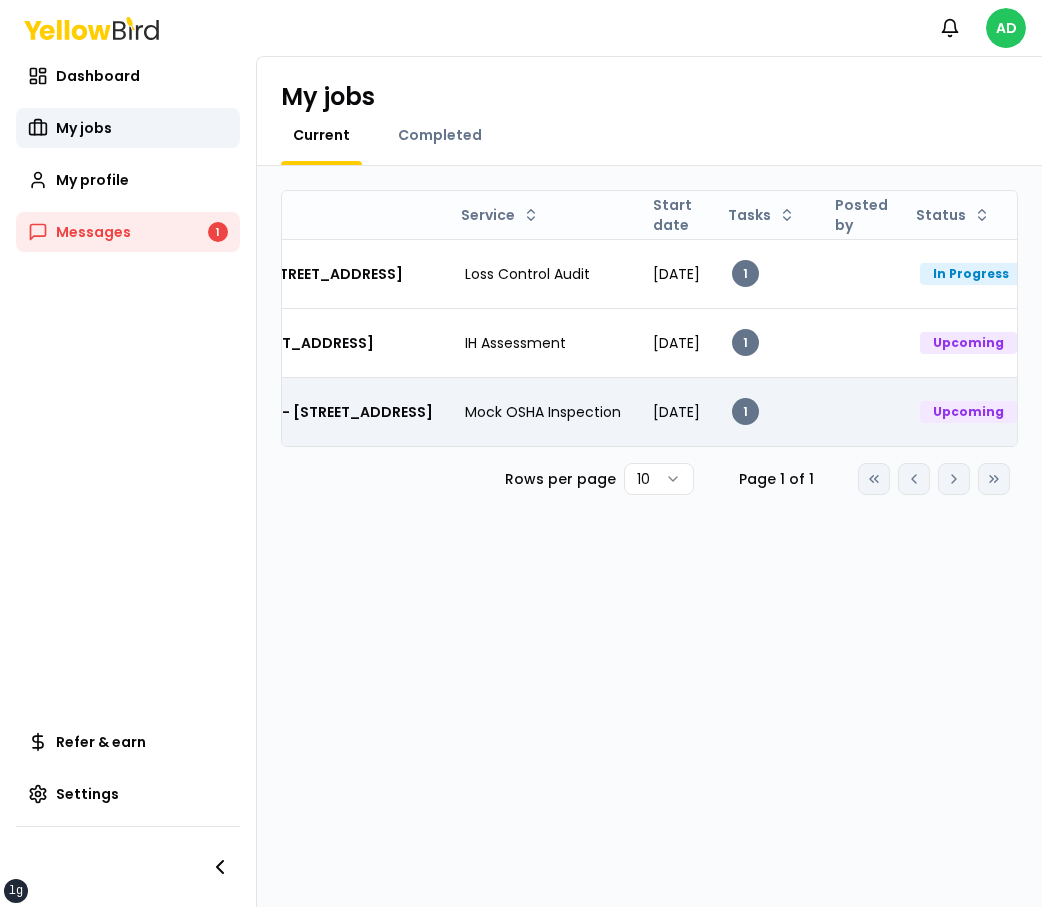 scroll, scrollTop: 0, scrollLeft: 407, axis: horizontal 